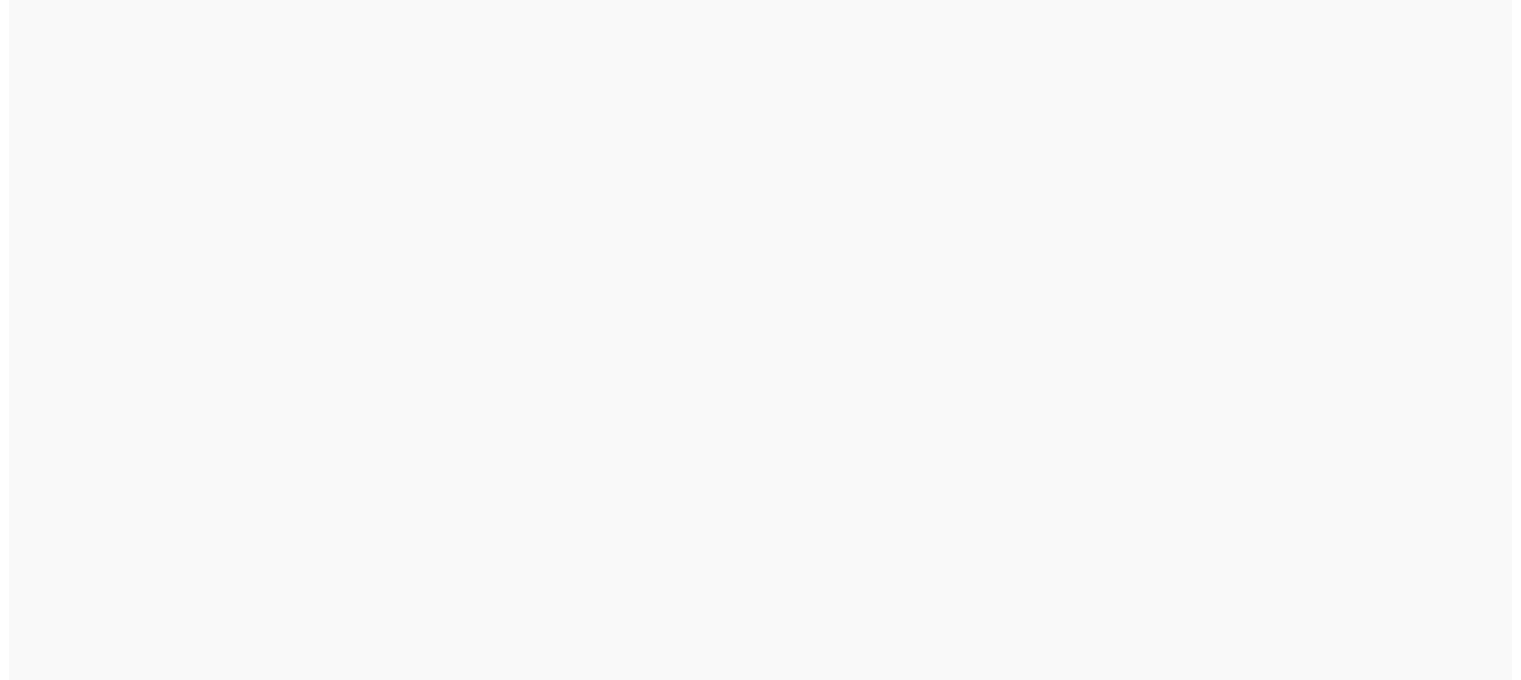 scroll, scrollTop: 0, scrollLeft: 0, axis: both 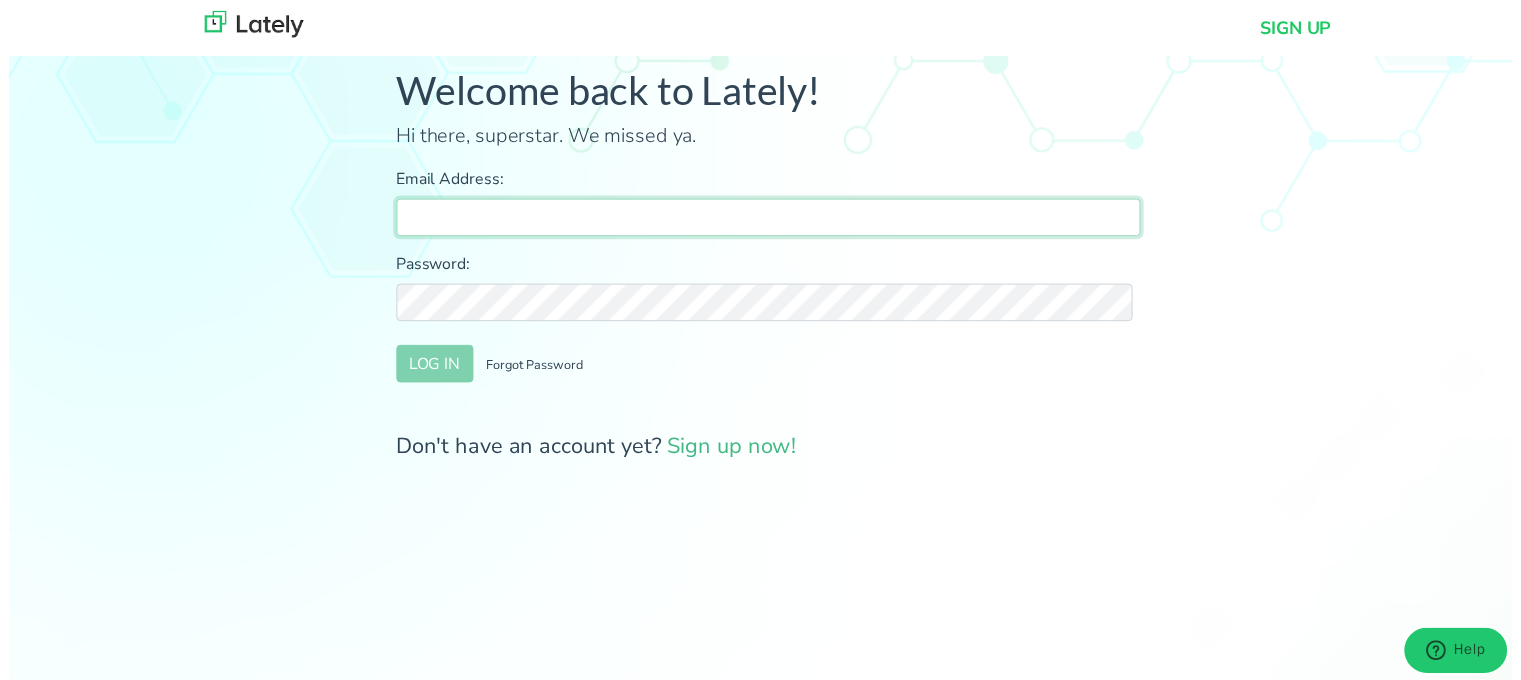 type on "[PERSON_NAME][EMAIL_ADDRESS][DOMAIN_NAME]" 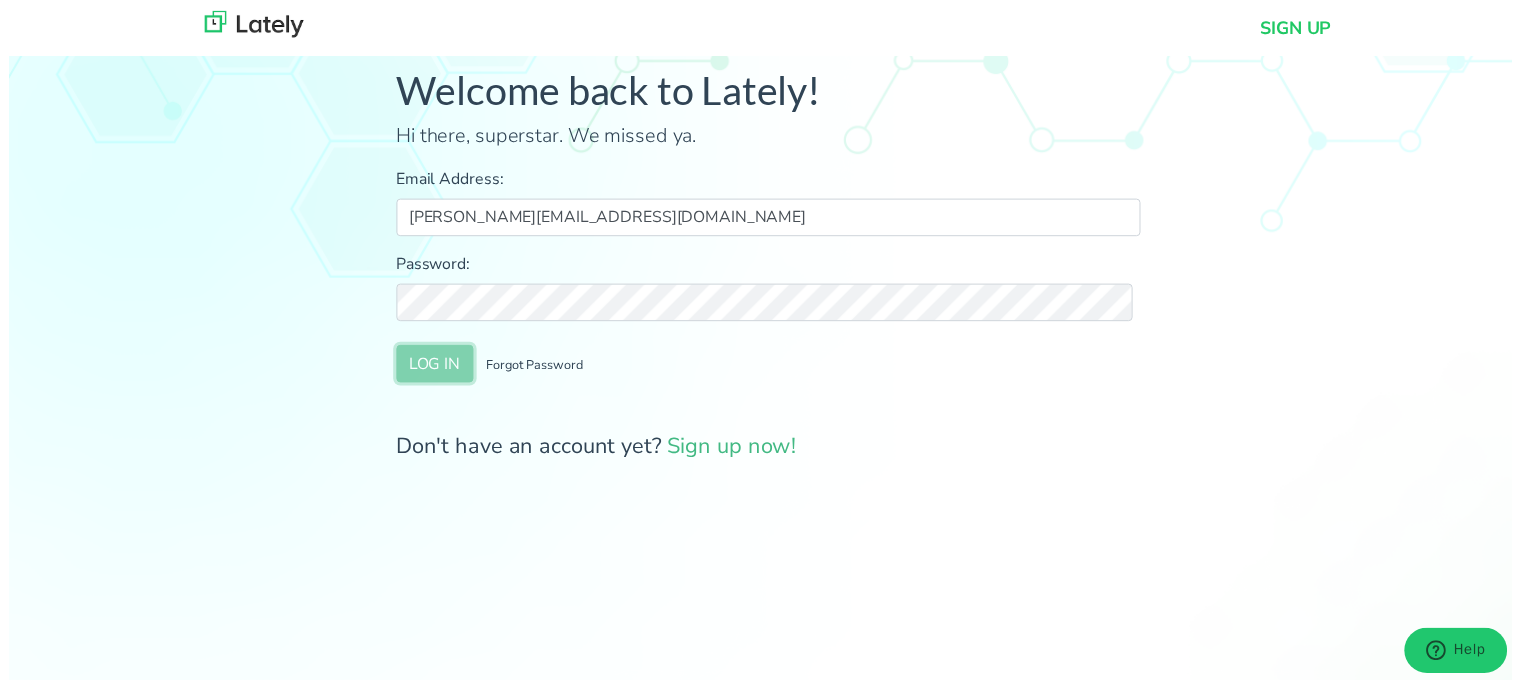 click on "LOG IN" at bounding box center (431, 368) 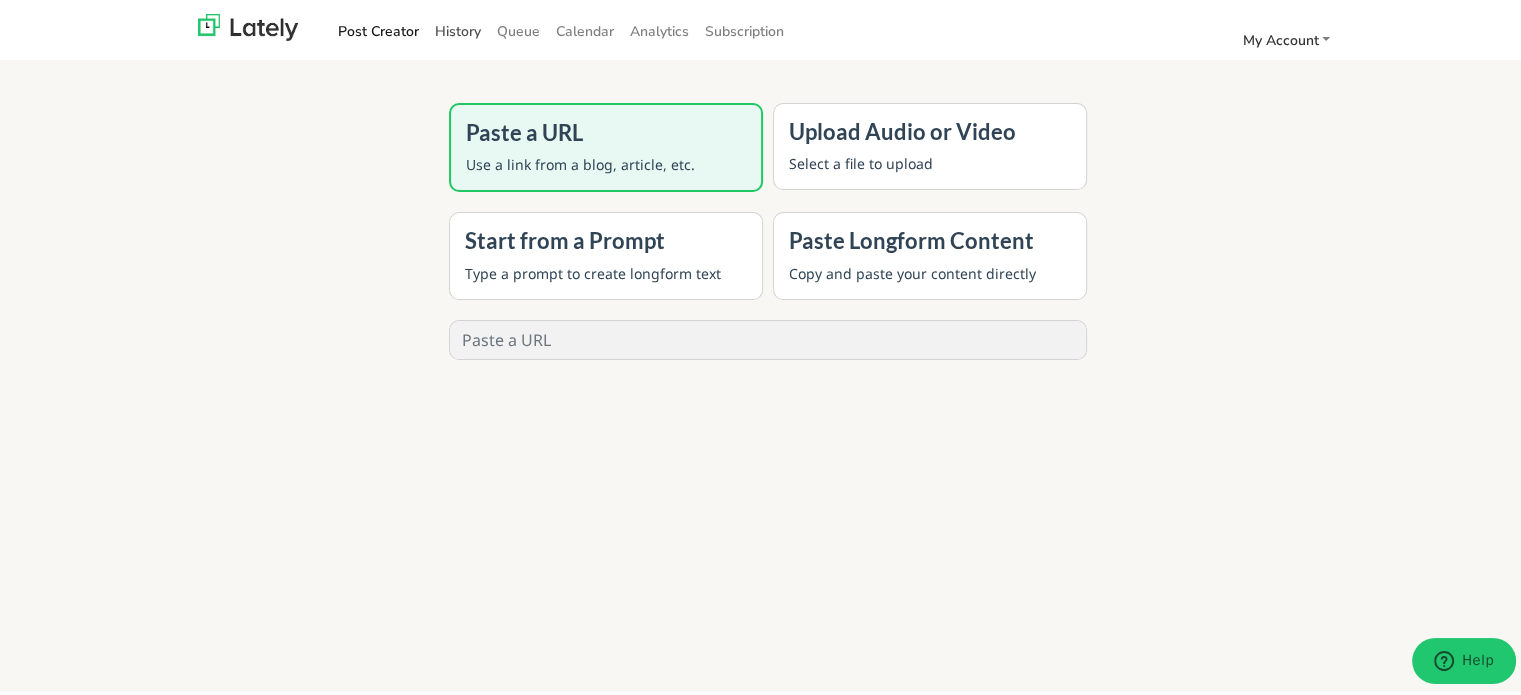 click on "History" at bounding box center [458, 28] 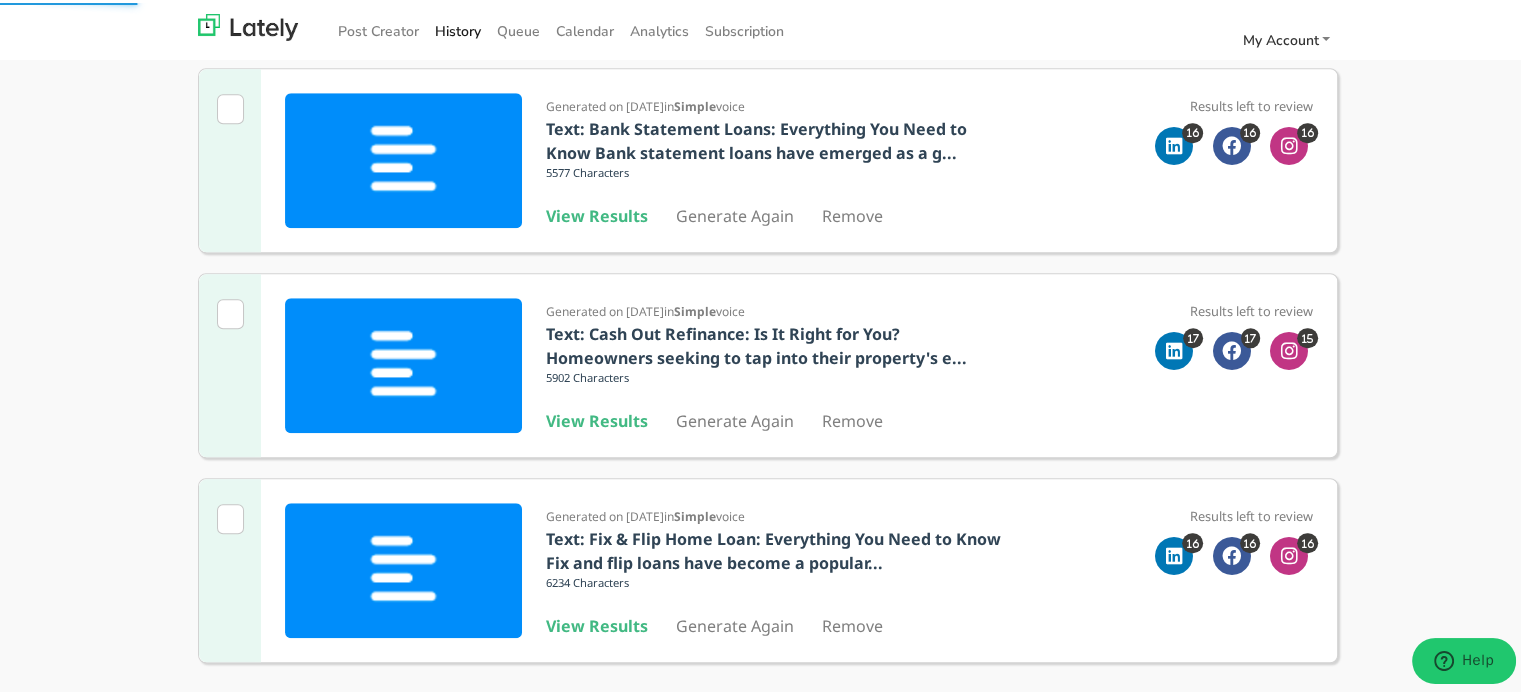 scroll, scrollTop: 1687, scrollLeft: 0, axis: vertical 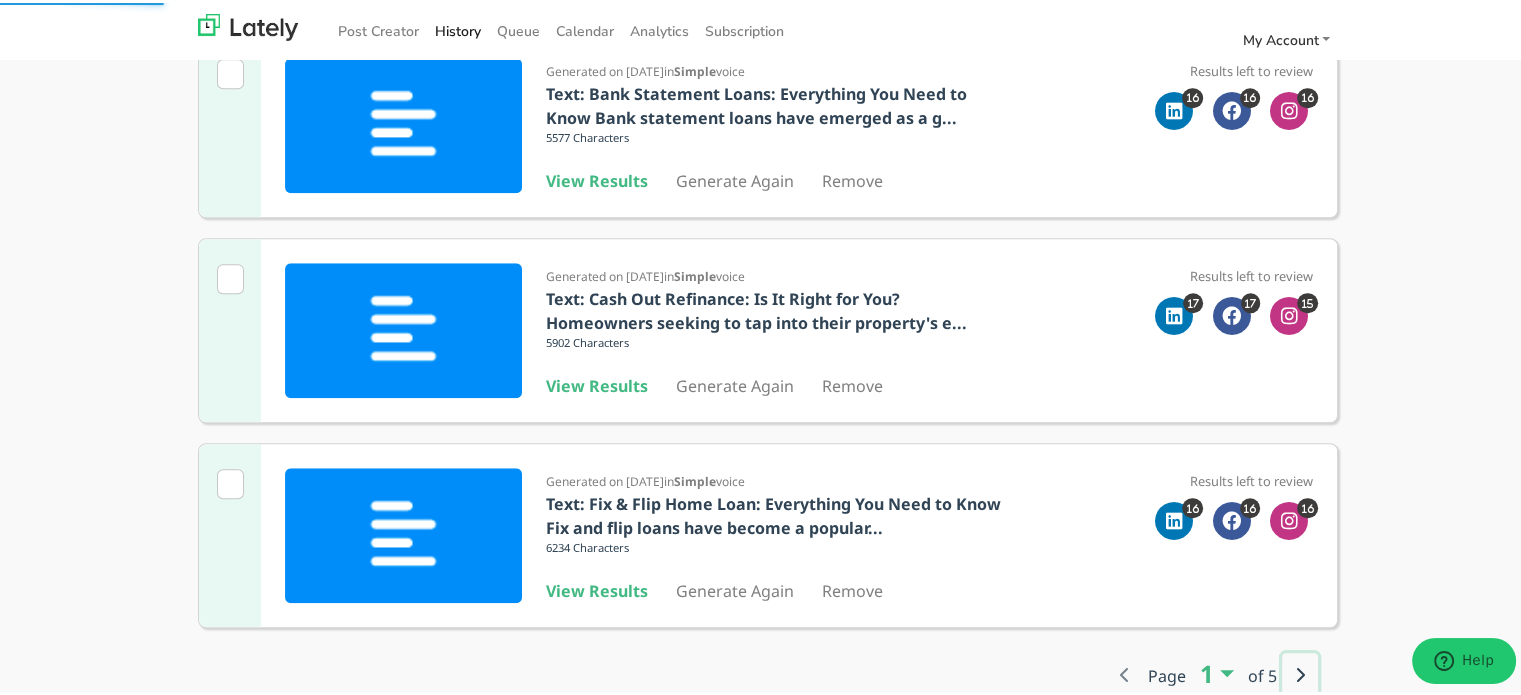 click at bounding box center (1300, 672) 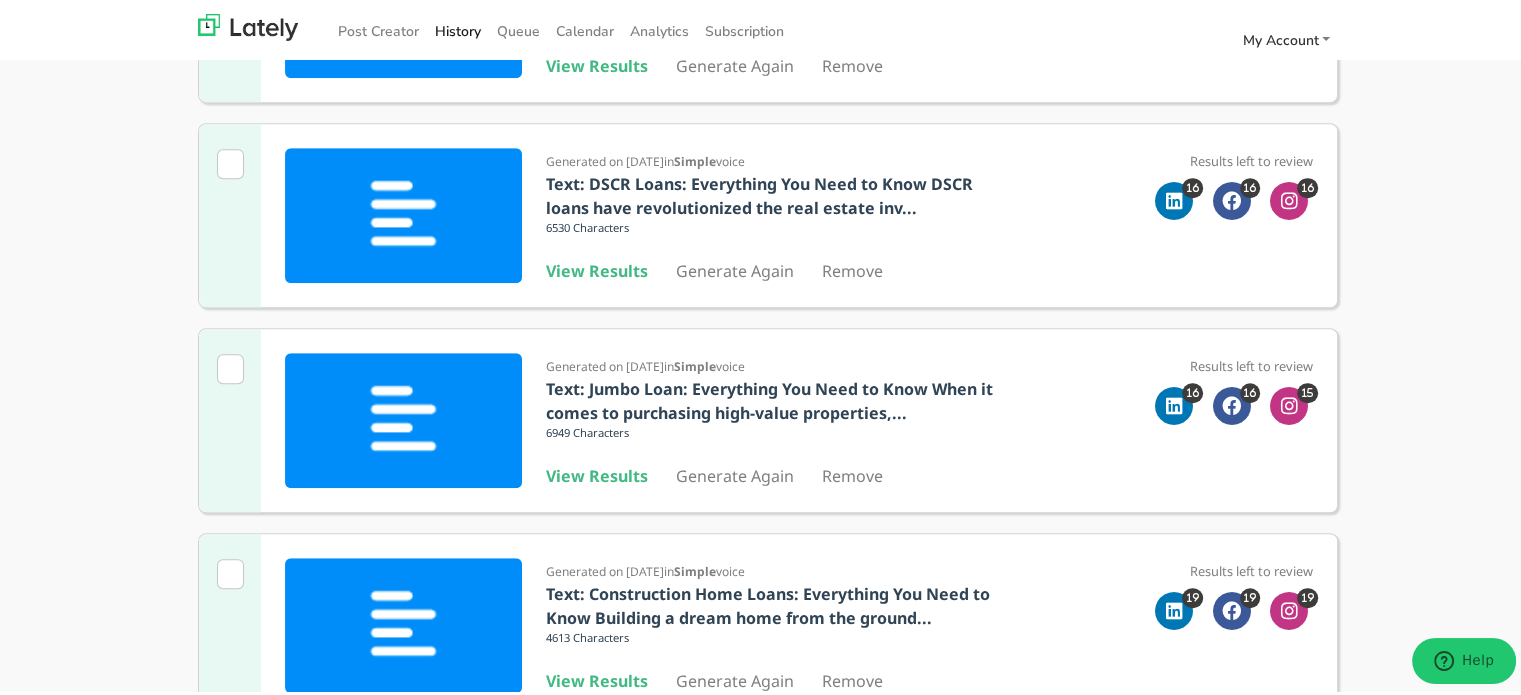 scroll, scrollTop: 579, scrollLeft: 0, axis: vertical 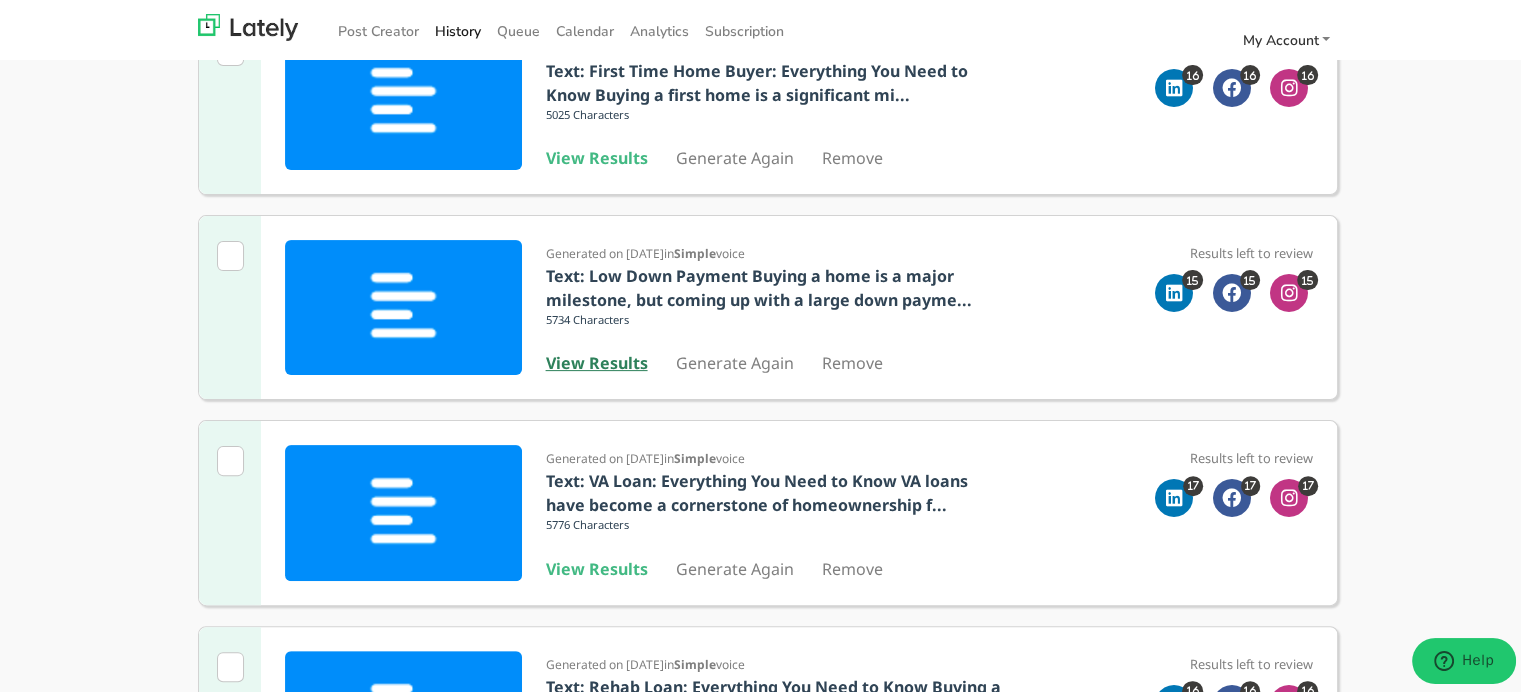 click on "View Results" at bounding box center [597, 360] 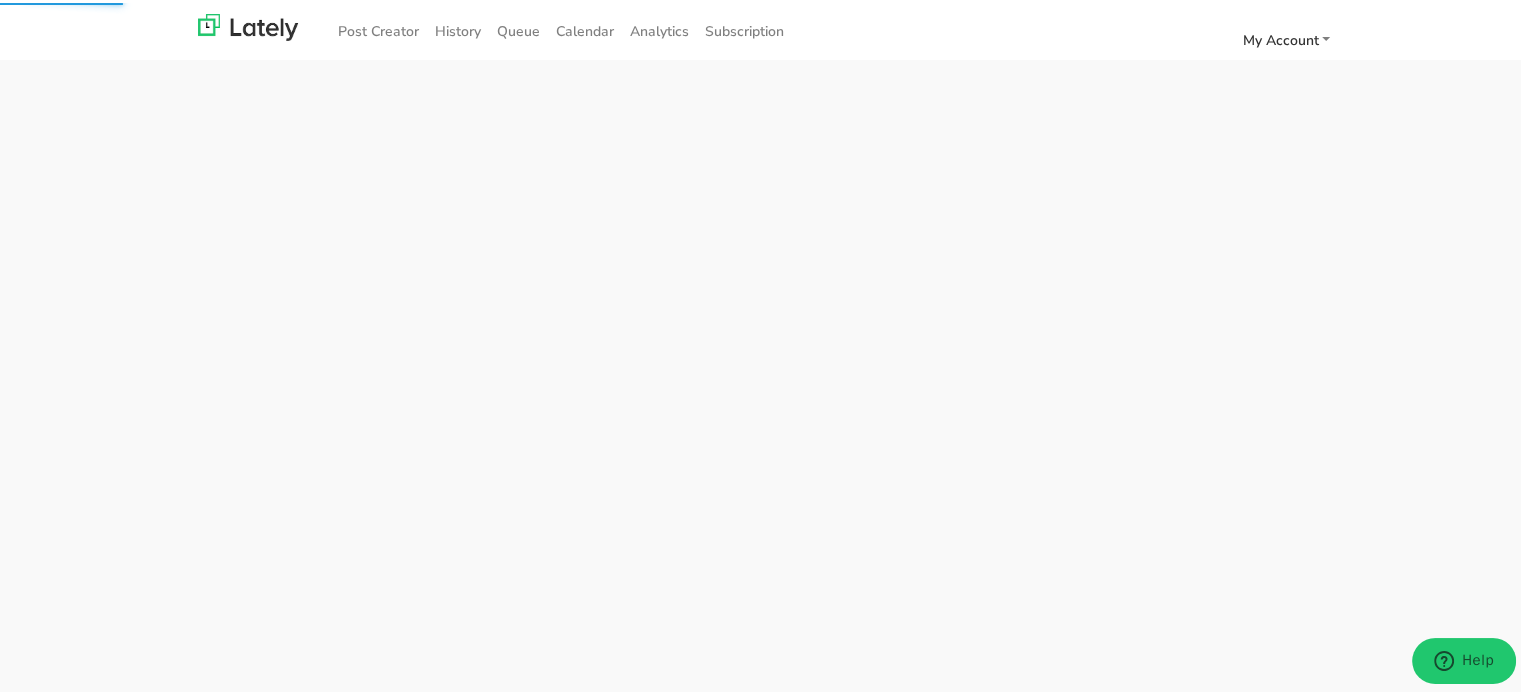 scroll, scrollTop: 0, scrollLeft: 0, axis: both 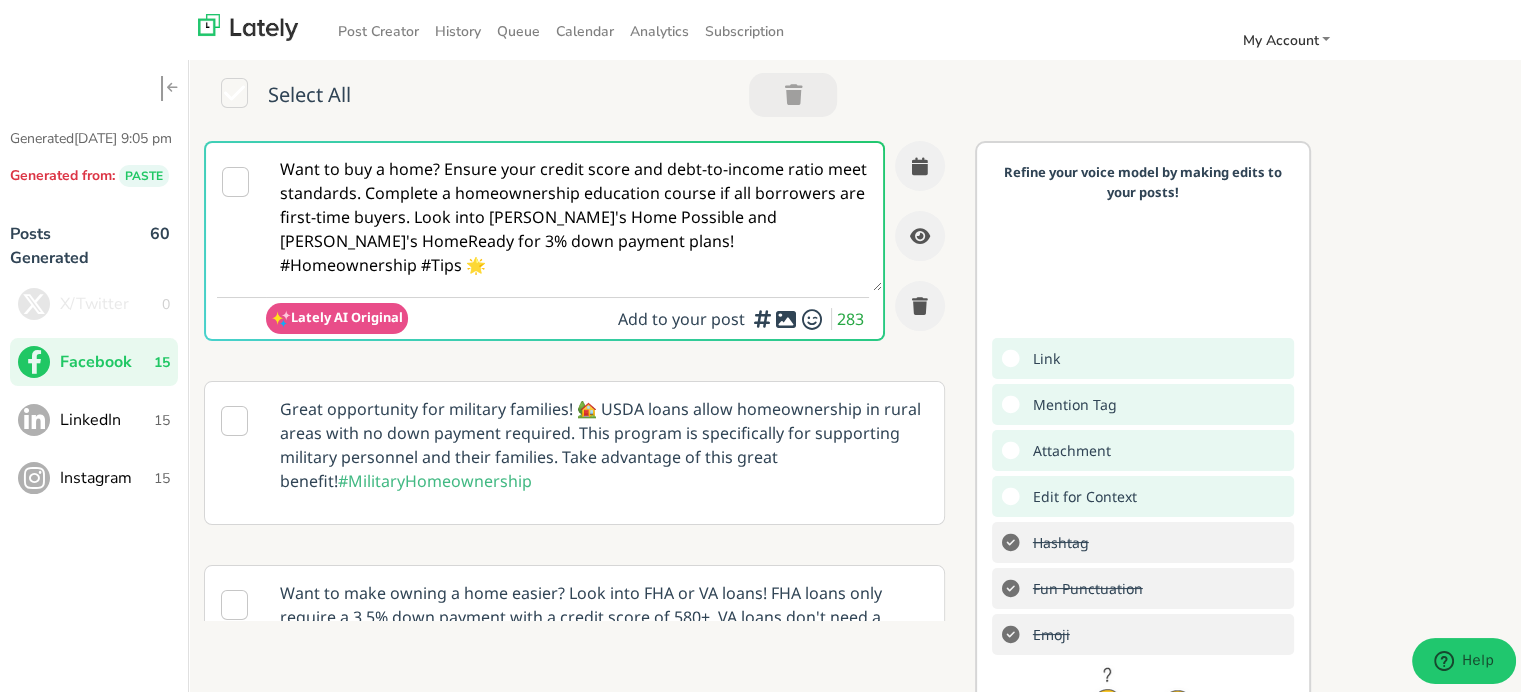 click on "Want to buy a home? Ensure your credit score and debt-to-income ratio meet standards. Complete a homeownership education course if all borrowers are first-time buyers. Look into [PERSON_NAME]'s Home Possible and [PERSON_NAME]'s HomeReady for 3% down payment plans! #Homeownership #Tips 🌟" at bounding box center (574, 214) 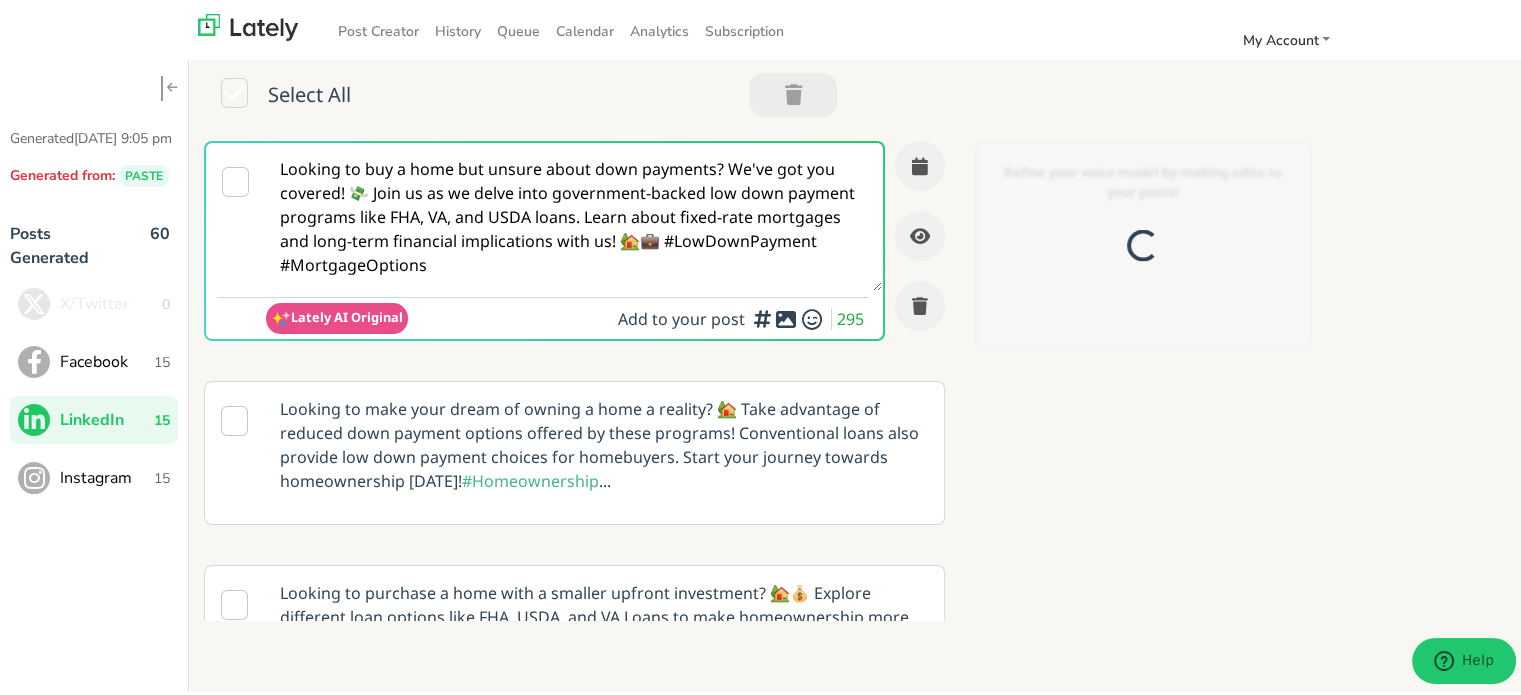 scroll, scrollTop: 0, scrollLeft: 0, axis: both 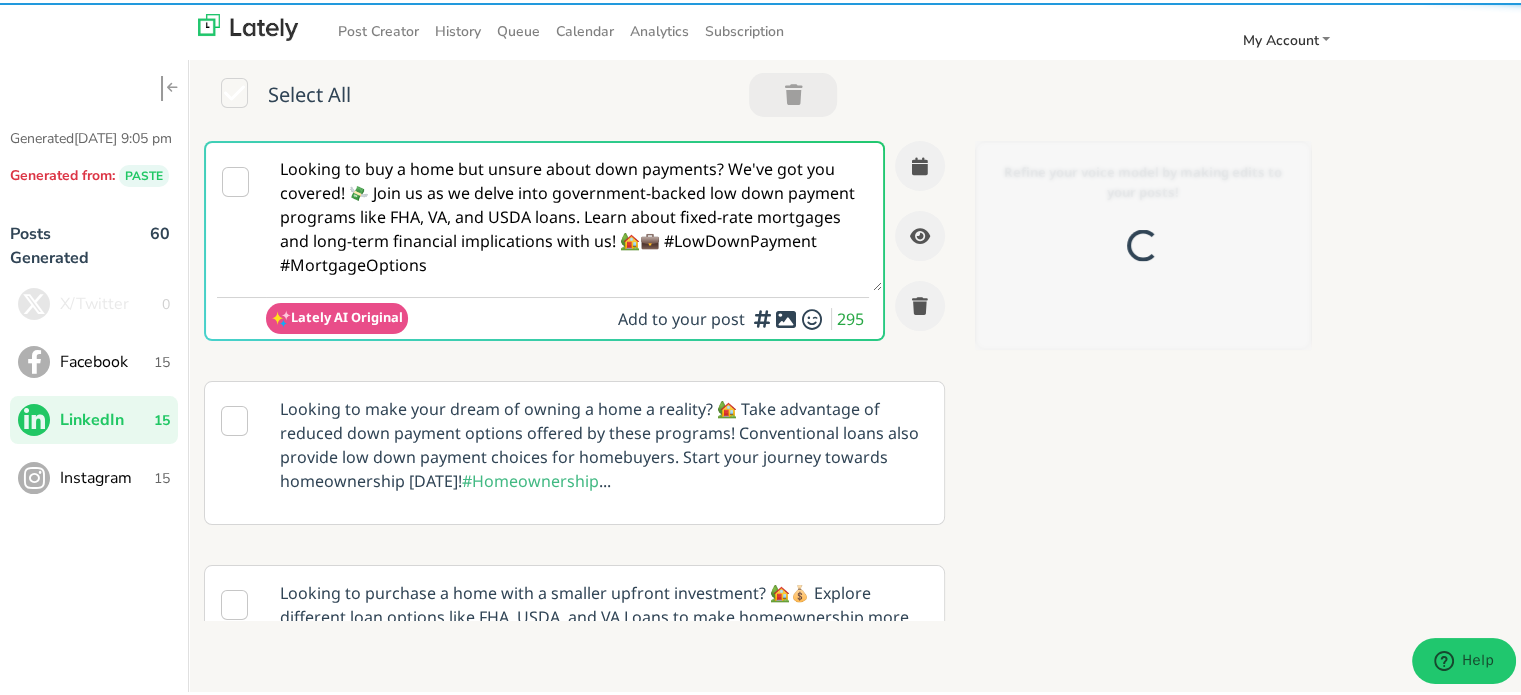 click on "Looking to buy a home but unsure about down payments? We've got you covered! 💸 Join us as we delve into government-backed low down payment programs like FHA, VA, and USDA loans. Learn about fixed-rate mortgages and long-term financial implications with us! 🏡💼 #LowDownPayment #MortgageOptions" at bounding box center [574, 214] 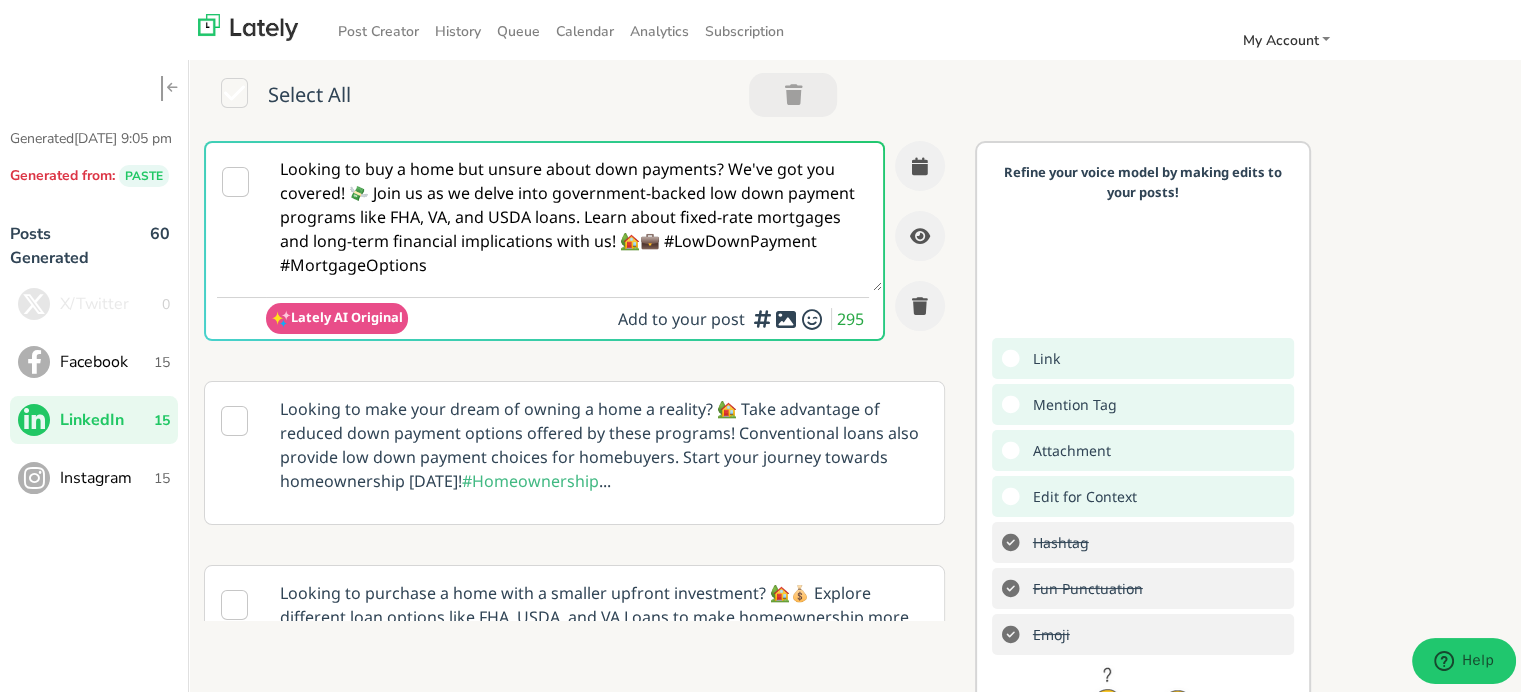 click on "Instagram 15" at bounding box center [94, 475] 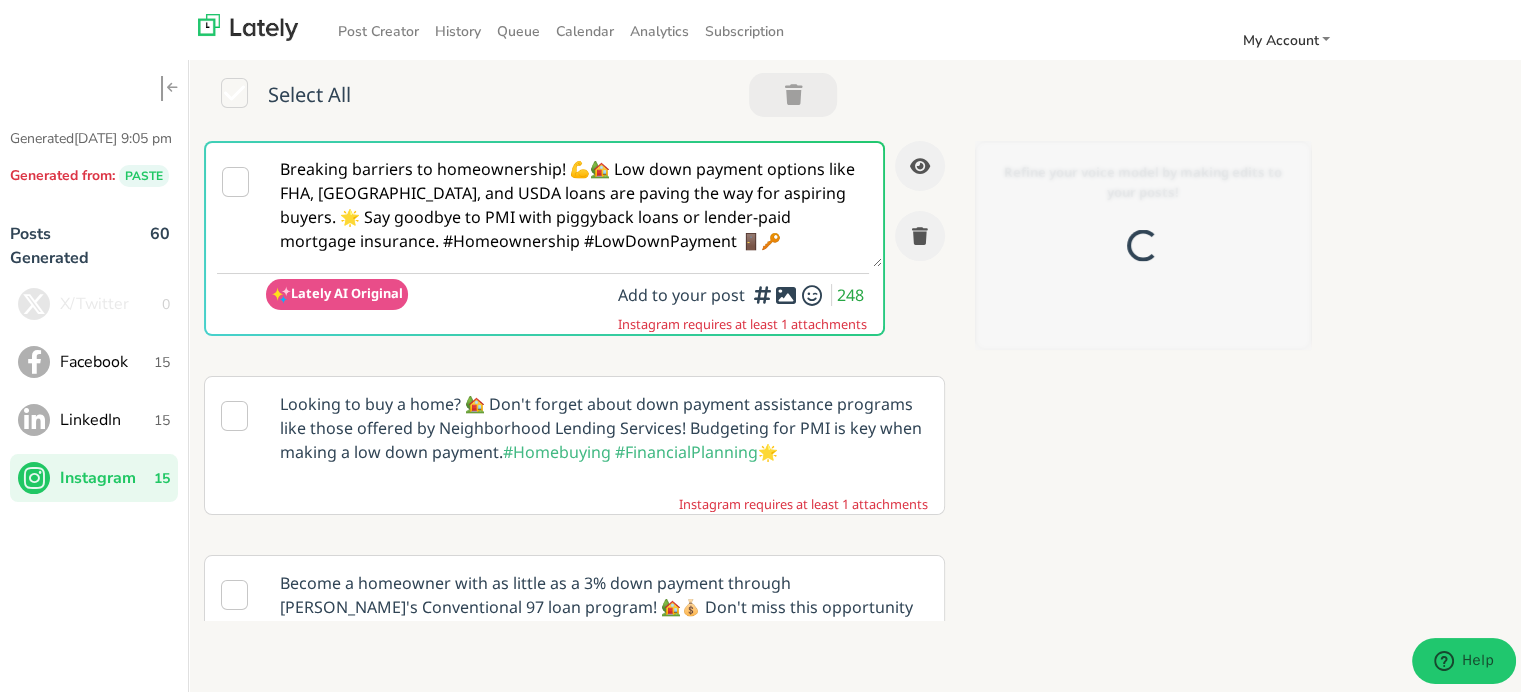 click on "Breaking barriers to homeownership! 💪🏡 Low down payment options like FHA, [GEOGRAPHIC_DATA], and USDA loans are paving the way for aspiring buyers. 🌟 Say goodbye to PMI with piggyback loans or lender-paid mortgage insurance. #Homeownership #LowDownPayment 🚪🔑" at bounding box center [574, 202] 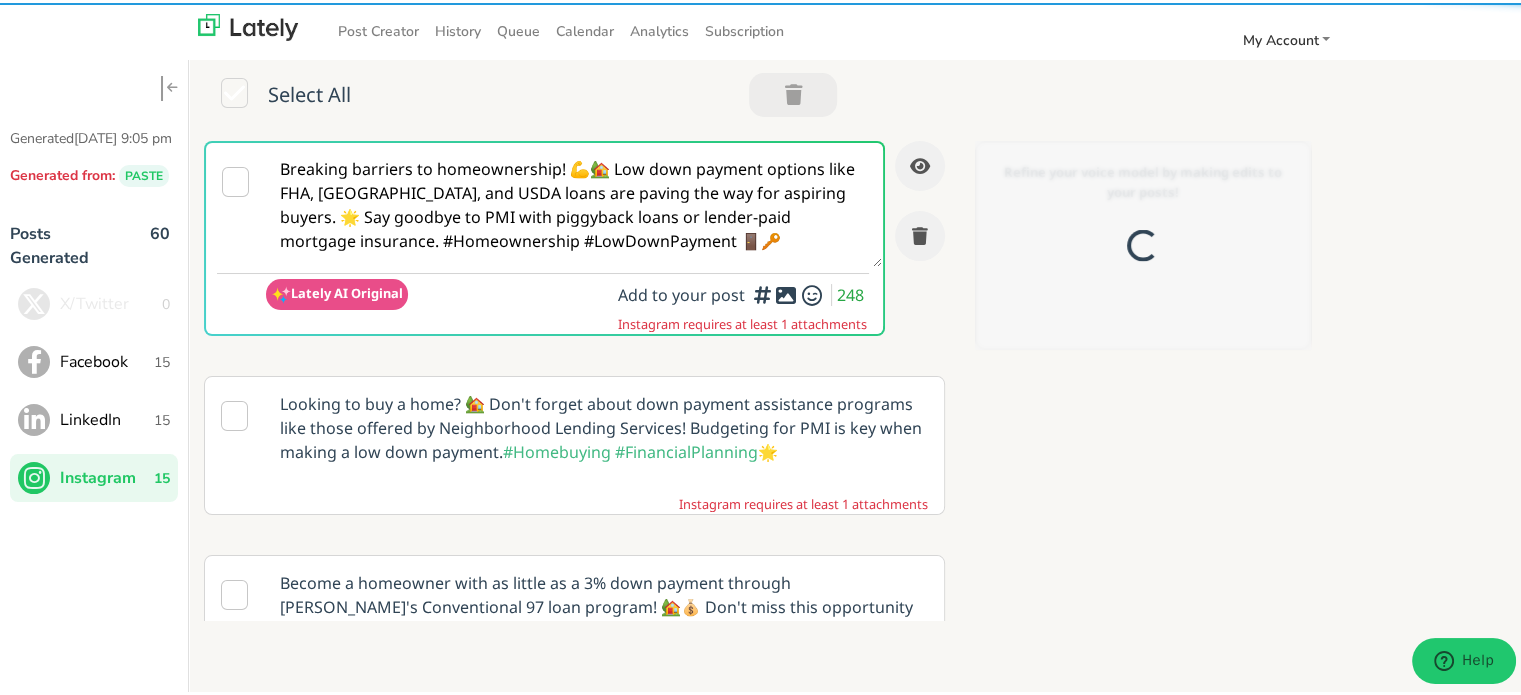 click on "Breaking barriers to homeownership! 💪🏡 Low down payment options like FHA, [GEOGRAPHIC_DATA], and USDA loans are paving the way for aspiring buyers. 🌟 Say goodbye to PMI with piggyback loans or lender-paid mortgage insurance. #Homeownership #LowDownPayment 🚪🔑" at bounding box center (574, 202) 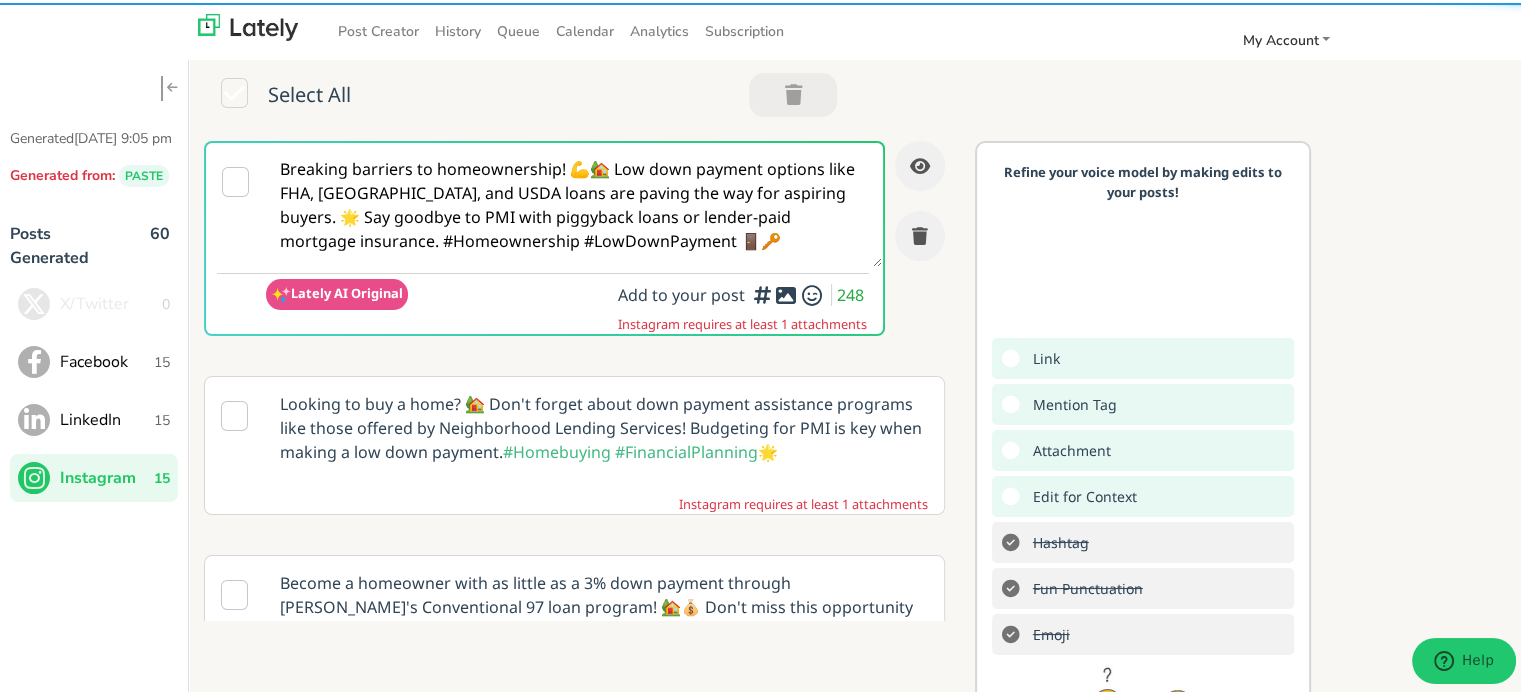 click on "Breaking barriers to homeownership! 💪🏡 Low down payment options like FHA, [GEOGRAPHIC_DATA], and USDA loans are paving the way for aspiring buyers. 🌟 Say goodbye to PMI with piggyback loans or lender-paid mortgage insurance. #Homeownership #LowDownPayment 🚪🔑" at bounding box center (574, 202) 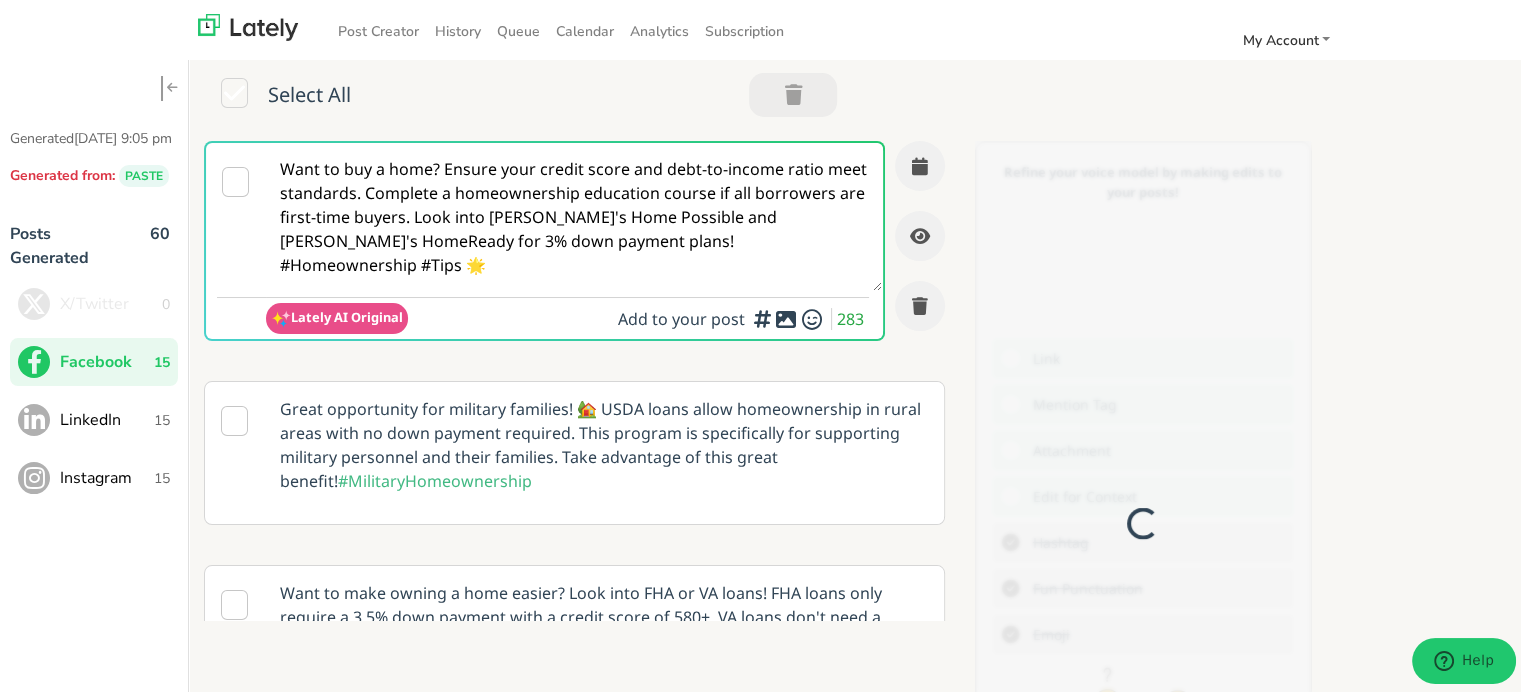 scroll, scrollTop: 0, scrollLeft: 0, axis: both 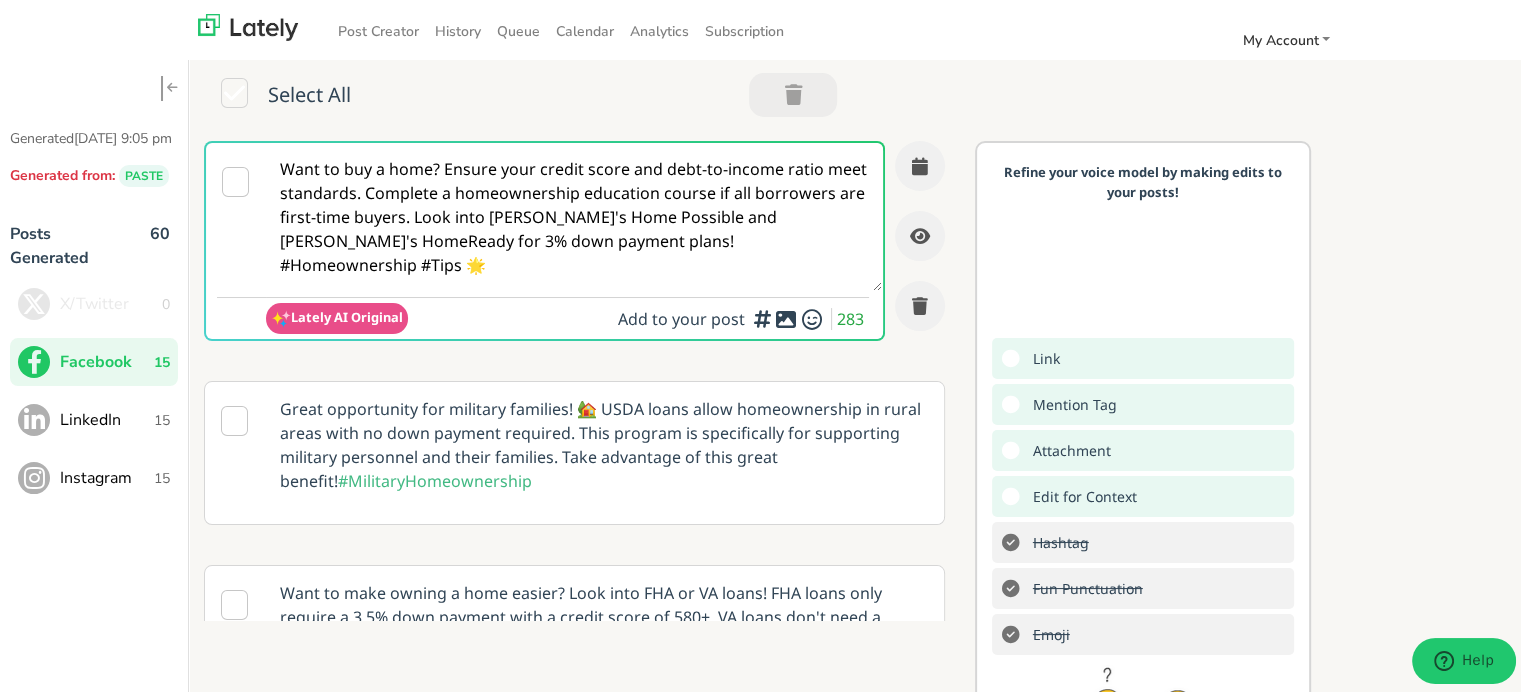 click on "Want to buy a home? Ensure your credit score and debt-to-income ratio meet standards. Complete a homeownership education course if all borrowers are first-time buyers. Look into [PERSON_NAME]'s Home Possible and [PERSON_NAME]'s HomeReady for 3% down payment plans! #Homeownership #Tips 🌟" at bounding box center [574, 214] 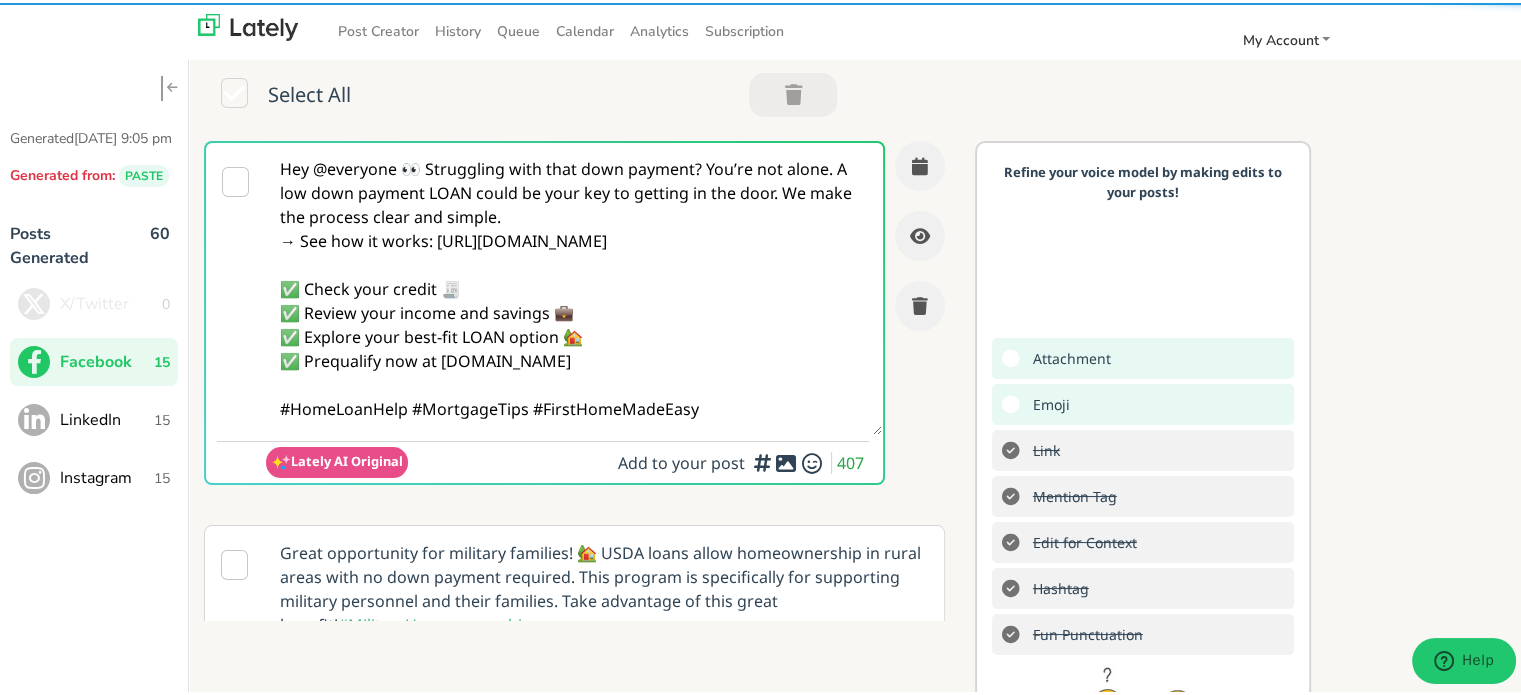 click on "Hey @everyone 👀 Struggling with that down payment? You’re not alone. A low down payment LOAN could be your key to getting in the door. We make the process clear and simple.
→ See how it works: [URL][DOMAIN_NAME]
✅ Check your credit 🧾
✅ Review your income and savings 💼
✅ Explore your best-fit LOAN option 🏡
✅ Prequalify now at [DOMAIN_NAME]
#HomeLoanHelp #MortgageTips #FirstHomeMadeEasy" at bounding box center [574, 286] 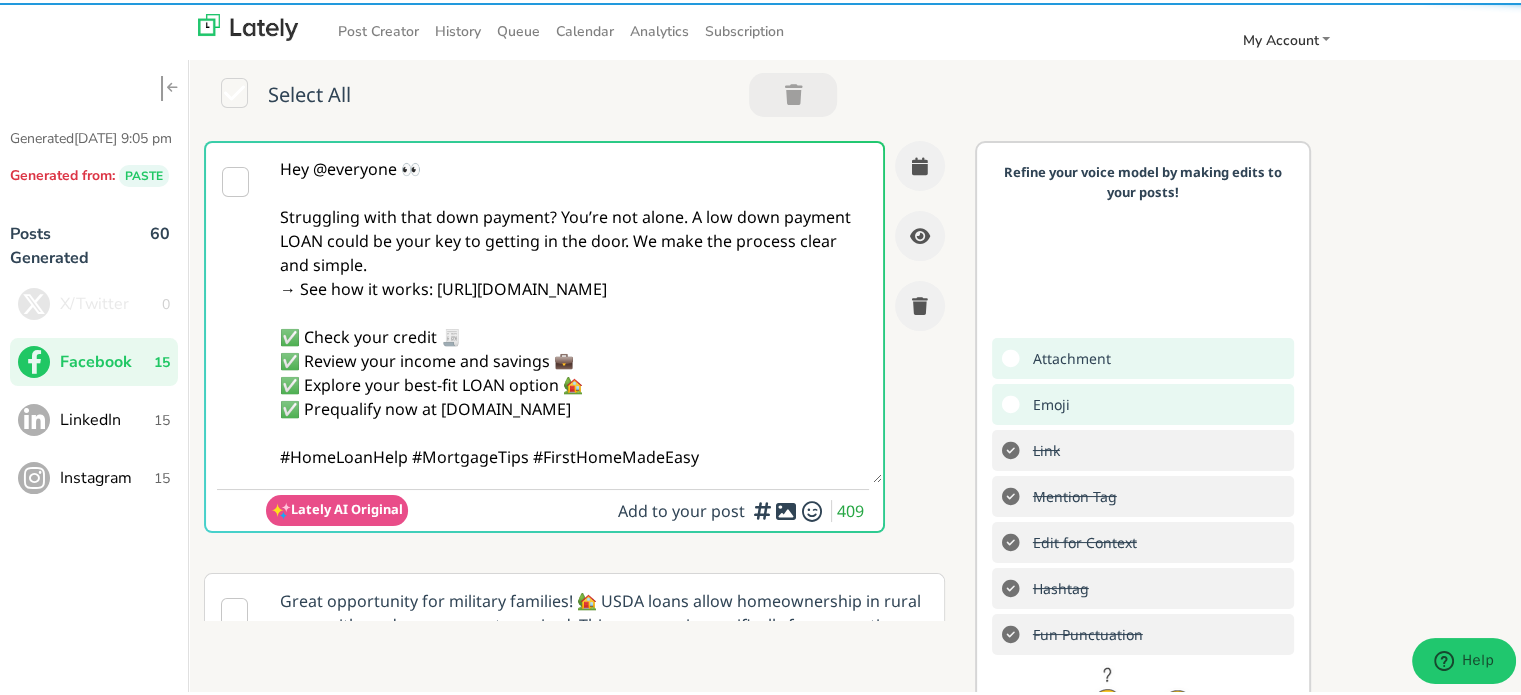 click on "Hey @everyone 👀
Struggling with that down payment? You’re not alone. A low down payment LOAN could be your key to getting in the door. We make the process clear and simple.
→ See how it works: [URL][DOMAIN_NAME]
✅ Check your credit 🧾
✅ Review your income and savings 💼
✅ Explore your best-fit LOAN option 🏡
✅ Prequalify now at [DOMAIN_NAME]
#HomeLoanHelp #MortgageTips #FirstHomeMadeEasy" at bounding box center (574, 310) 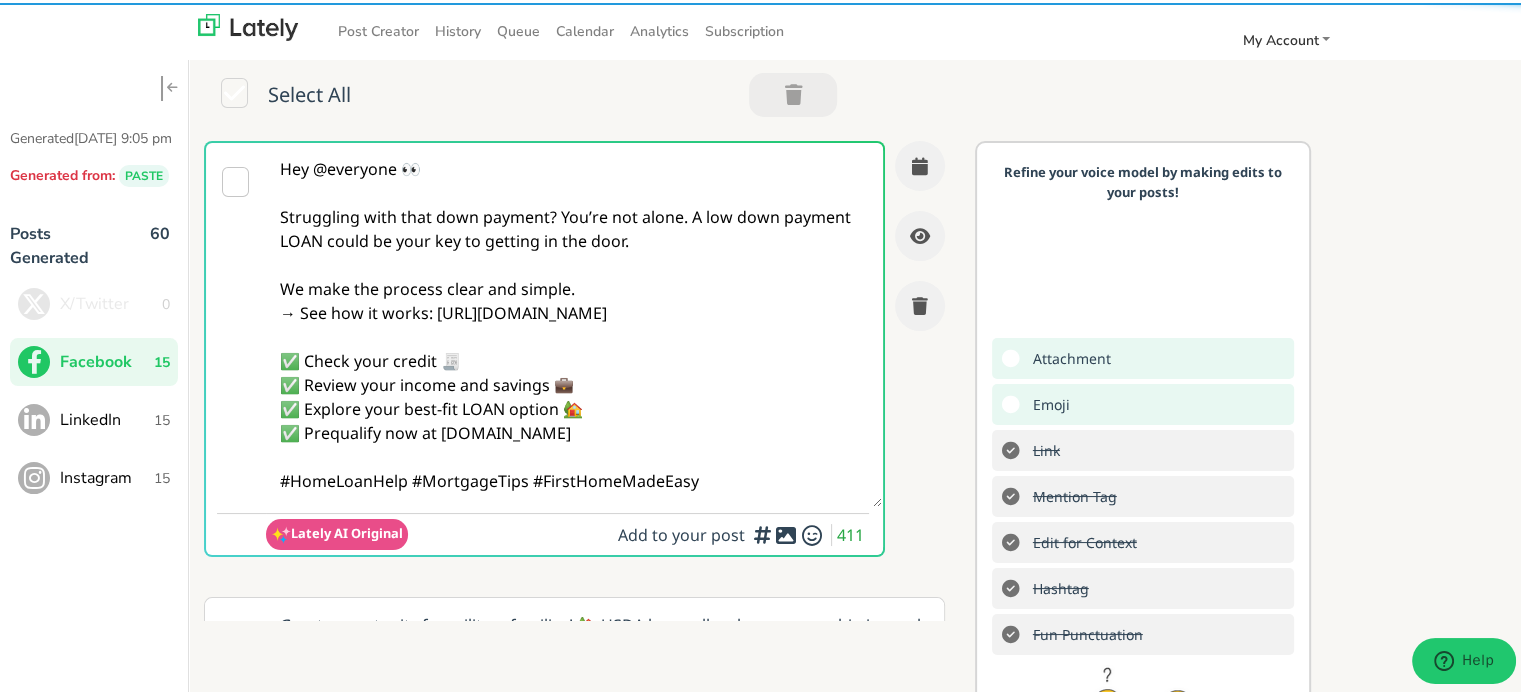 click on "Hey @everyone 👀
Struggling with that down payment? You’re not alone. A low down payment LOAN could be your key to getting in the door.
We make the process clear and simple.
→ See how it works: [URL][DOMAIN_NAME]
✅ Check your credit 🧾
✅ Review your income and savings 💼
✅ Explore your best-fit LOAN option 🏡
✅ Prequalify now at [DOMAIN_NAME]
#HomeLoanHelp #MortgageTips #FirstHomeMadeEasy" at bounding box center (574, 322) 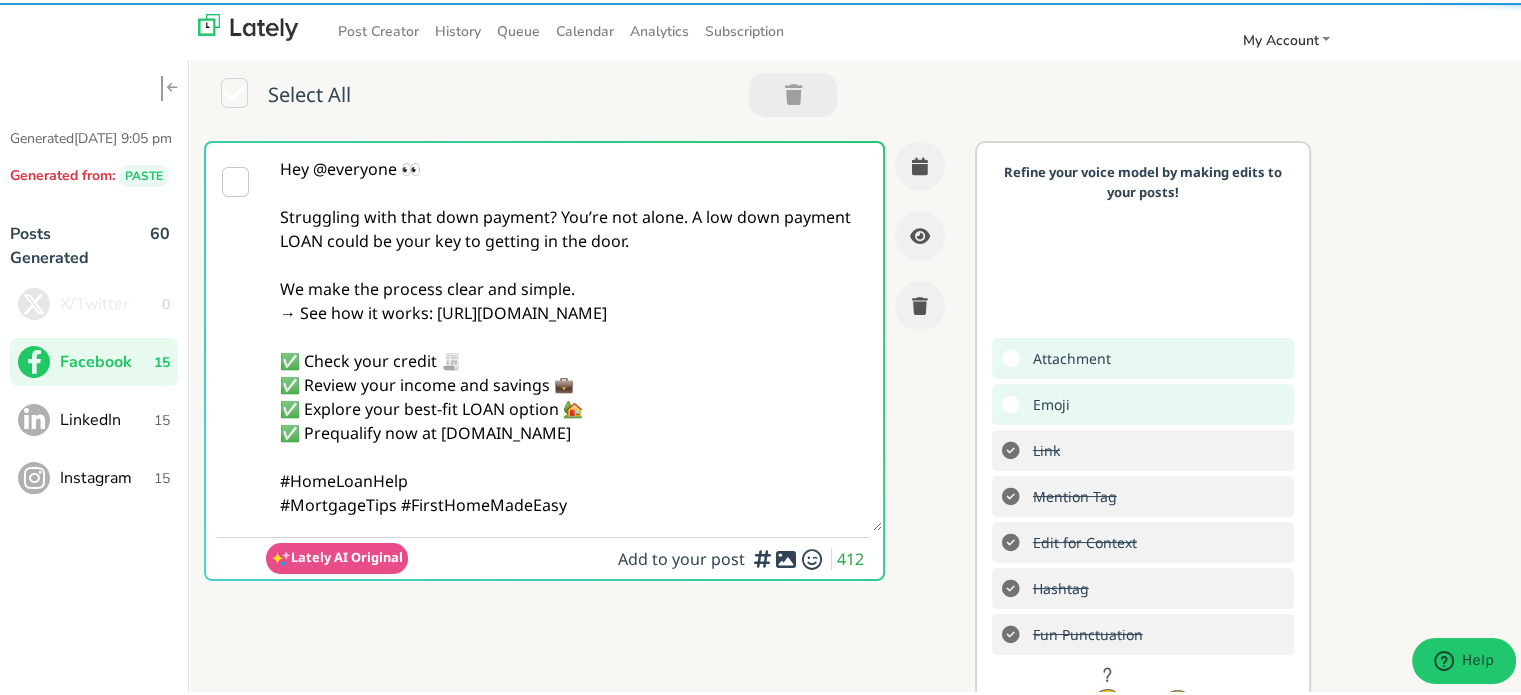 click on "Hey @everyone 👀
Struggling with that down payment? You’re not alone. A low down payment LOAN could be your key to getting in the door.
We make the process clear and simple.
→ See how it works: [URL][DOMAIN_NAME]
✅ Check your credit 🧾
✅ Review your income and savings 💼
✅ Explore your best-fit LOAN option 🏡
✅ Prequalify now at [DOMAIN_NAME]
#HomeLoanHelp
#MortgageTips #FirstHomeMadeEasy" at bounding box center (574, 334) 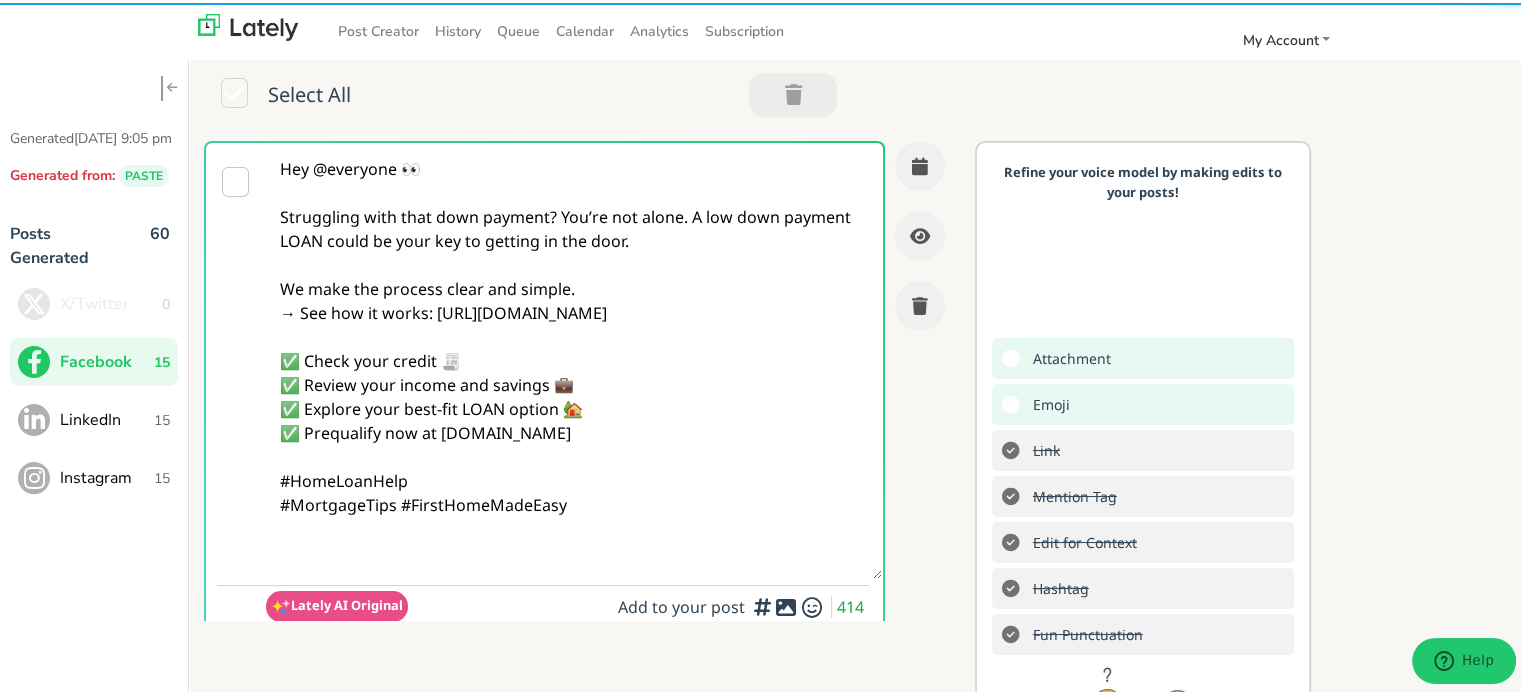paste on "Hey @everyone 👀 Struggling with that down payment? You’re not alone. A low down payment LOAN could be your key to getting in the door. We make the process clear and simple.
→ See how it works: [URL][DOMAIN_NAME]
✅ Check your credit 🧾
✅ Review your income and savings 💼
✅ Explore your best-fit LOAN option 🏡
✅ Prequalify now at [DOMAIN_NAME]
#HomeLoanHelp #MortgageTips #FirstHomeMadeEasy" 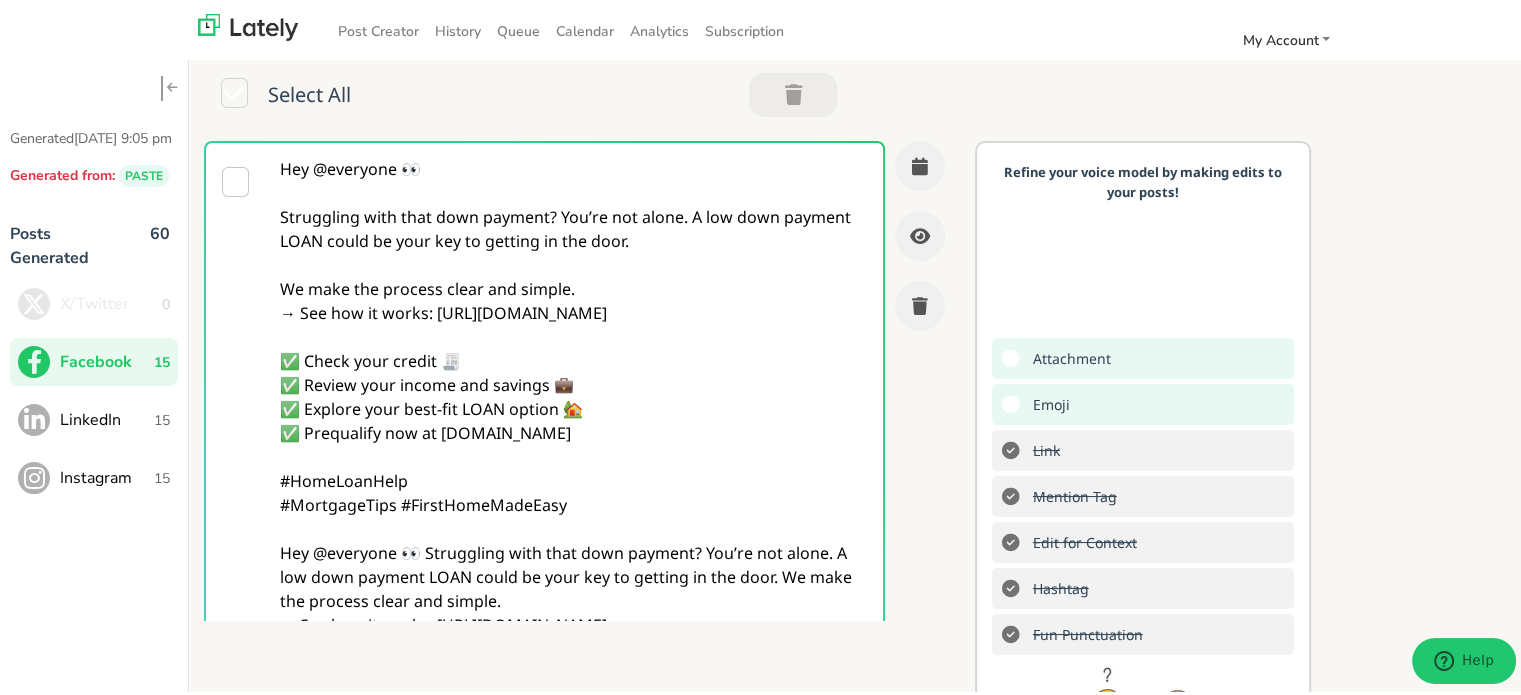 scroll, scrollTop: 181, scrollLeft: 0, axis: vertical 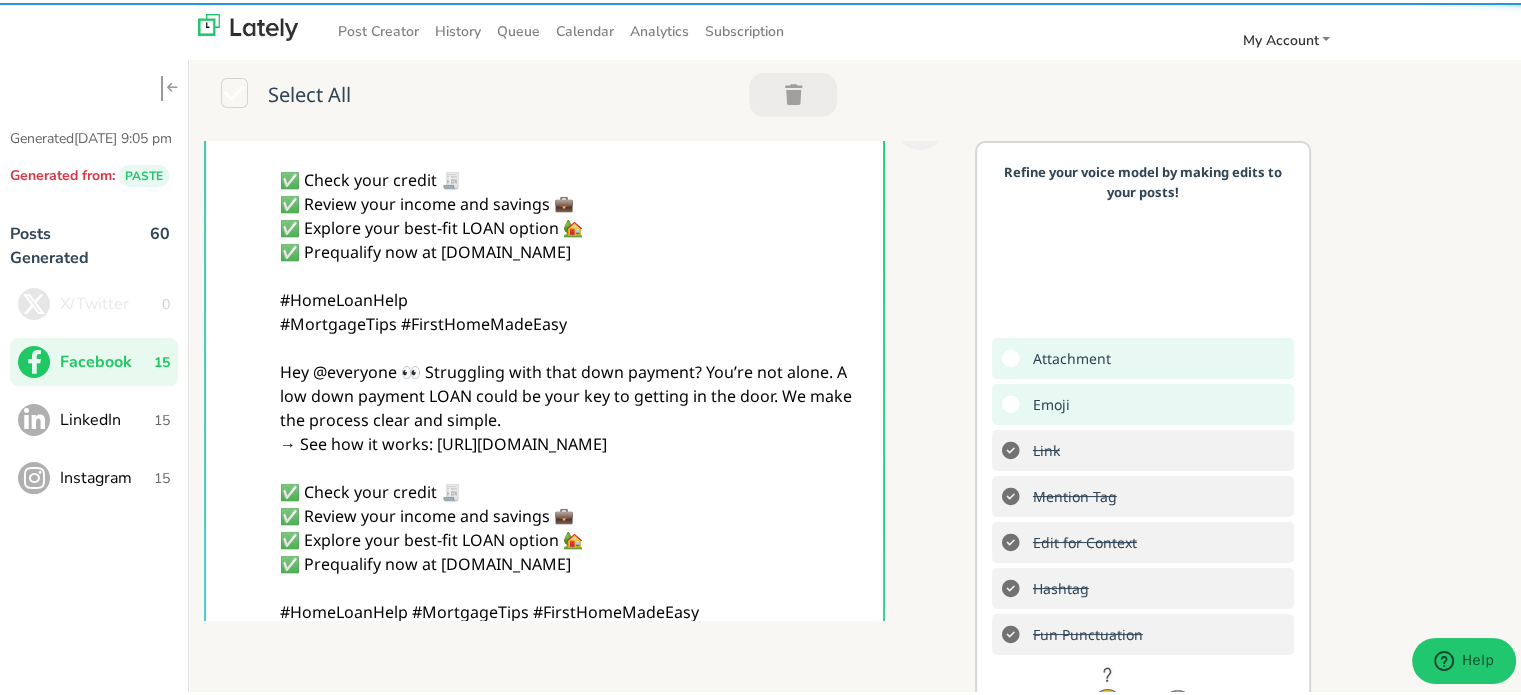 type on "Hey @everyone 👀
Struggling with that down payment? You’re not alone. A low down payment LOAN could be your key to getting in the door.
We make the process clear and simple.
→ See how it works: [URL][DOMAIN_NAME]
✅ Check your credit 🧾
✅ Review your income and savings 💼
✅ Explore your best-fit LOAN option 🏡
✅ Prequalify now at [DOMAIN_NAME]
#HomeLoanHelp
#MortgageTips #FirstHomeMadeEasy
Hey @everyone 👀 Struggling with that down payment? You’re not alone. A low down payment LOAN could be your key to getting in the door. We make the process clear and simple.
→ See how it works: [URL][DOMAIN_NAME]
✅ Check your credit 🧾
✅ Review your income and savings 💼
✅ Explore your best-fit LOAN option 🏡
✅ Prequalify now at [DOMAIN_NAME]
#HomeLoanHelp #MortgageTips #FirstHomeMadeEasy" 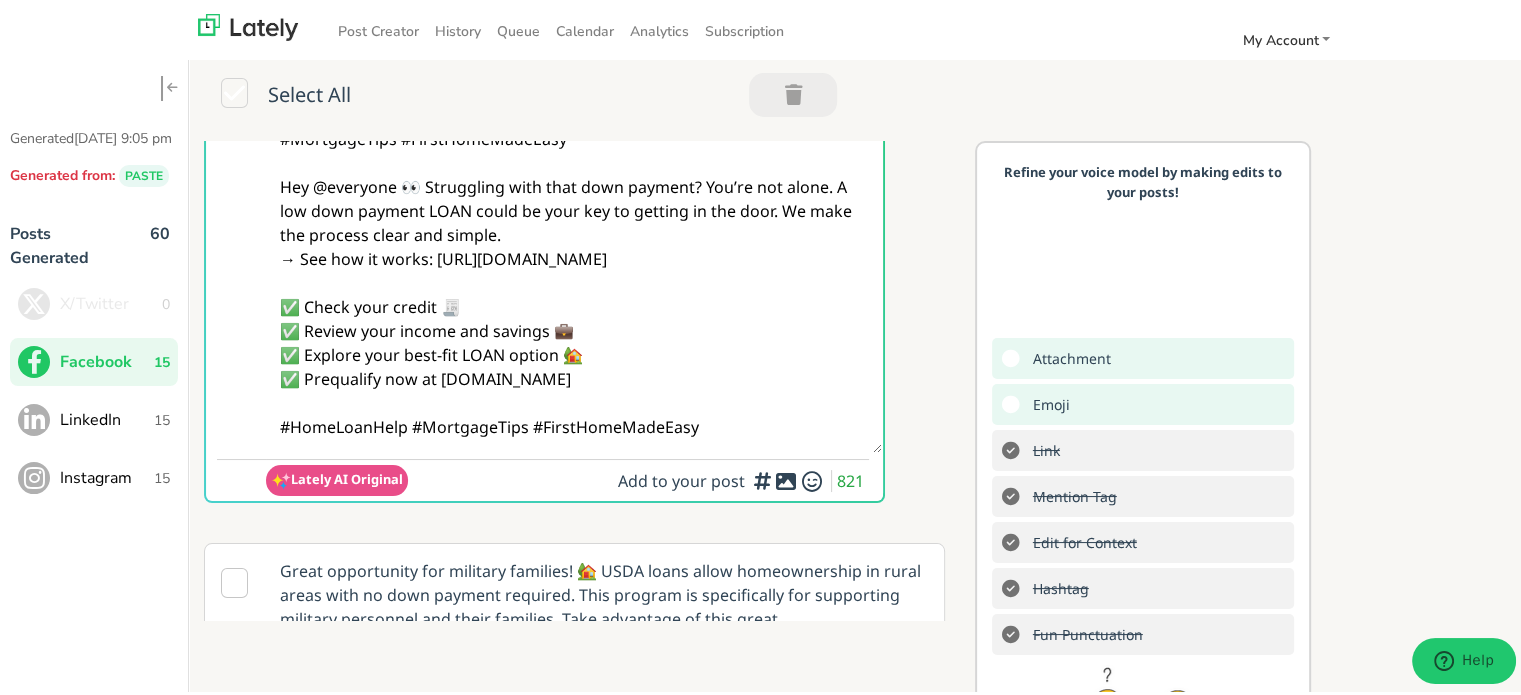 scroll, scrollTop: 481, scrollLeft: 0, axis: vertical 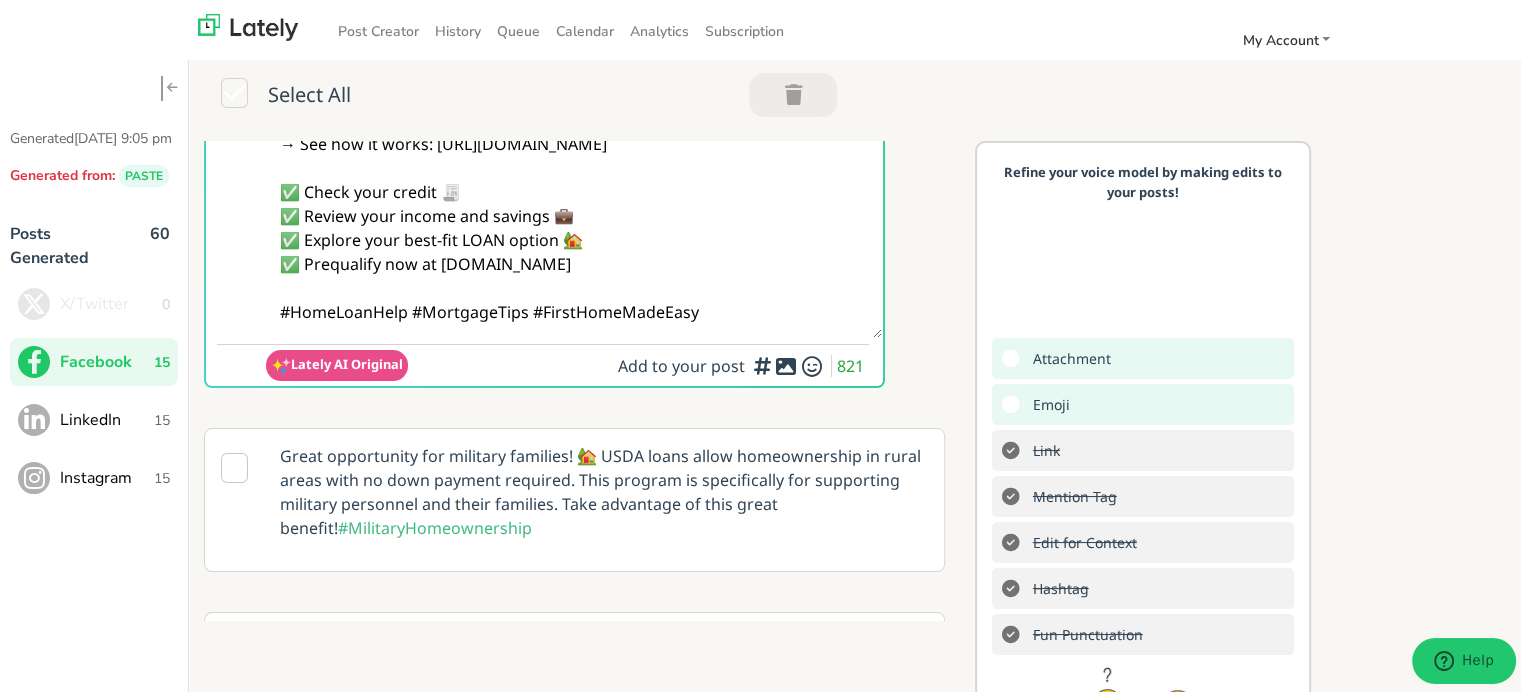 click at bounding box center [786, 363] 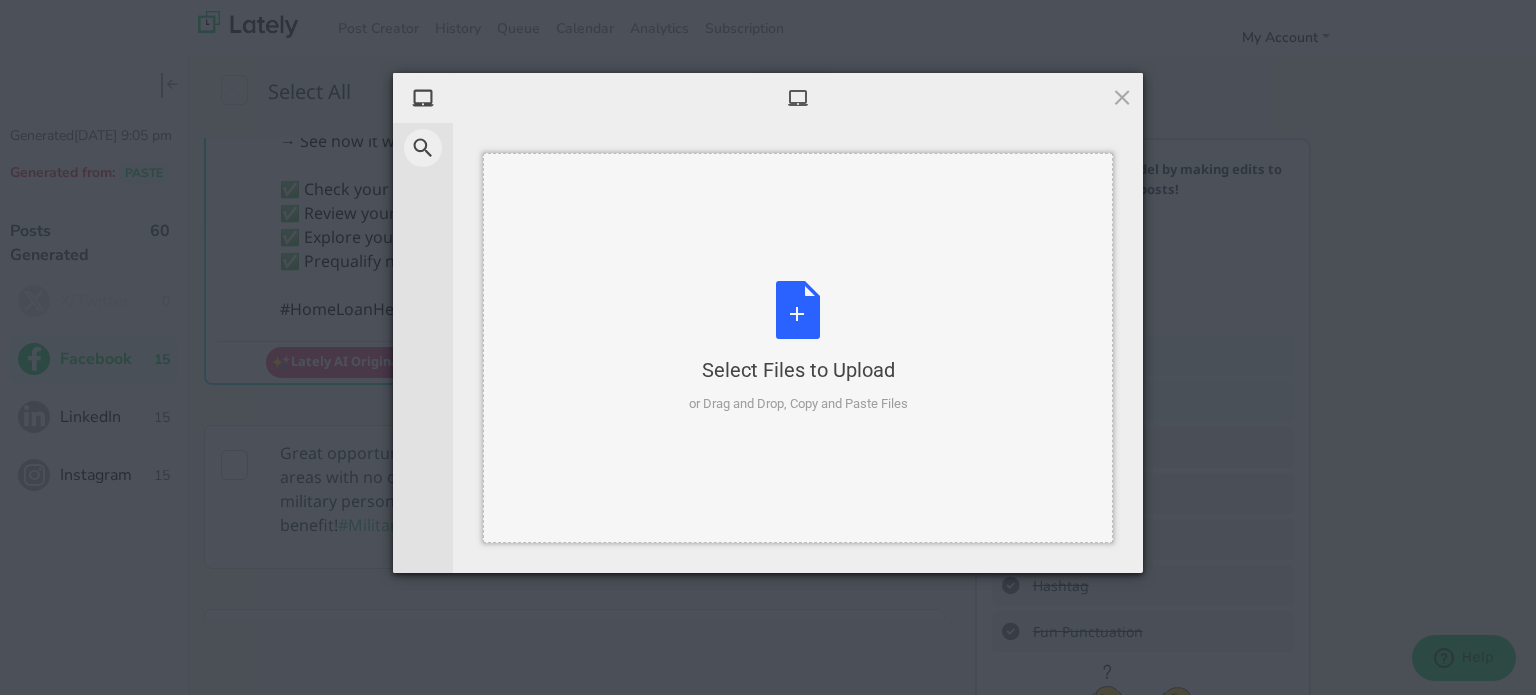 click on "Select Files to Upload" at bounding box center (798, 370) 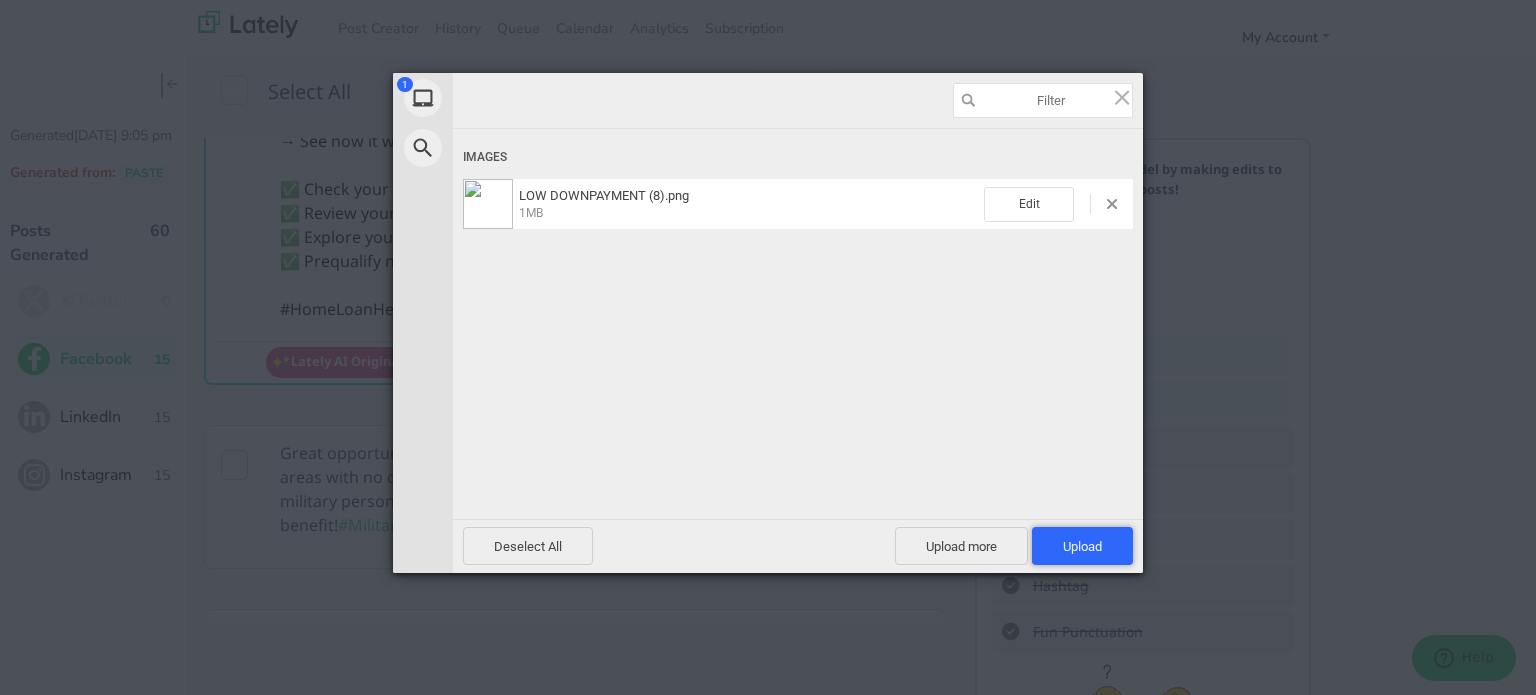 click on "Upload
1" at bounding box center [1082, 546] 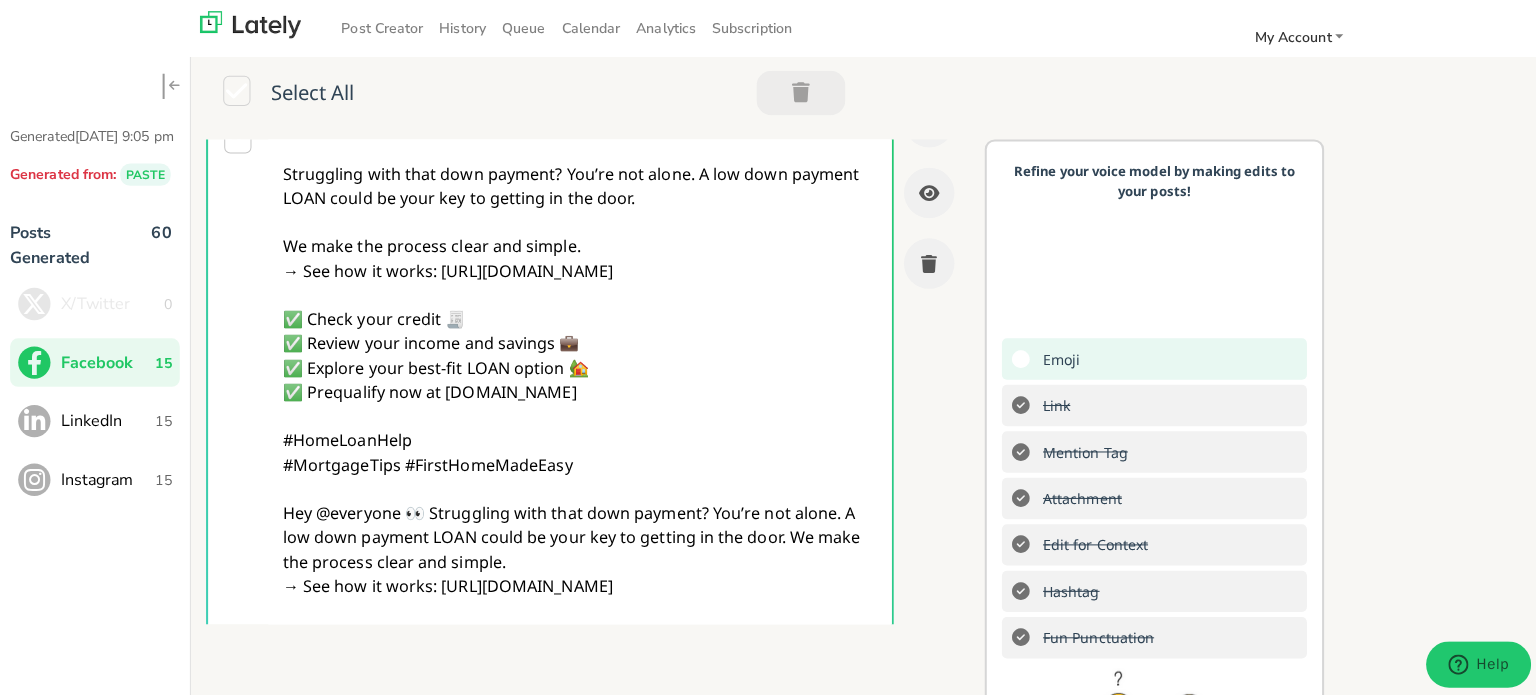 scroll, scrollTop: 0, scrollLeft: 0, axis: both 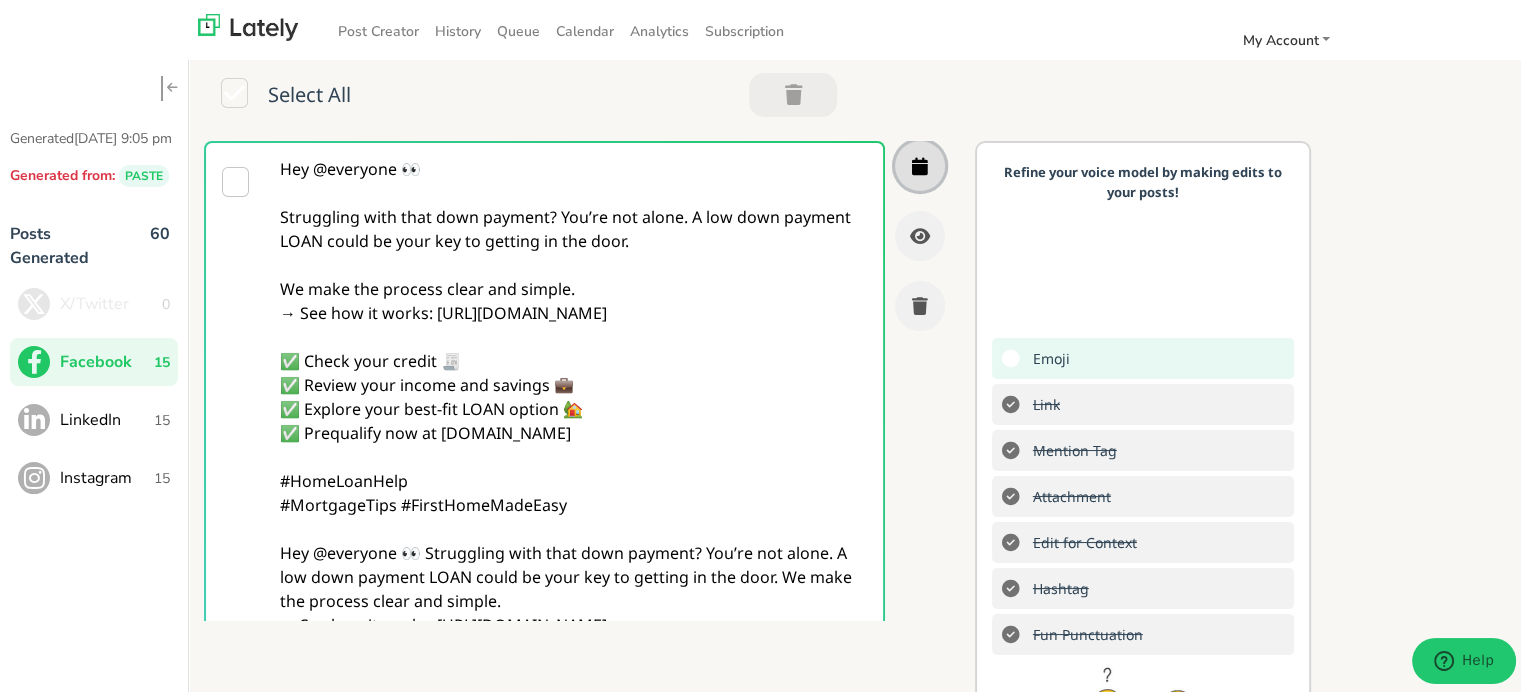 click at bounding box center (920, 163) 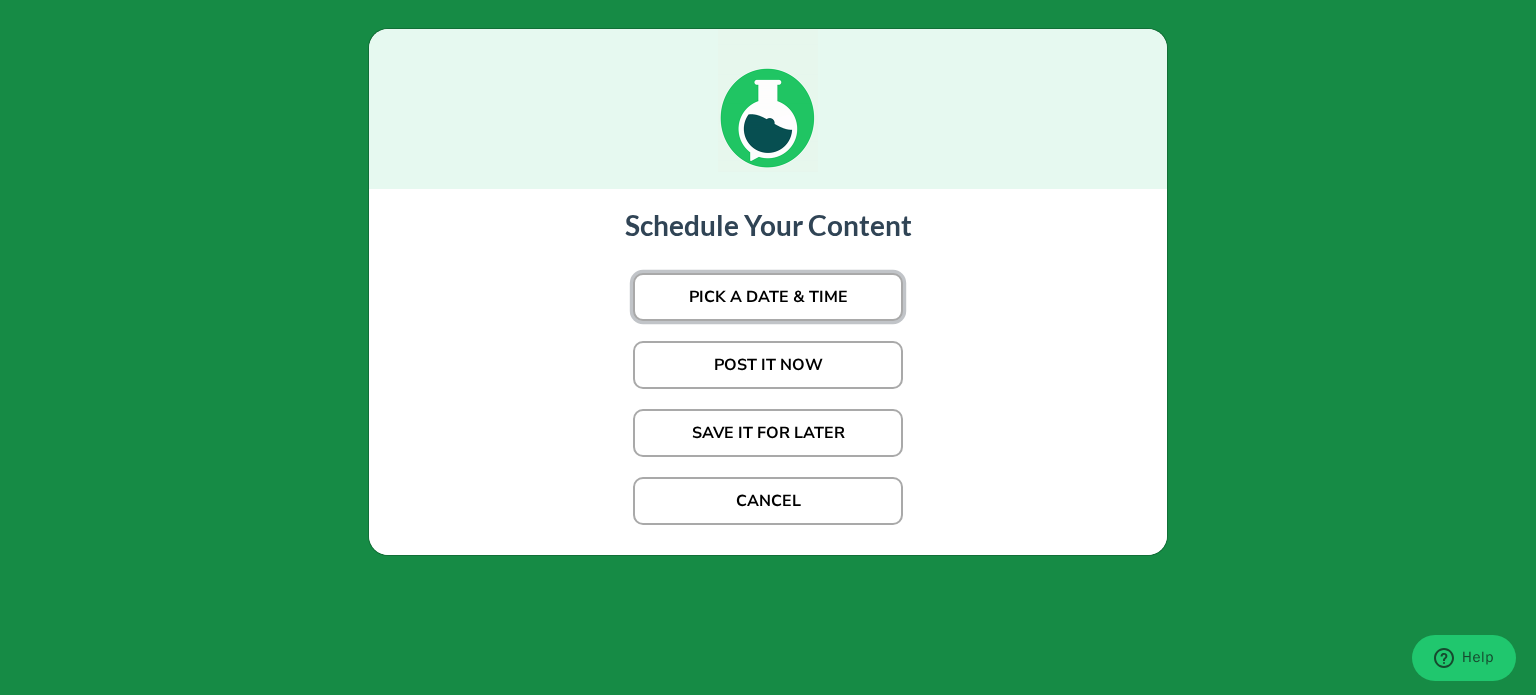 click on "PICK A DATE & TIME" at bounding box center (768, 297) 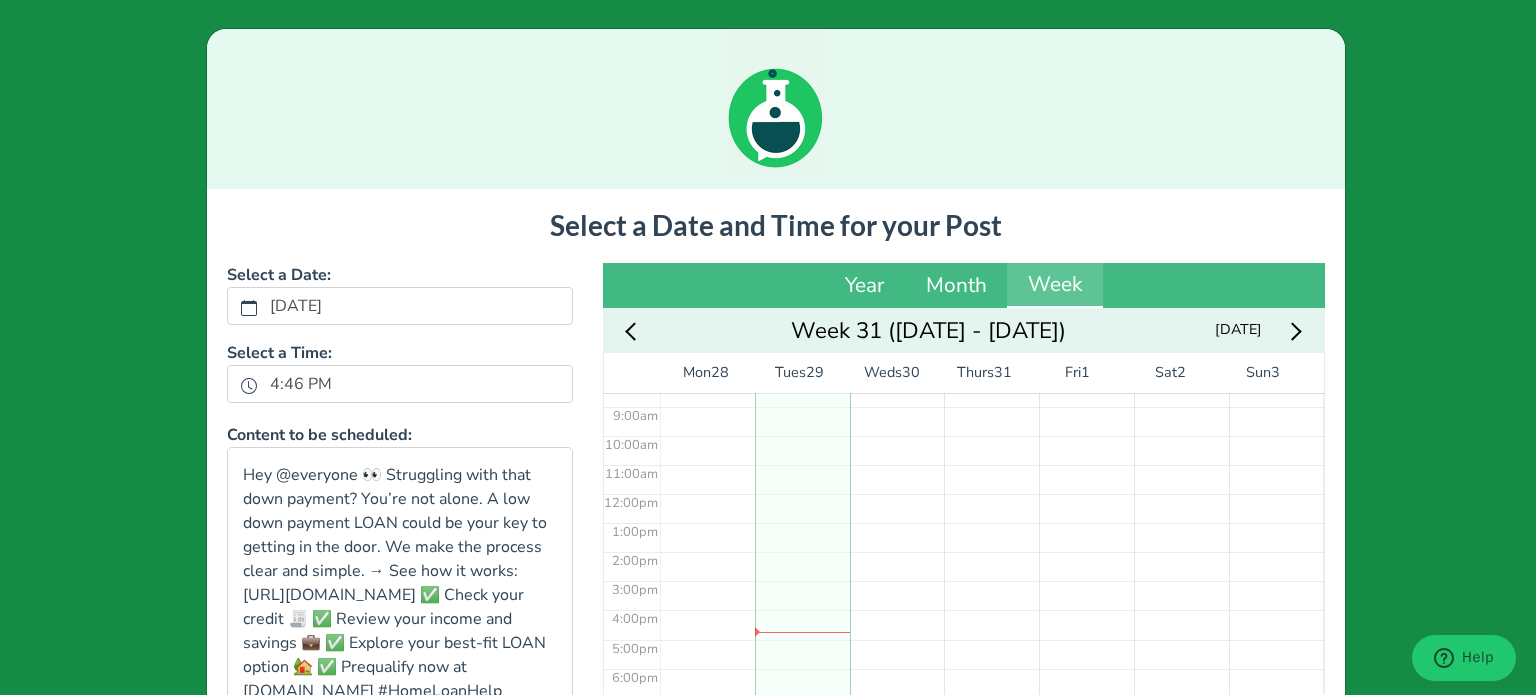 scroll, scrollTop: 292, scrollLeft: 0, axis: vertical 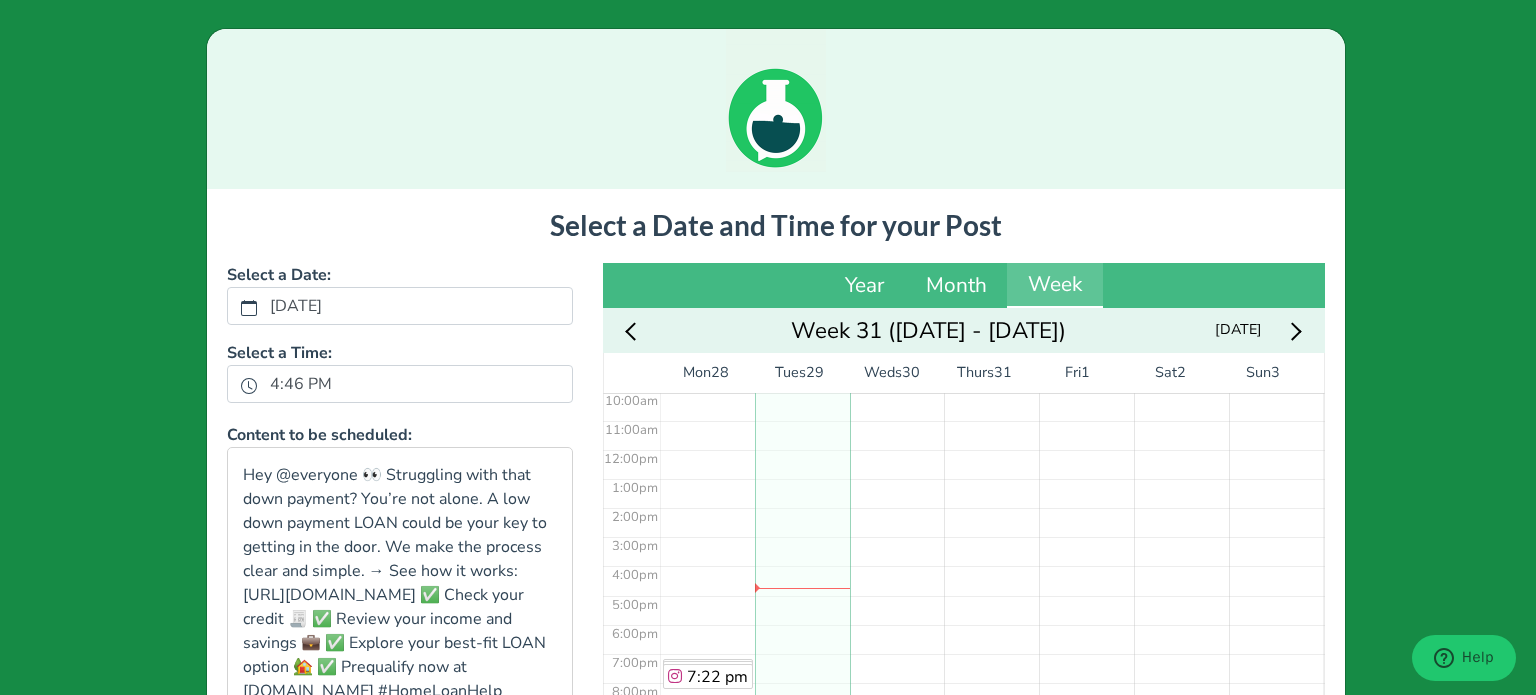 click on "[DATE]" at bounding box center [400, 306] 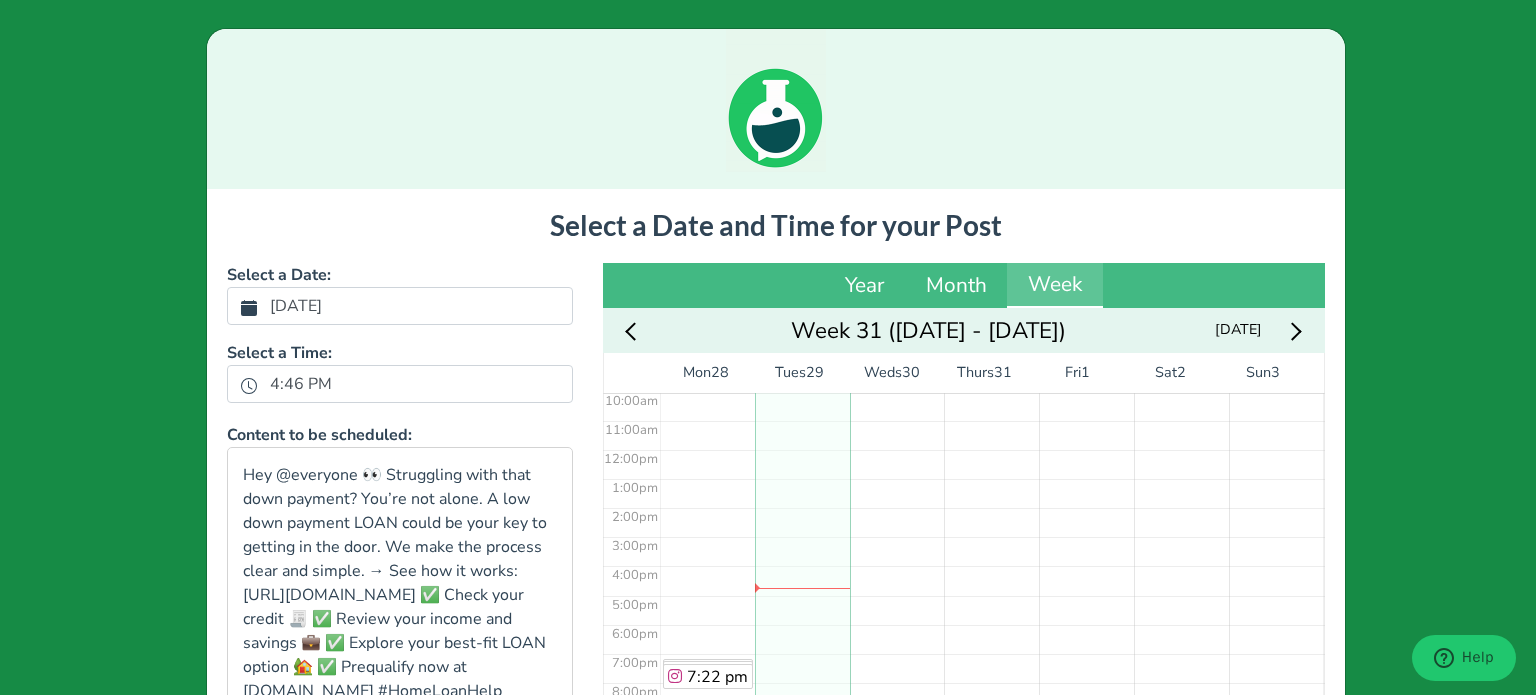 click on "[DATE]" at bounding box center [296, 306] 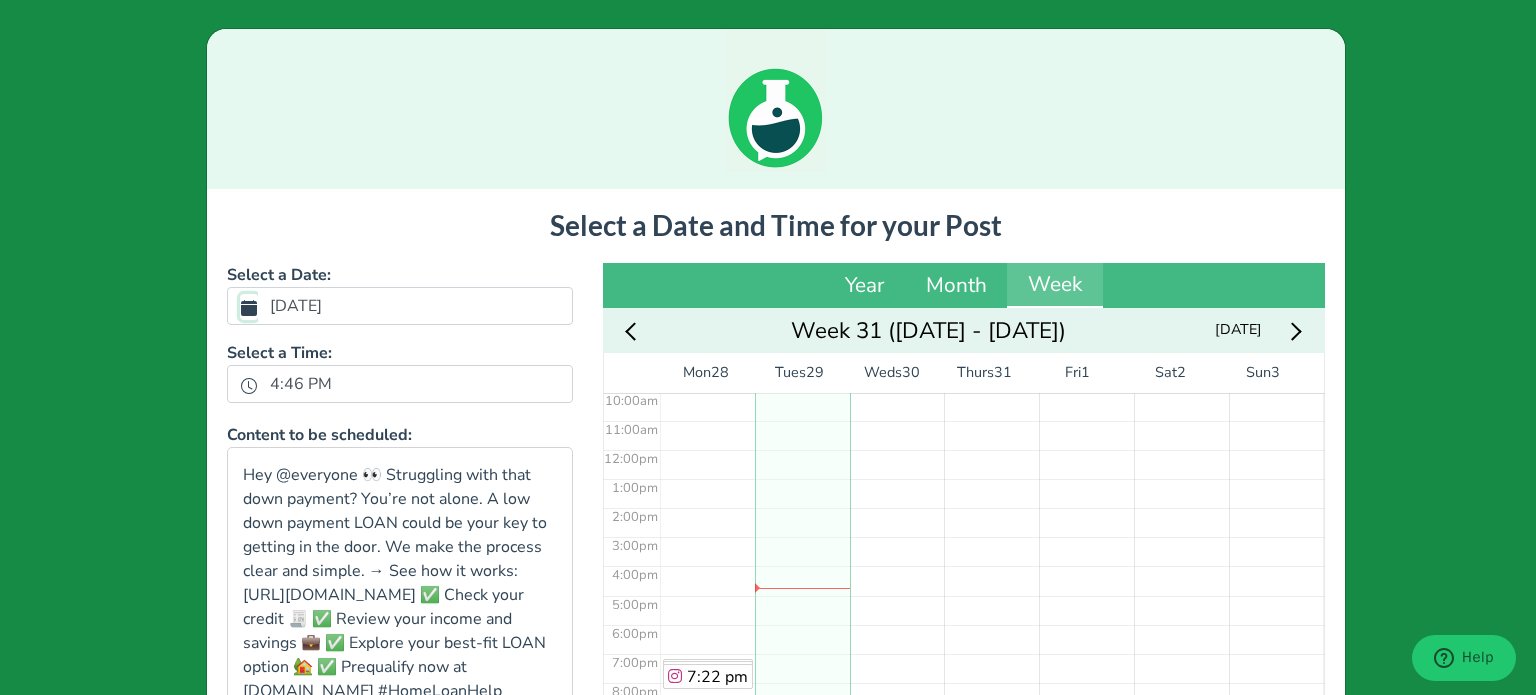 click on "[DATE]" at bounding box center [249, 307] 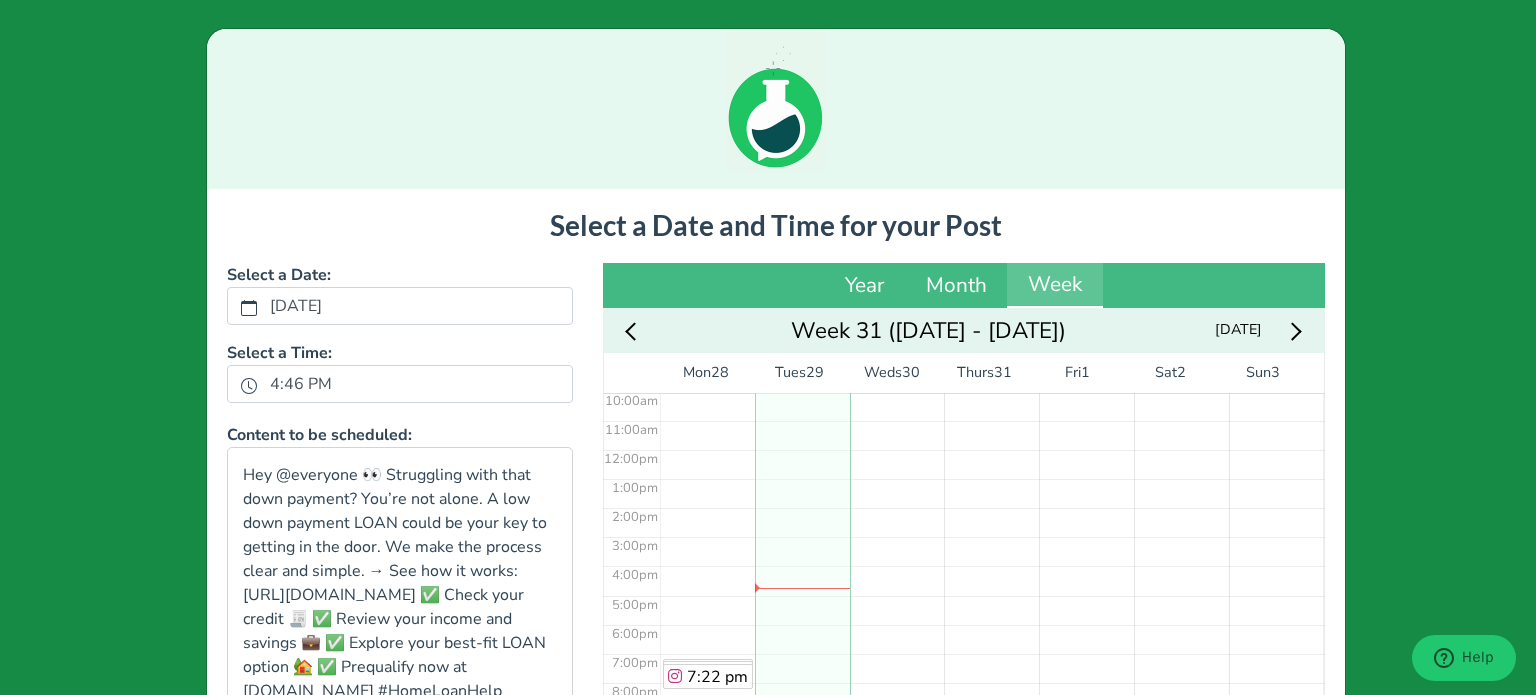click on "Select a Date and Time for your Post Select a Date: [DATE] Select a Time: 4:46 PM Content to be scheduled: Hey @everyone 👀
Struggling with that down payment? You’re not alone. A low down payment LOAN could be your key to getting in the door.
We make the process clear and simple.
→ See how it works: [URL][DOMAIN_NAME]
✅ Check your credit 🧾
✅ Review your income and savings 💼
✅ Explore your best-fit LOAN option 🏡
✅ Prequalify now at [DOMAIN_NAME]
#HomeLoanHelp
#MortgageTips #FirstHomeMadeEasy
Hey @everyone 👀 Struggling with that down payment? You’re not alone. A low down payment LOAN could be your key to getting in the door. We make the process clear and simple.
→ See how it works: [URL][DOMAIN_NAME]
✅ Check your credit 🧾
✅ Review your income and savings 💼
✅ Explore your best-fit LOAN option 🏡
✅ Prequalify now at [DOMAIN_NAME]
#HomeLoanHelp #MortgageTips #FirstHomeMadeEasy" at bounding box center (776, 687) 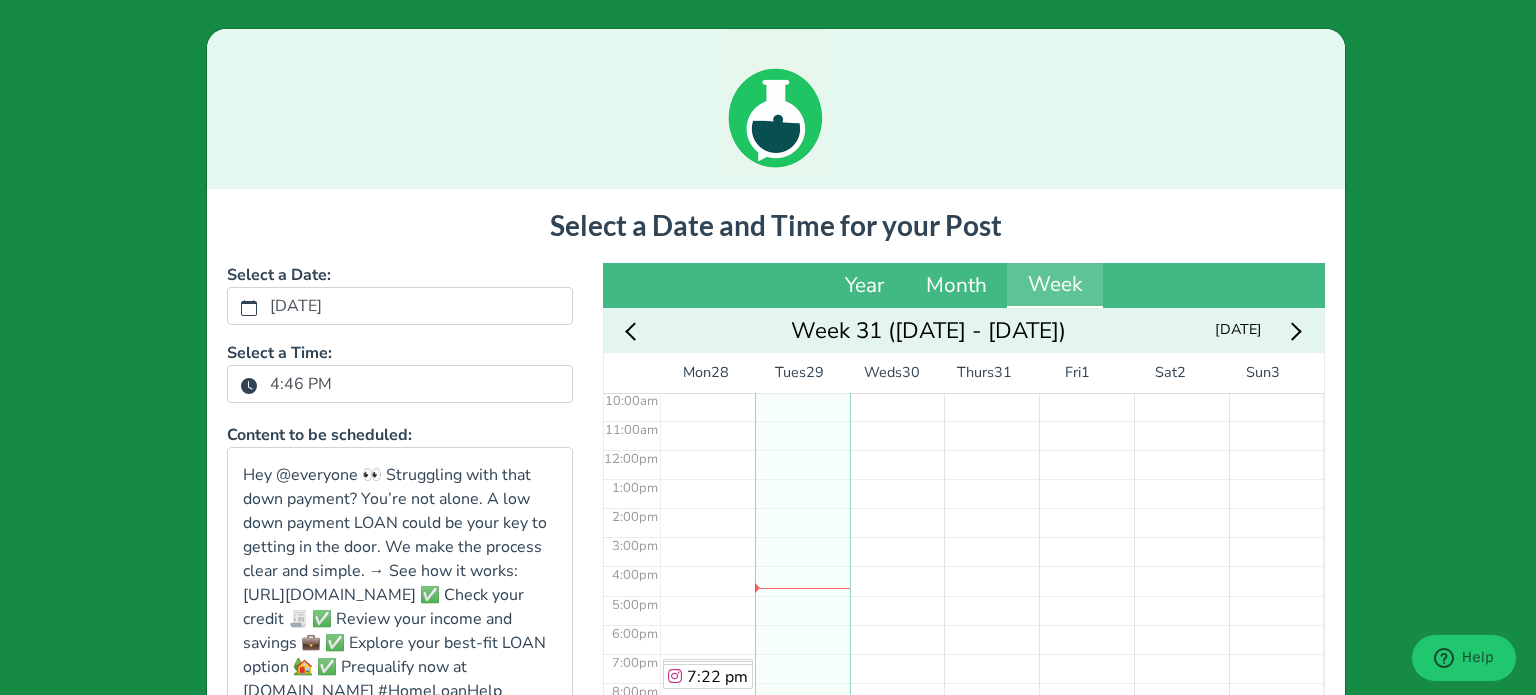 click on "4:46 PM" at bounding box center (301, 384) 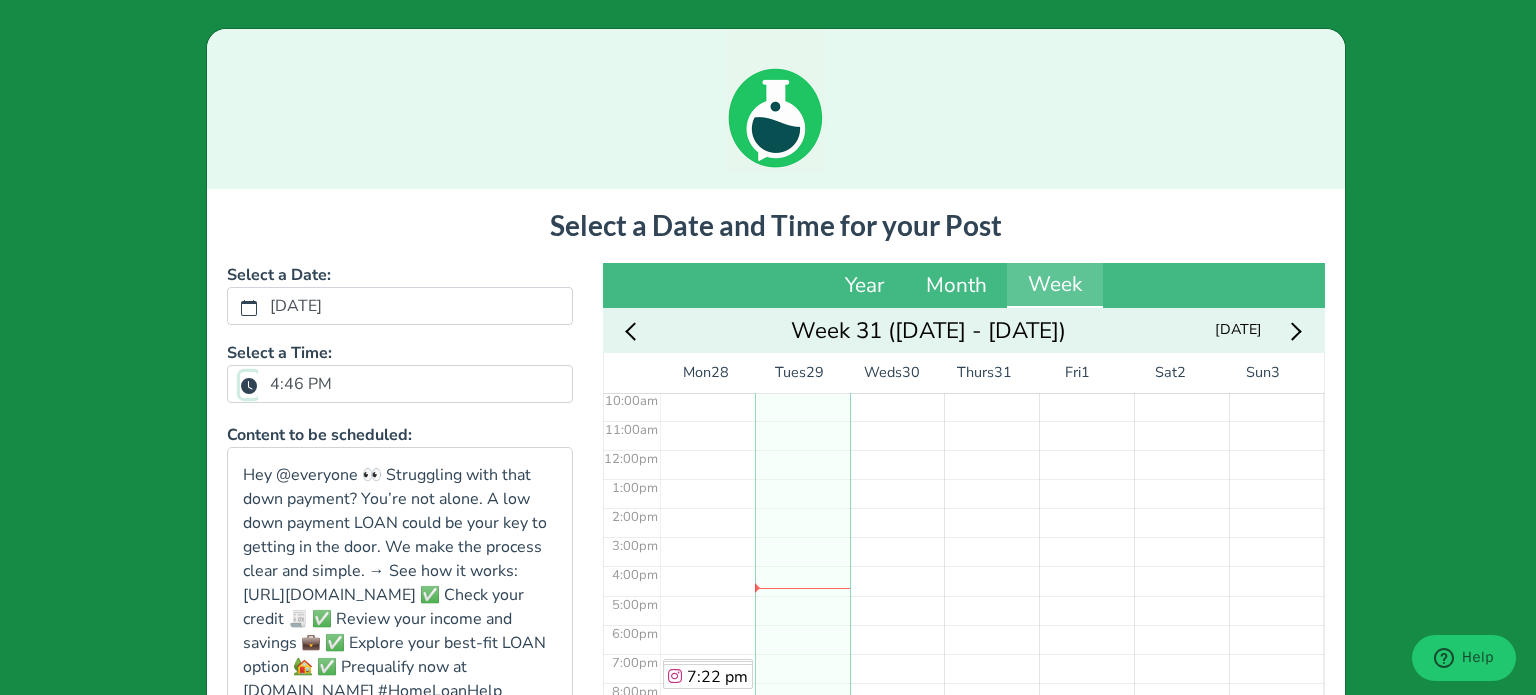 click on "4:46 PM" at bounding box center [249, 385] 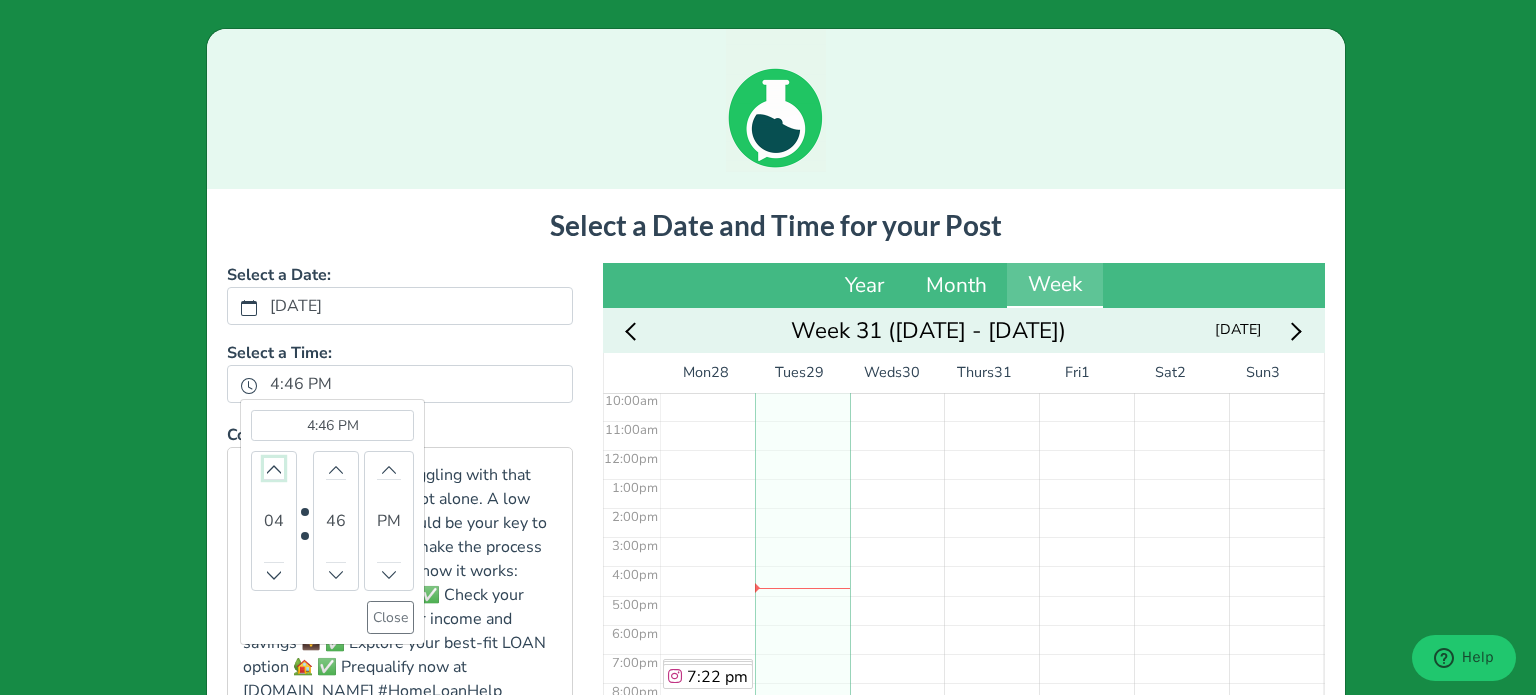 click at bounding box center (274, 468) 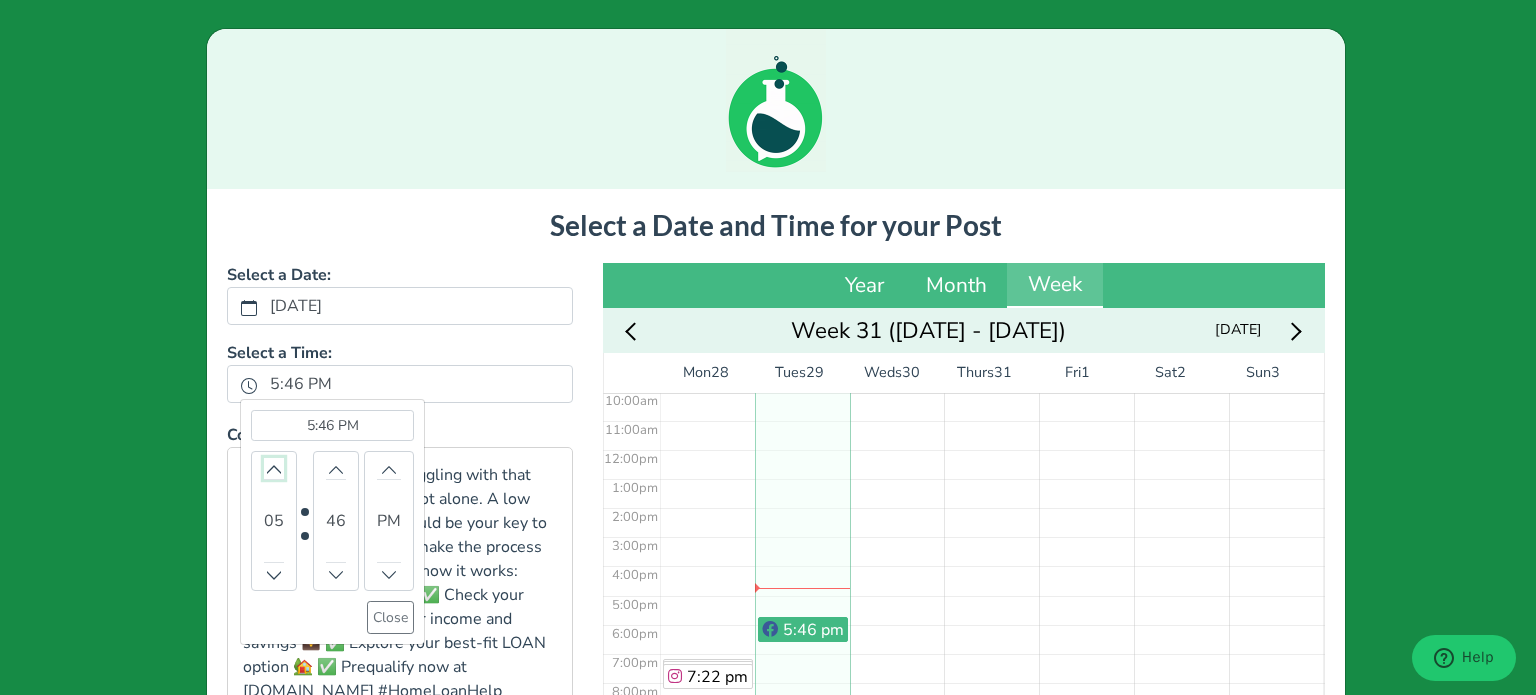 click at bounding box center (274, 468) 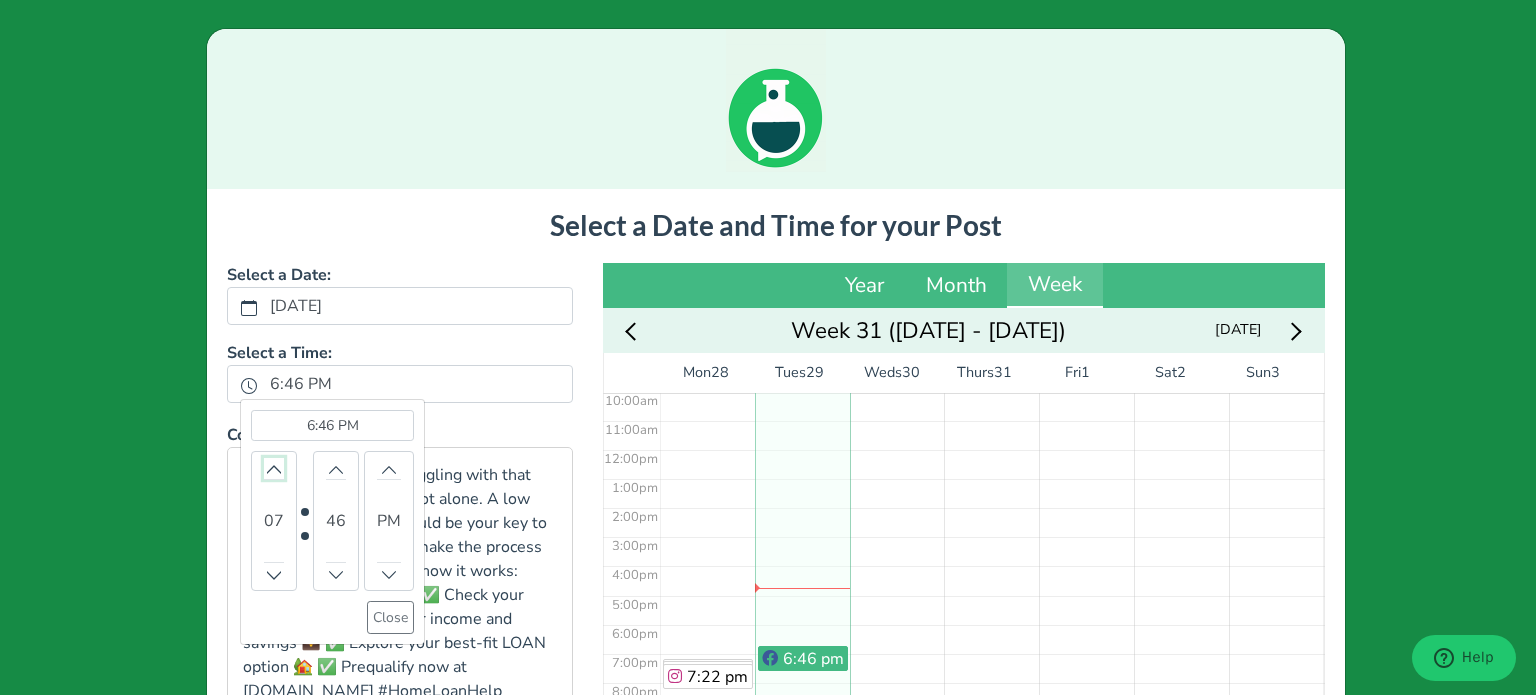 click at bounding box center [274, 468] 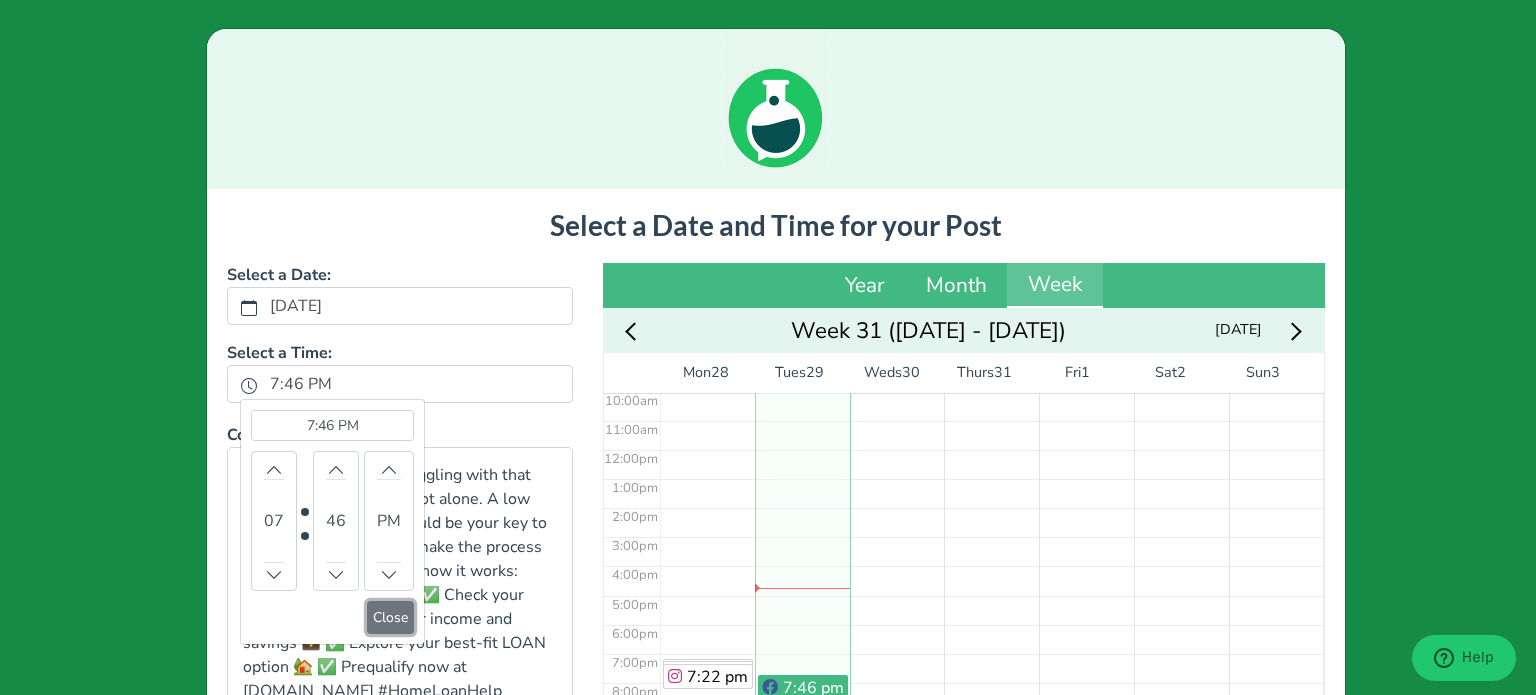click on "Close" at bounding box center (390, 617) 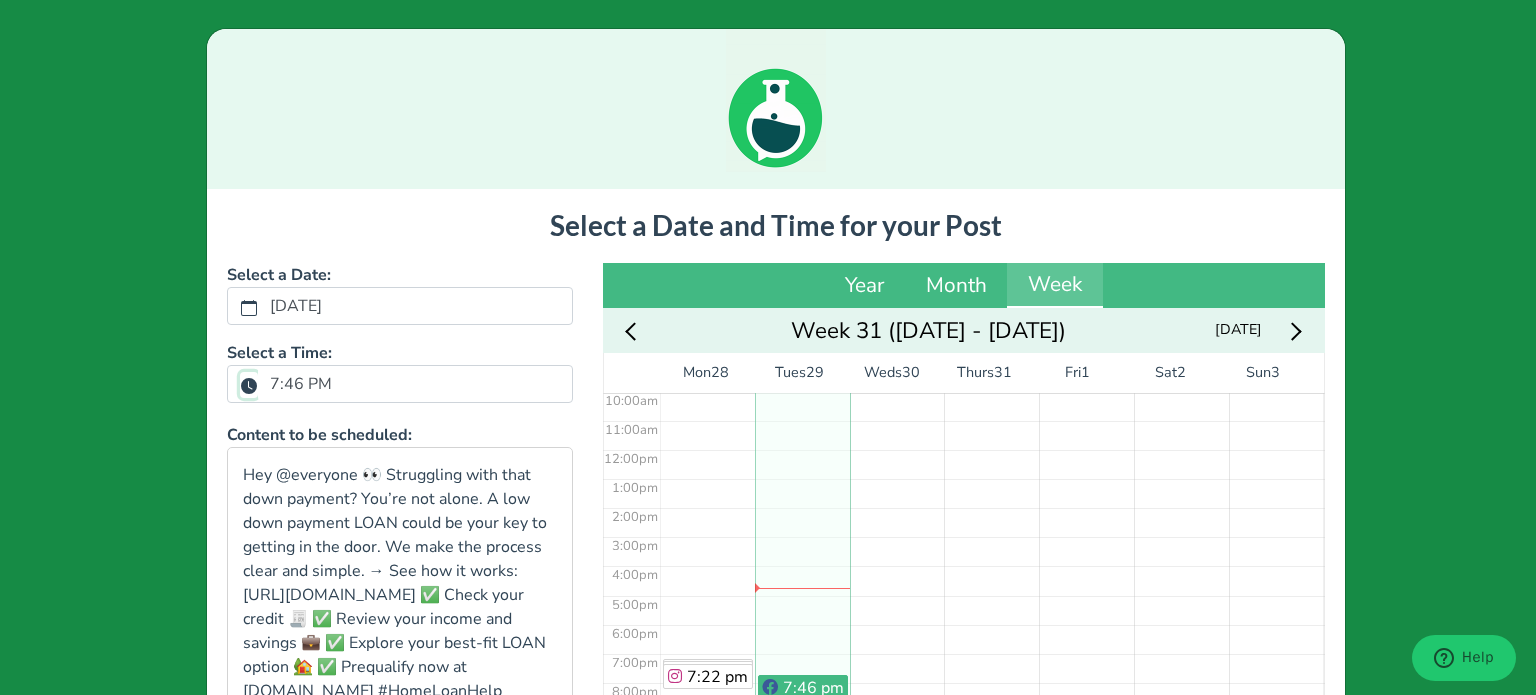 scroll, scrollTop: 292, scrollLeft: 0, axis: vertical 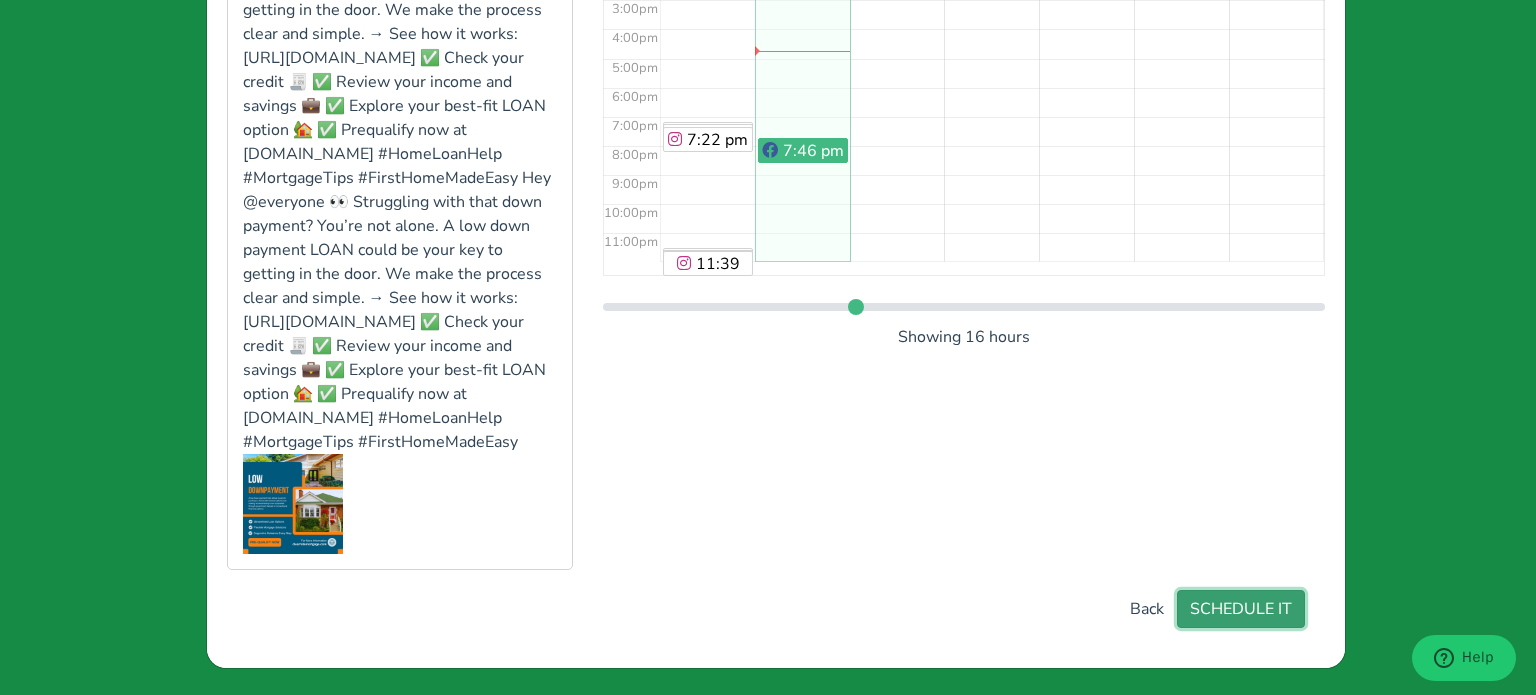 click on "SCHEDULE IT" at bounding box center [1241, 609] 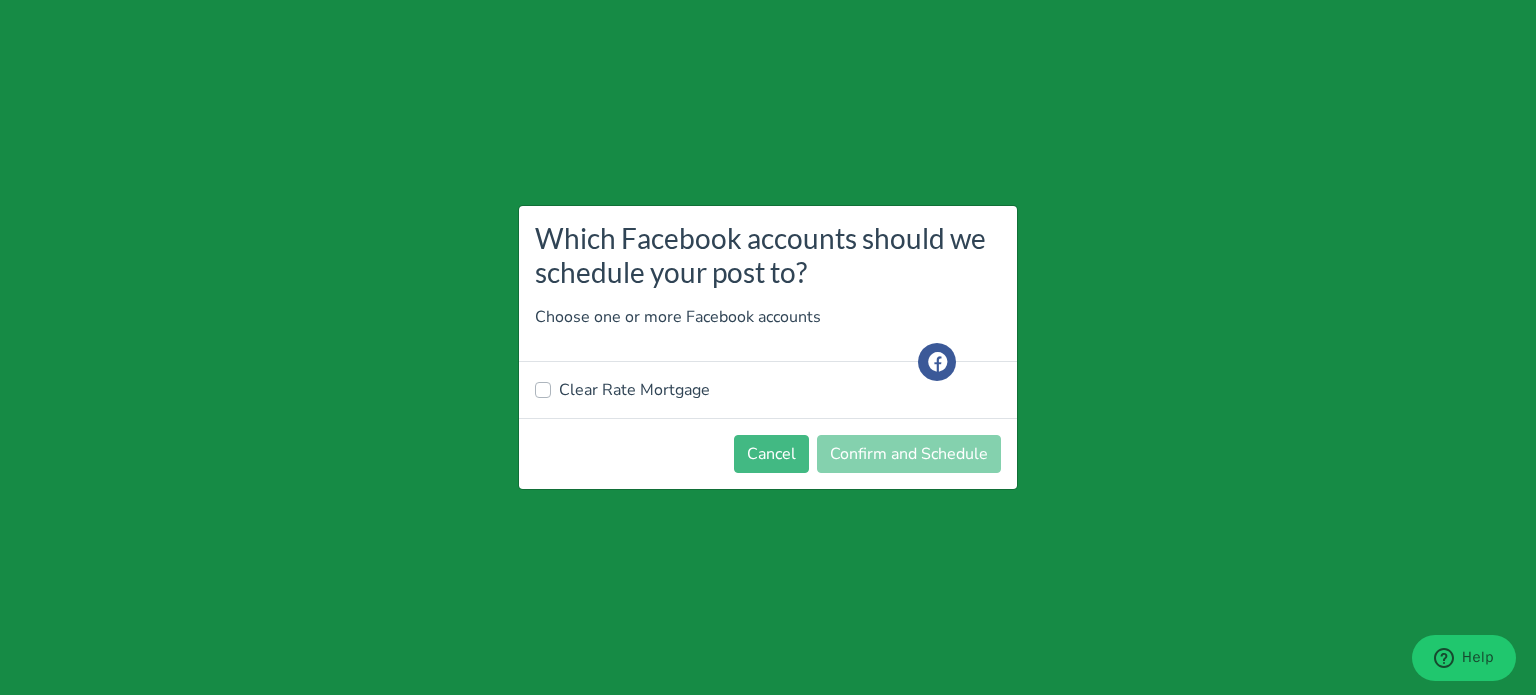 click on "Clear Rate Mortgage" at bounding box center (634, 390) 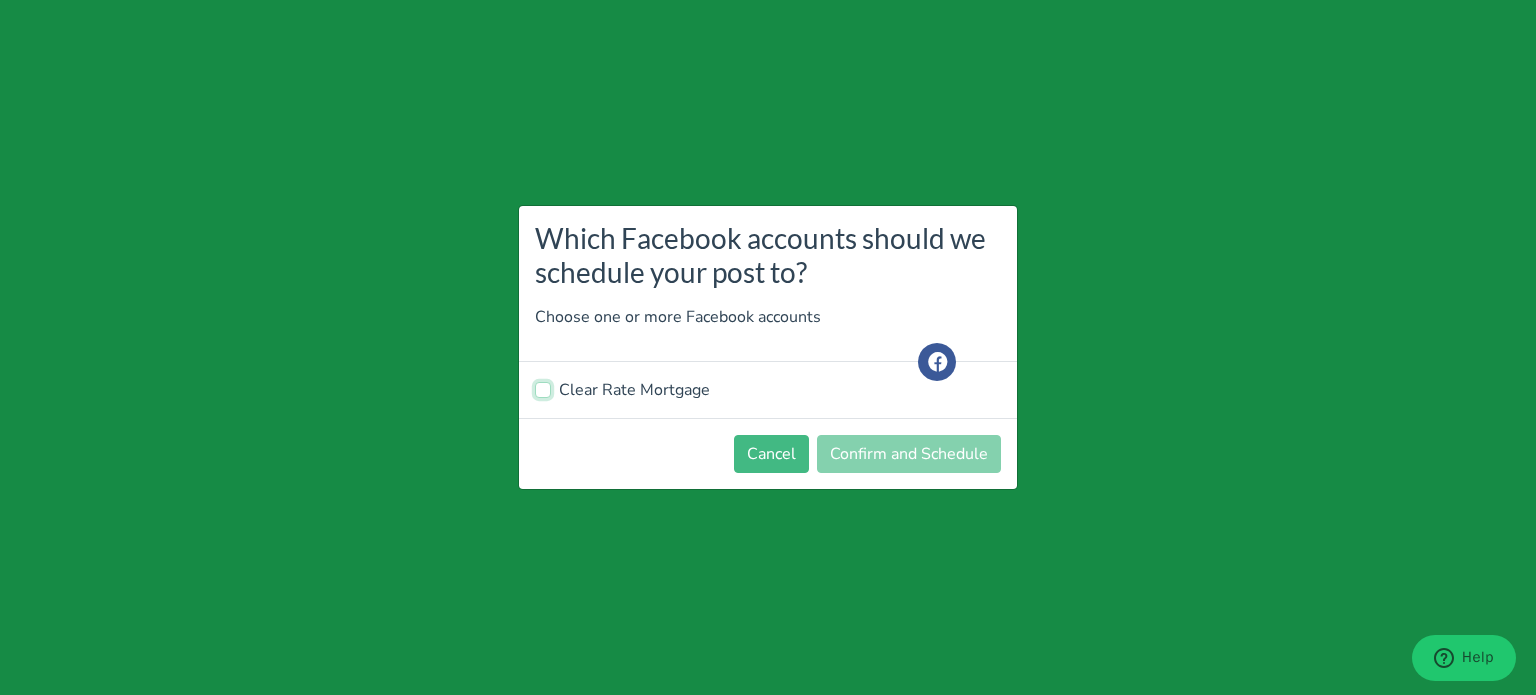 click on "Clear Rate Mortgage" at bounding box center [543, 388] 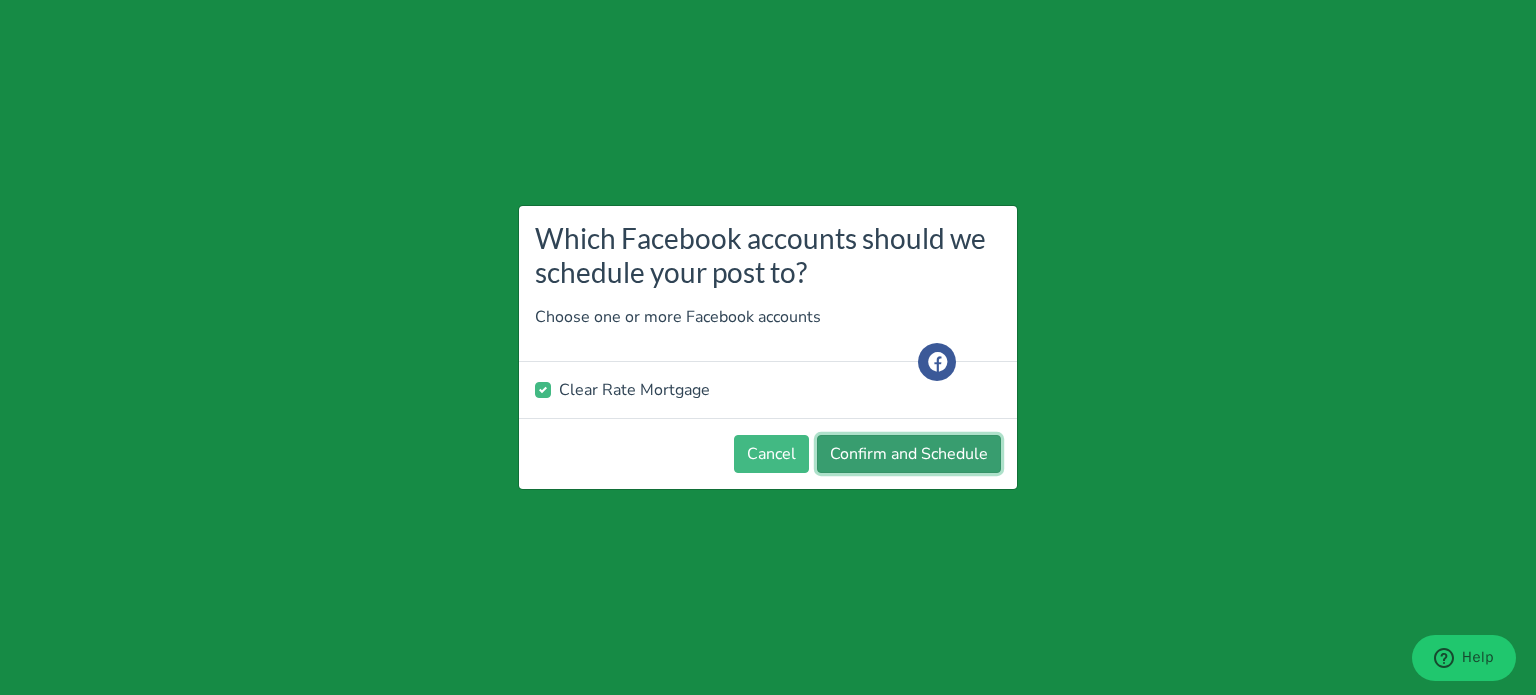 click on "Confirm and Schedule" at bounding box center [909, 454] 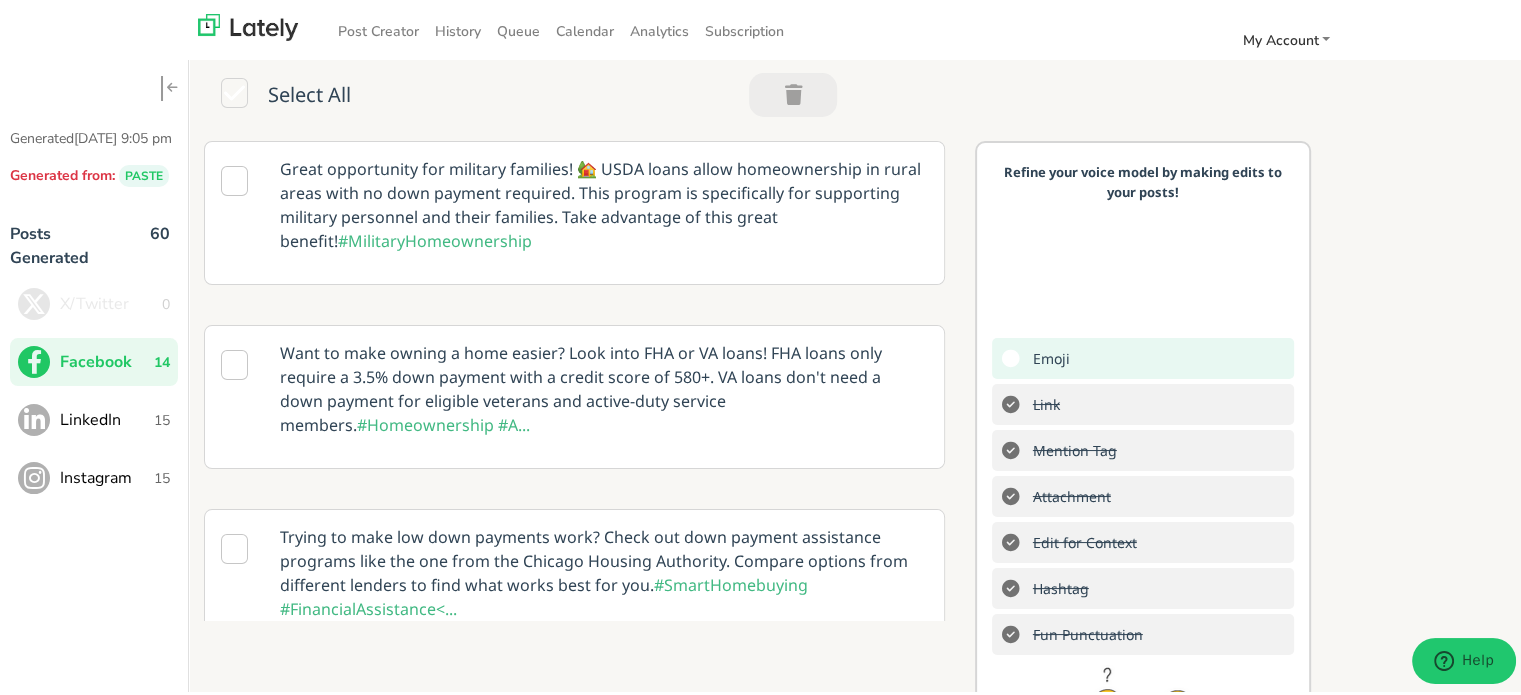 click on "LinkedIn 15" at bounding box center [94, 417] 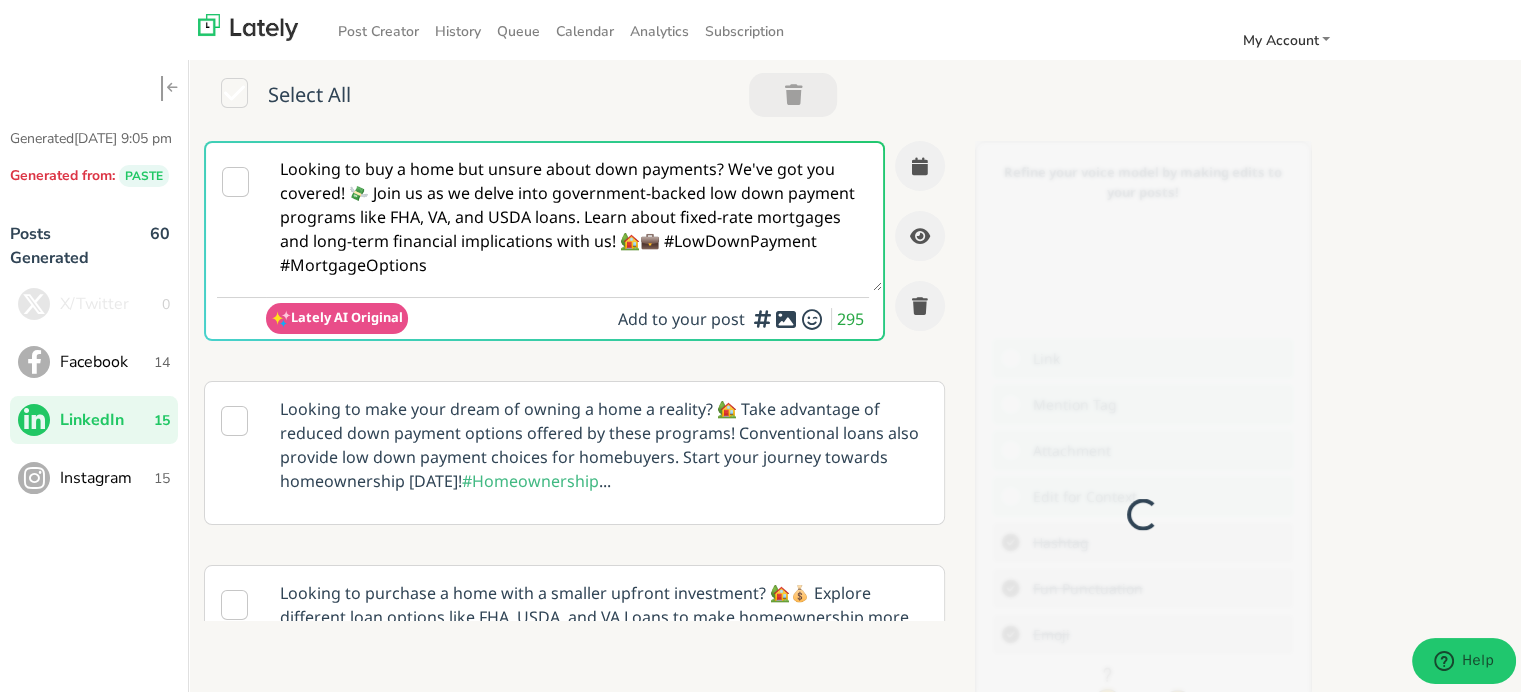 scroll, scrollTop: 0, scrollLeft: 0, axis: both 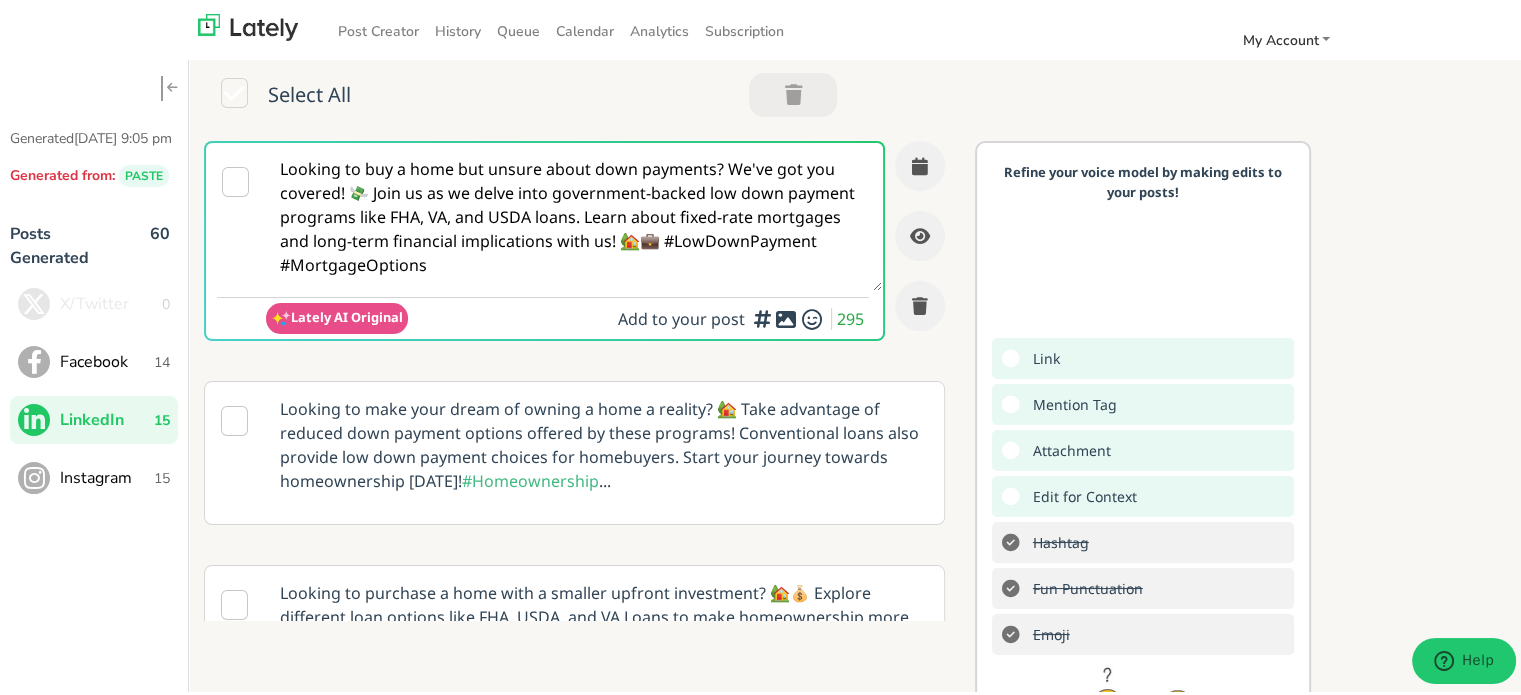 click on "Looking to buy a home but unsure about down payments? We've got you covered! 💸 Join us as we delve into government-backed low down payment programs like FHA, VA, and USDA loans. Learn about fixed-rate mortgages and long-term financial implications with us! 🏡💼 #LowDownPayment #MortgageOptions" at bounding box center (574, 214) 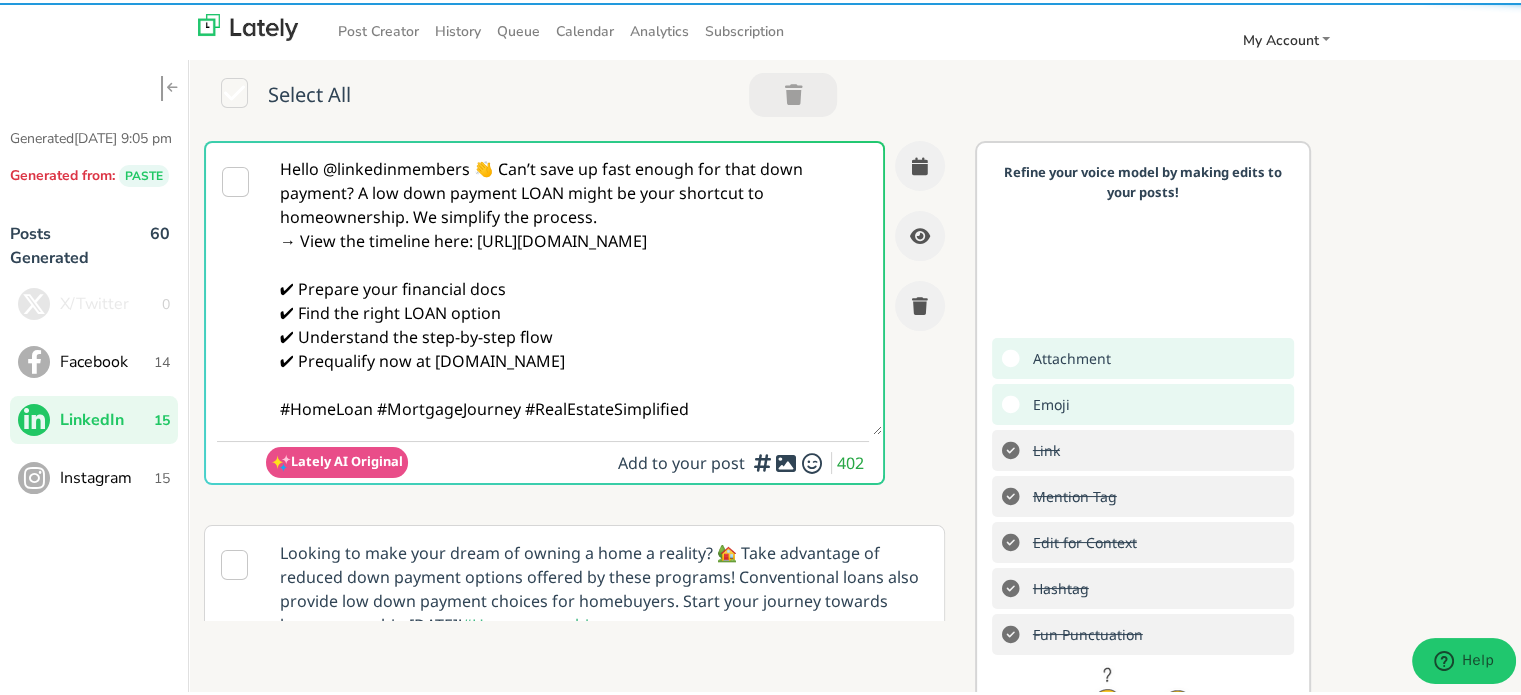 click on "Hello @linkedinmembers 👋 Can’t save up fast enough for that down payment? A low down payment LOAN might be your shortcut to homeownership. We simplify the process.
→ View the timeline here: [URL][DOMAIN_NAME]
✔ Prepare your financial docs
✔ Find the right LOAN option
✔ Understand the step-by-step flow
✔ Prequalify now at [DOMAIN_NAME]
#HomeLoan #MortgageJourney #RealEstateSimplified" at bounding box center (574, 286) 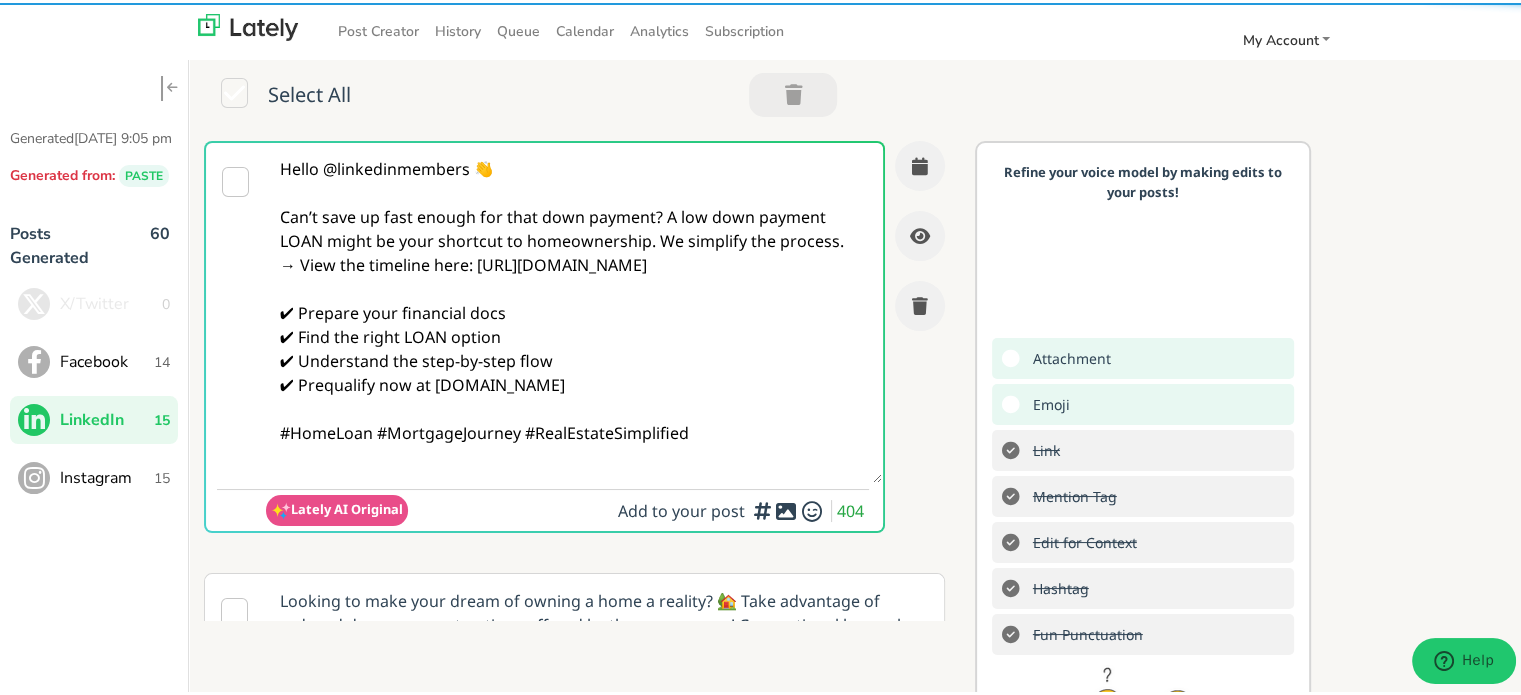 click on "Hello @linkedinmembers 👋
Can’t save up fast enough for that down payment? A low down payment LOAN might be your shortcut to homeownership. We simplify the process.
→ View the timeline here: [URL][DOMAIN_NAME]
✔ Prepare your financial docs
✔ Find the right LOAN option
✔ Understand the step-by-step flow
✔ Prequalify now at [DOMAIN_NAME]
#HomeLoan #MortgageJourney #RealEstateSimplified" at bounding box center [574, 310] 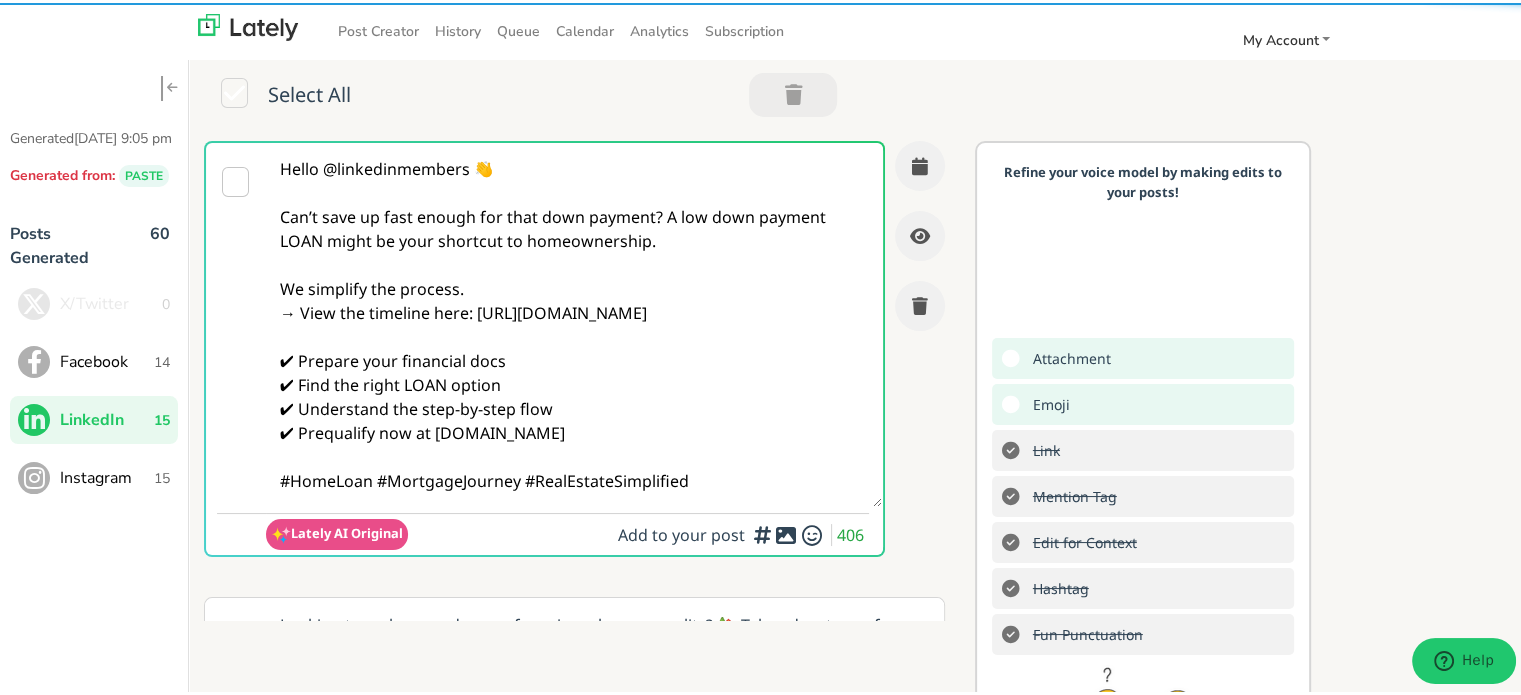 click on "Hello @linkedinmembers 👋
Can’t save up fast enough for that down payment? A low down payment LOAN might be your shortcut to homeownership.
We simplify the process.
→ View the timeline here: [URL][DOMAIN_NAME]
✔ Prepare your financial docs
✔ Find the right LOAN option
✔ Understand the step-by-step flow
✔ Prequalify now at [DOMAIN_NAME]
#HomeLoan #MortgageJourney #RealEstateSimplified" at bounding box center (574, 322) 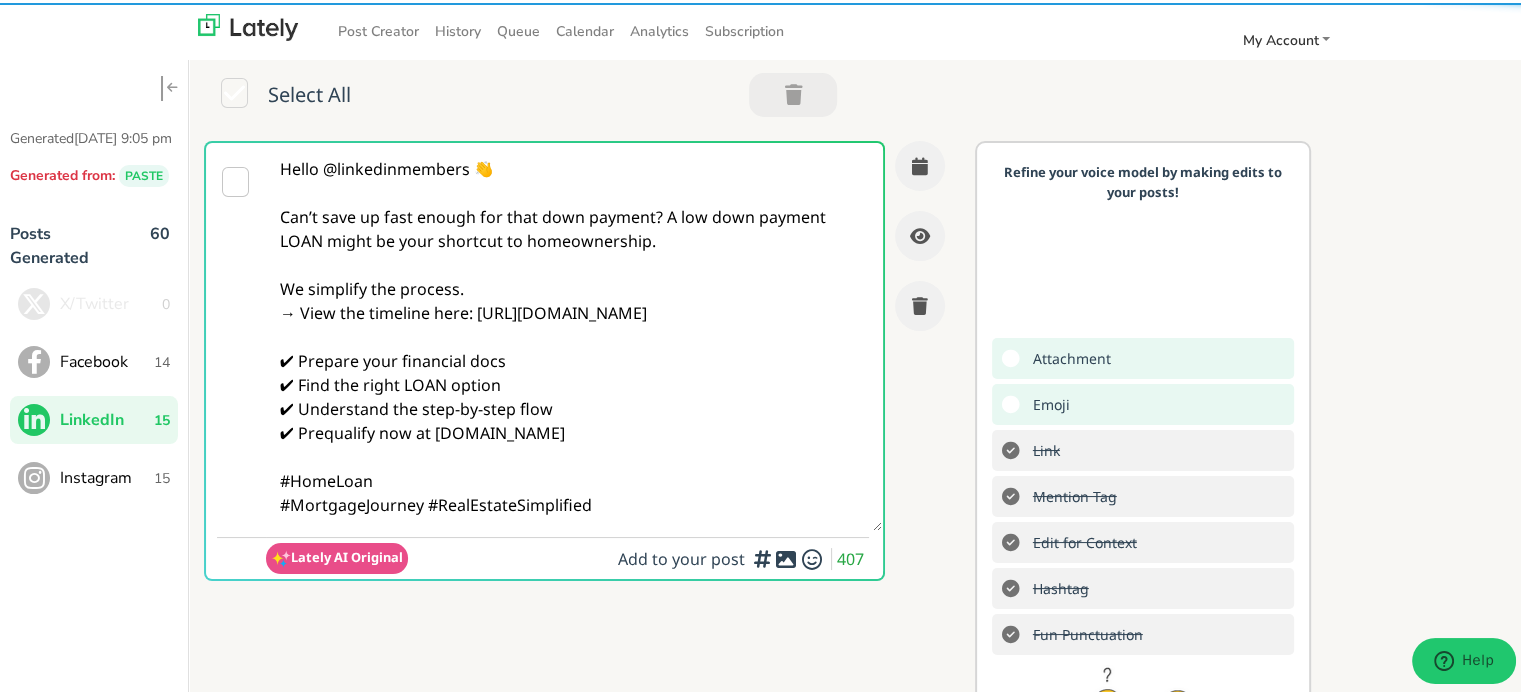 click on "Hello @linkedinmembers 👋
Can’t save up fast enough for that down payment? A low down payment LOAN might be your shortcut to homeownership.
We simplify the process.
→ View the timeline here: [URL][DOMAIN_NAME]
✔ Prepare your financial docs
✔ Find the right LOAN option
✔ Understand the step-by-step flow
✔ Prequalify now at [DOMAIN_NAME]
#HomeLoan
#MortgageJourney #RealEstateSimplified" at bounding box center [574, 334] 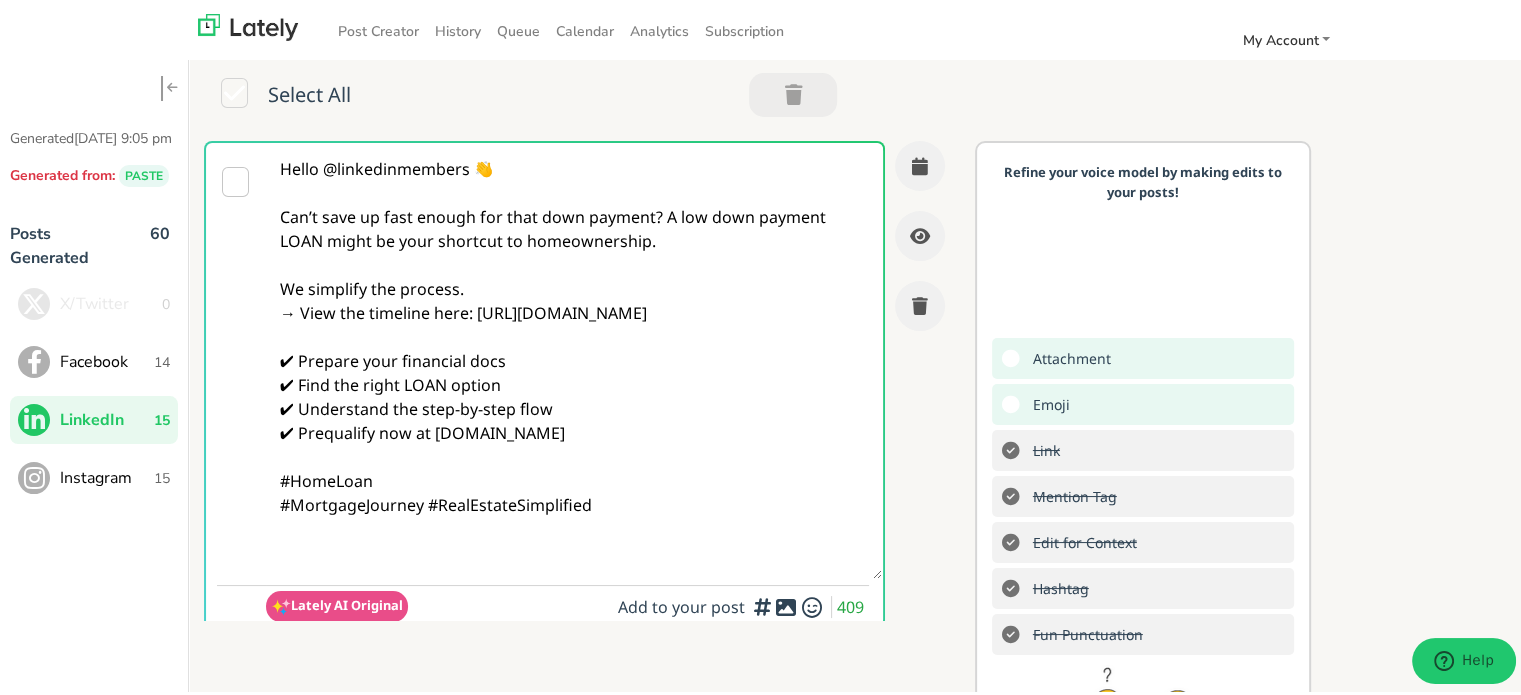 paste on "Follow Us On Our Social Media Platforms!
Facebook: [URL][DOMAIN_NAME]
LinkedIn: [URL][DOMAIN_NAME]
Instagram: [URL][DOMAIN_NAME][DOMAIN_NAME]" 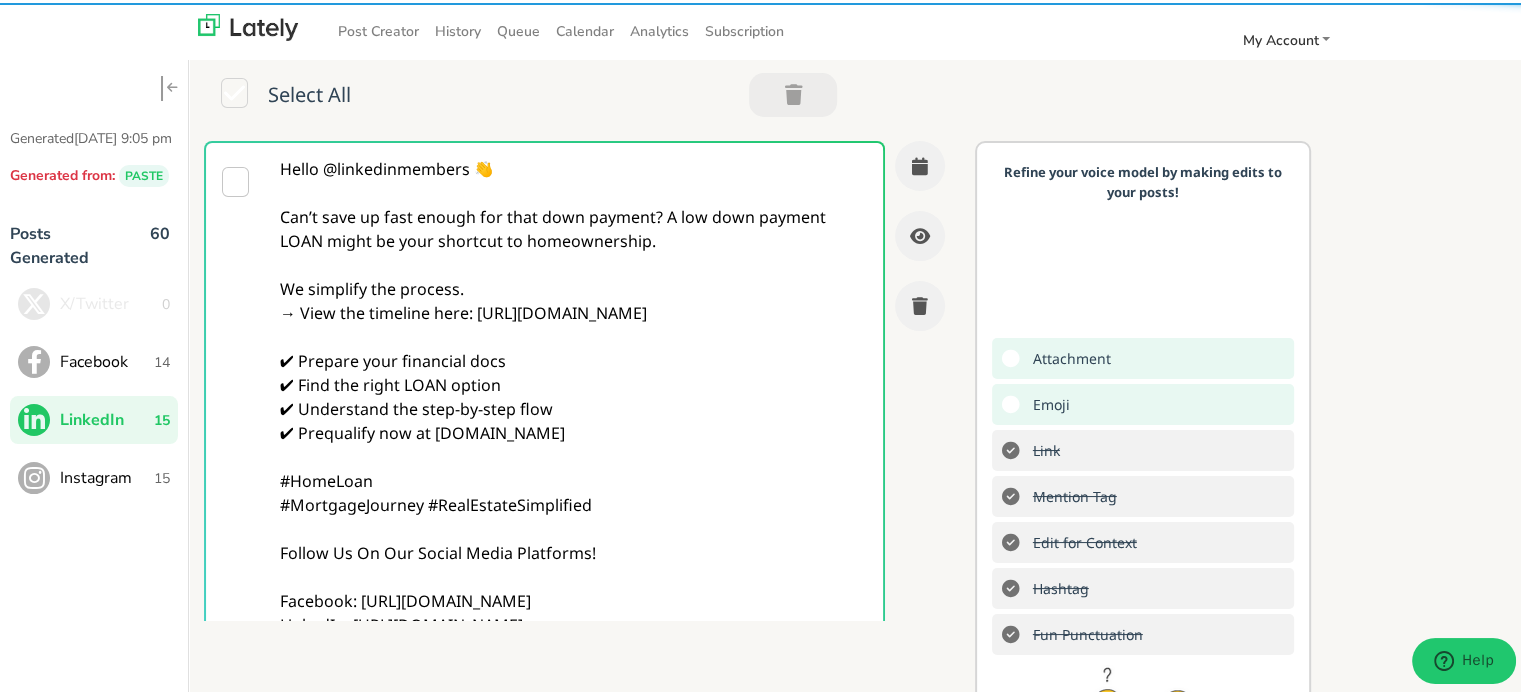 type on "Hello @linkedinmembers 👋
Can’t save up fast enough for that down payment? A low down payment LOAN might be your shortcut to homeownership.
We simplify the process.
→ View the timeline here: [URL][DOMAIN_NAME]
✔ Prepare your financial docs
✔ Find the right LOAN option
✔ Understand the step-by-step flow
✔ Prequalify now at [DOMAIN_NAME]
#HomeLoan
#MortgageJourney #RealEstateSimplified
Follow Us On Our Social Media Platforms!
Facebook: [URL][DOMAIN_NAME]
LinkedIn: [URL][DOMAIN_NAME]
Instagram: [URL][DOMAIN_NAME][DOMAIN_NAME]" 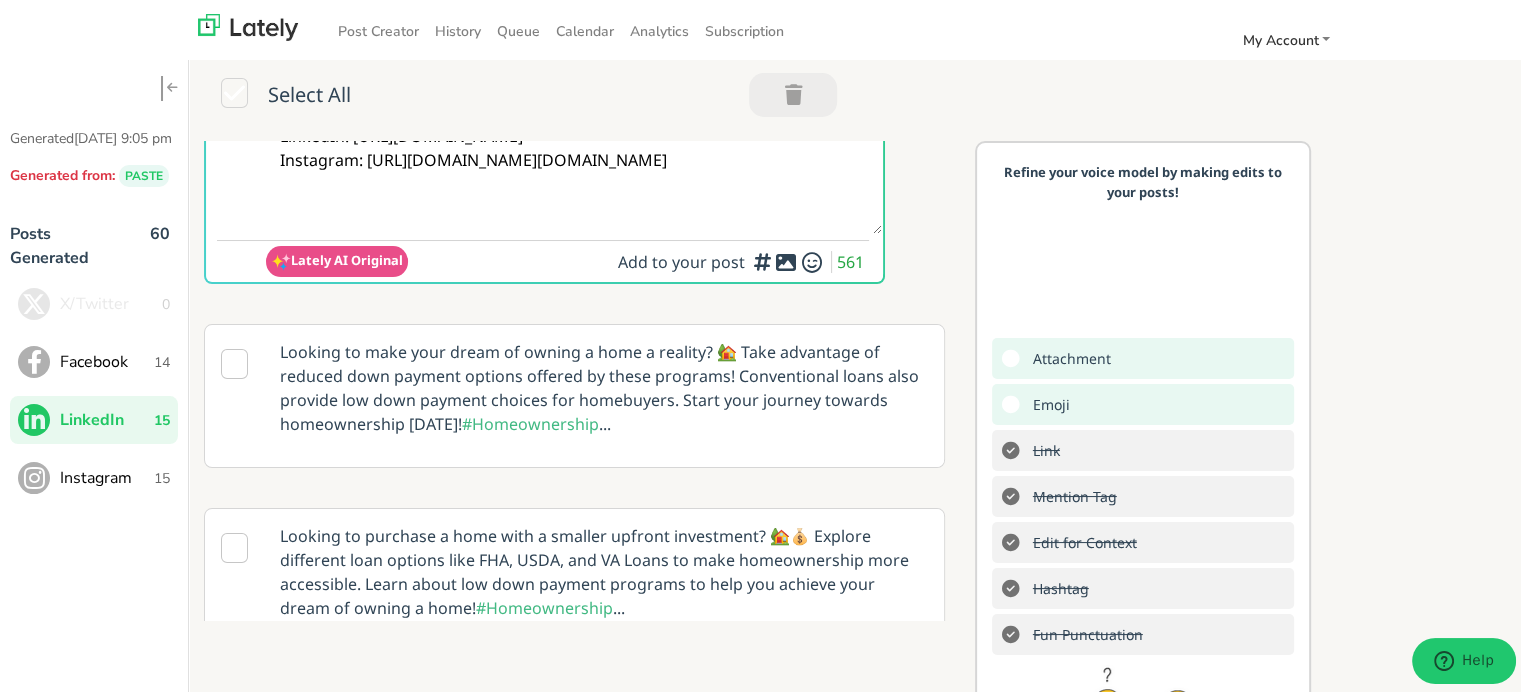 scroll, scrollTop: 500, scrollLeft: 0, axis: vertical 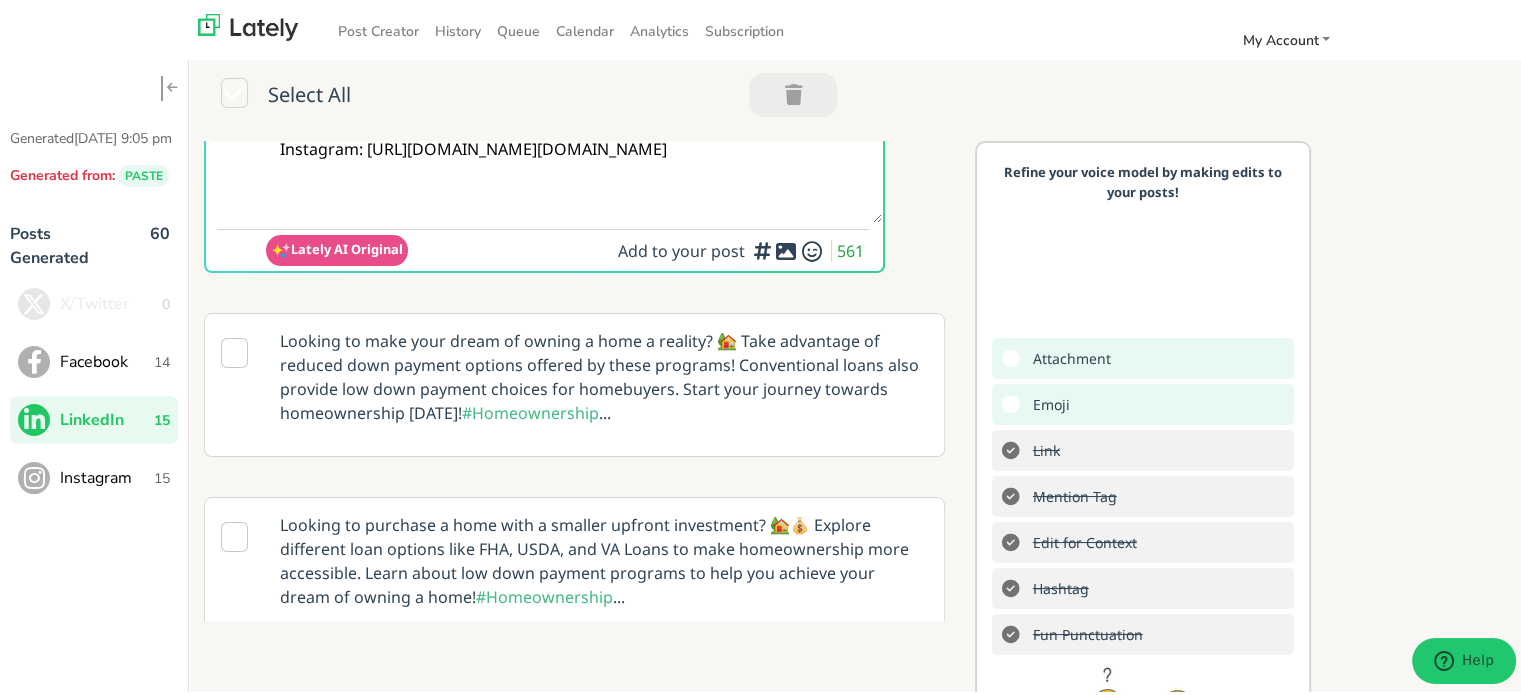 click on "Add to your post    561" at bounding box center (743, 248) 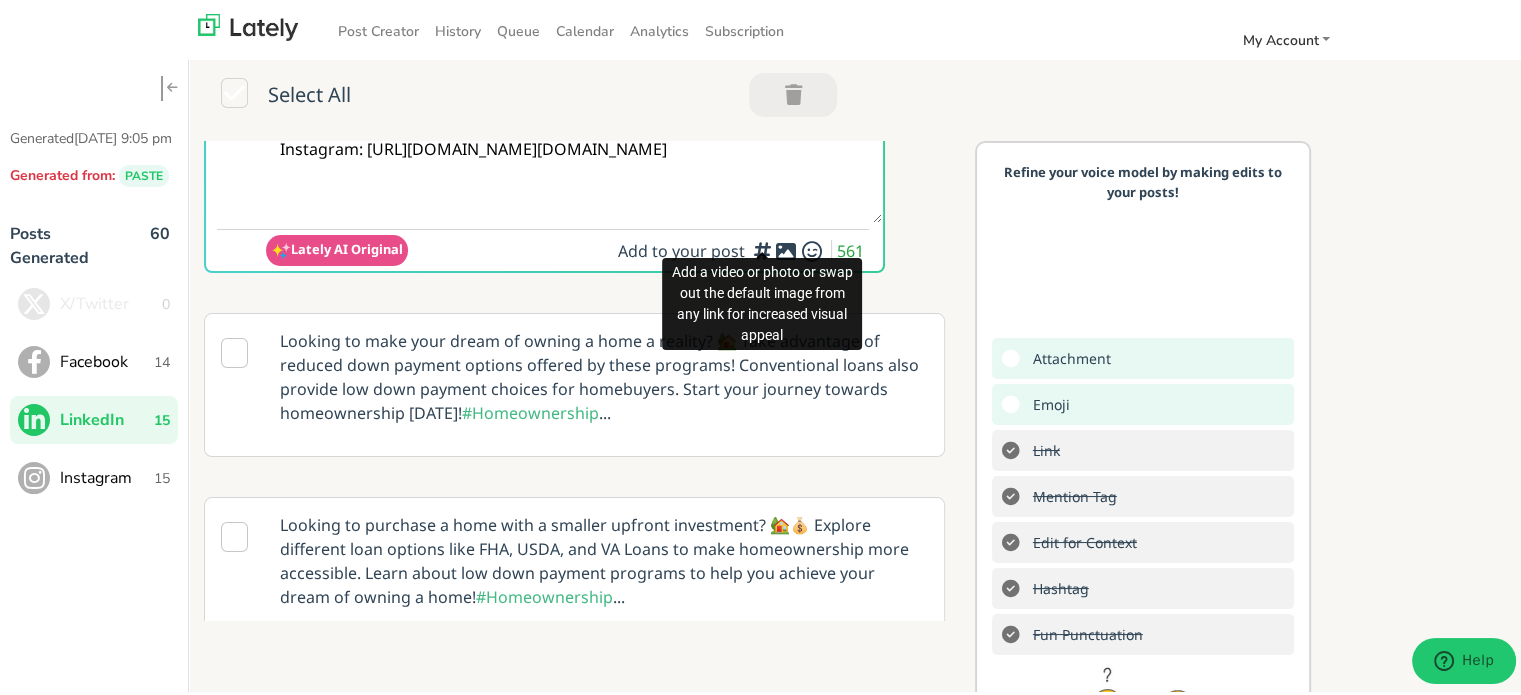 click at bounding box center (762, 252) 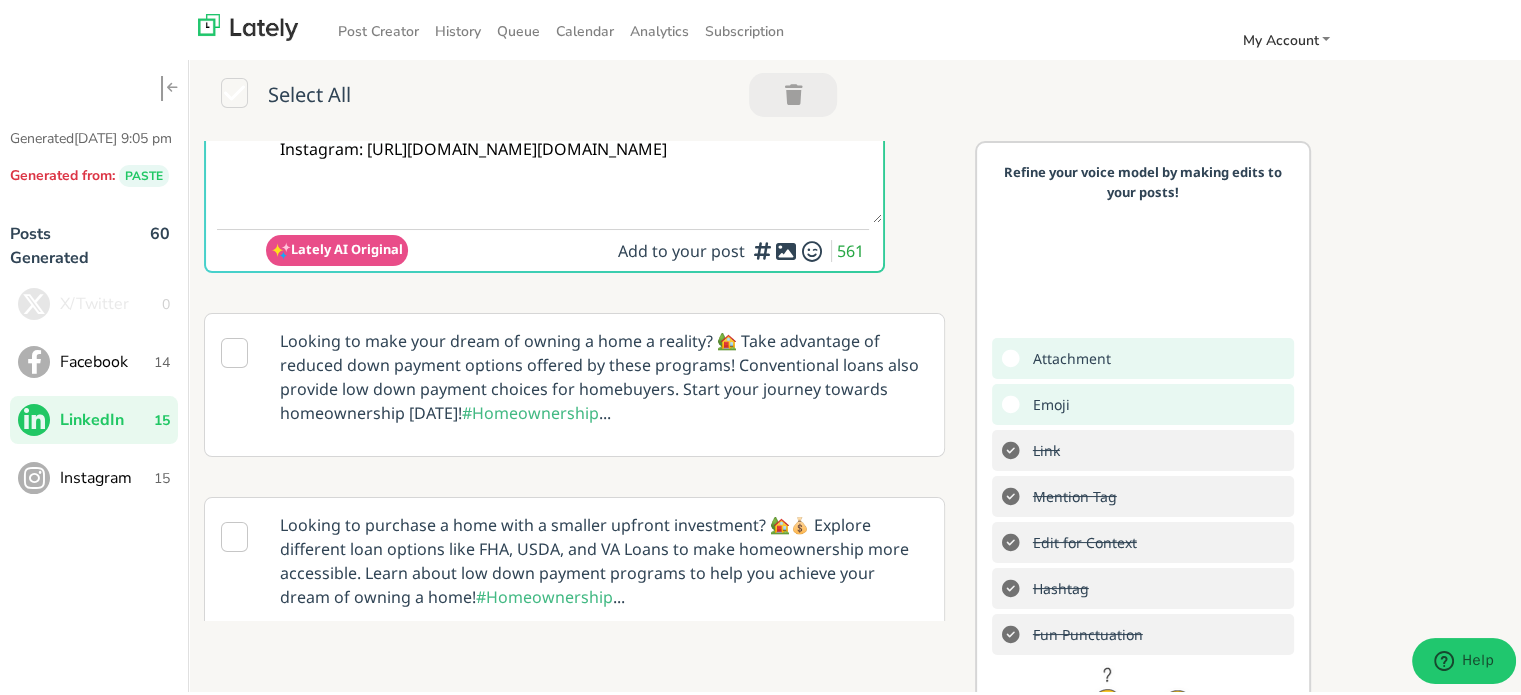 click at bounding box center (762, 252) 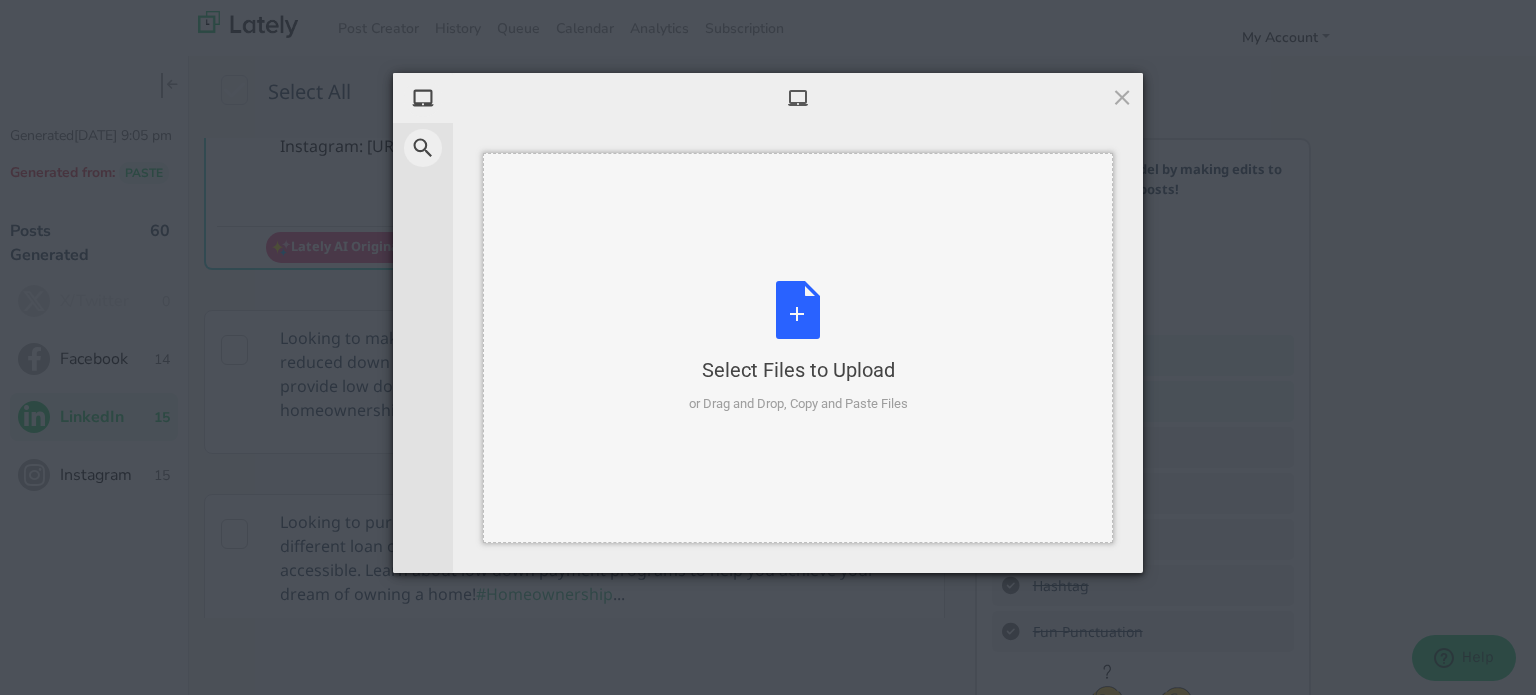 click on "Select Files to Upload
or Drag and Drop, Copy and Paste Files" at bounding box center (798, 347) 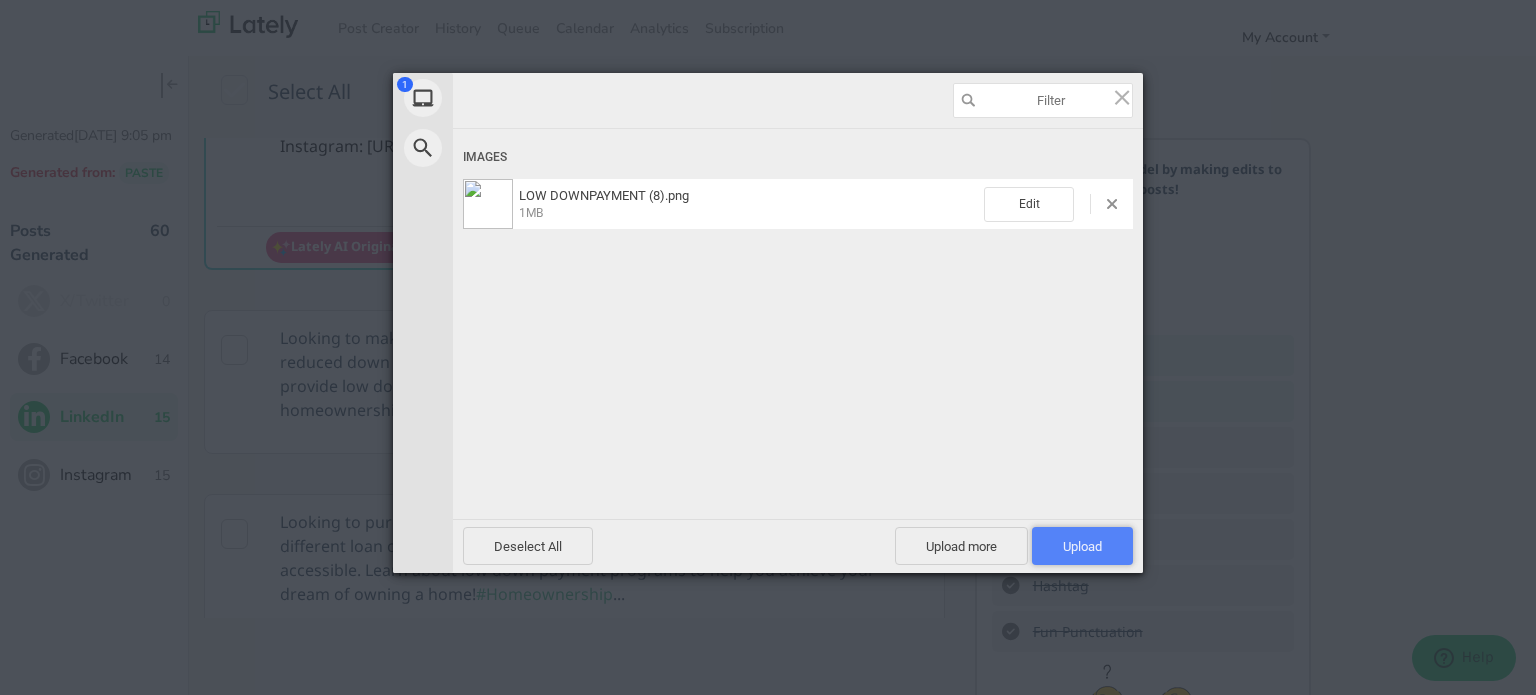 click on "Upload
1" at bounding box center [1082, 546] 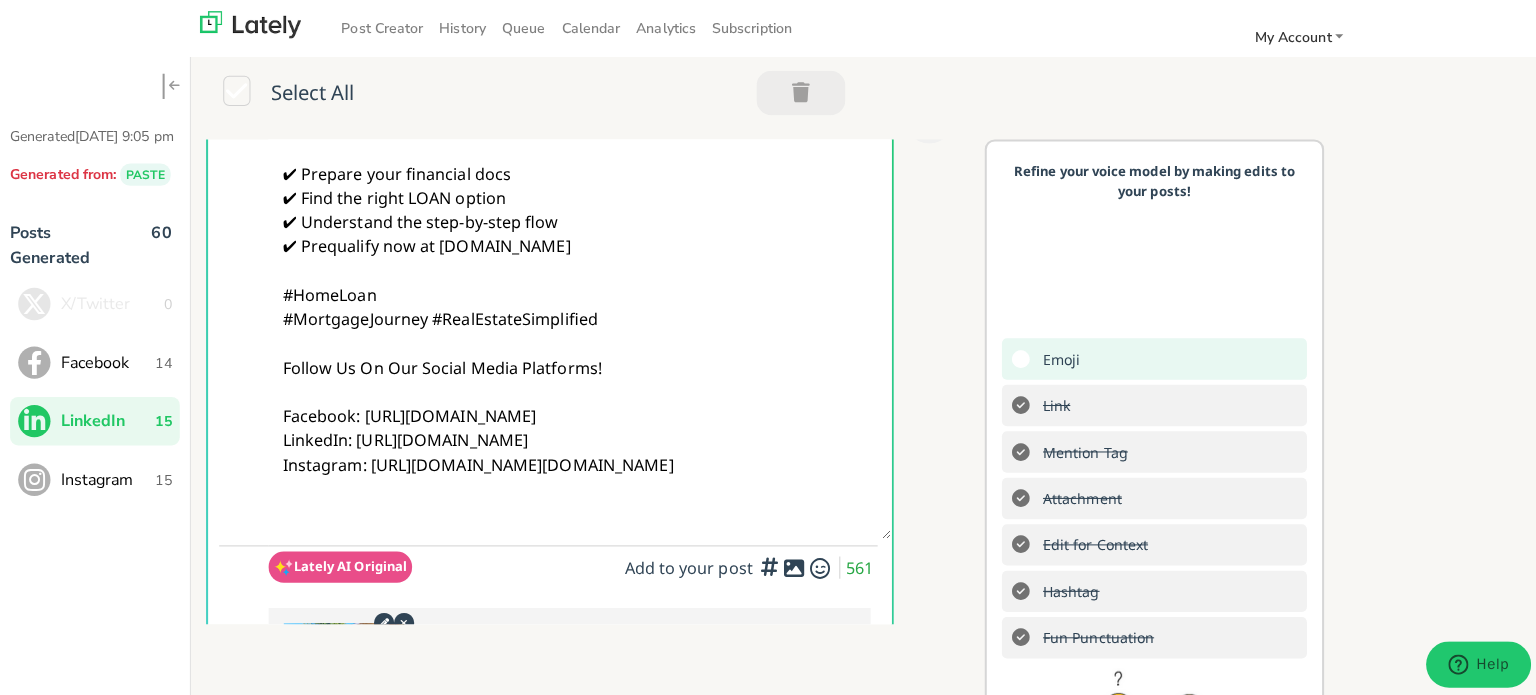 scroll, scrollTop: 0, scrollLeft: 0, axis: both 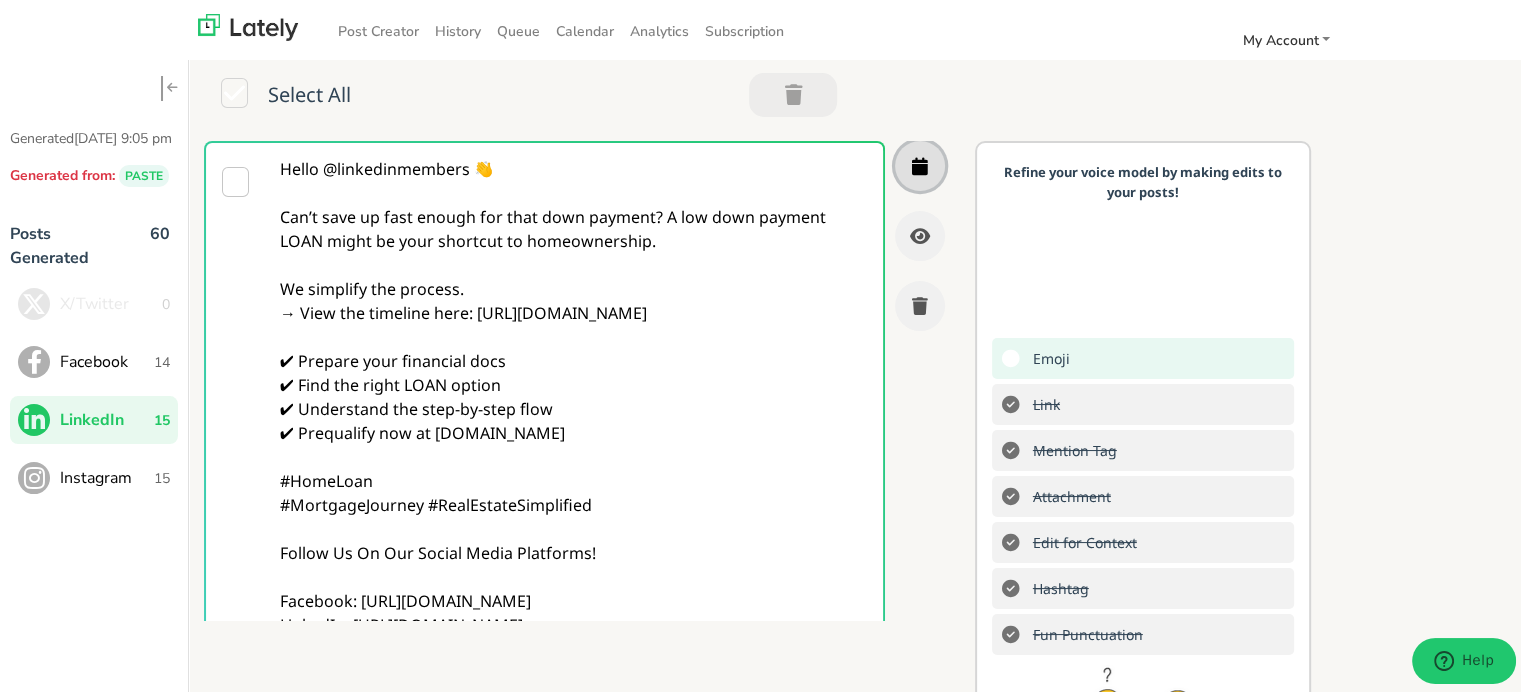 click at bounding box center [920, 163] 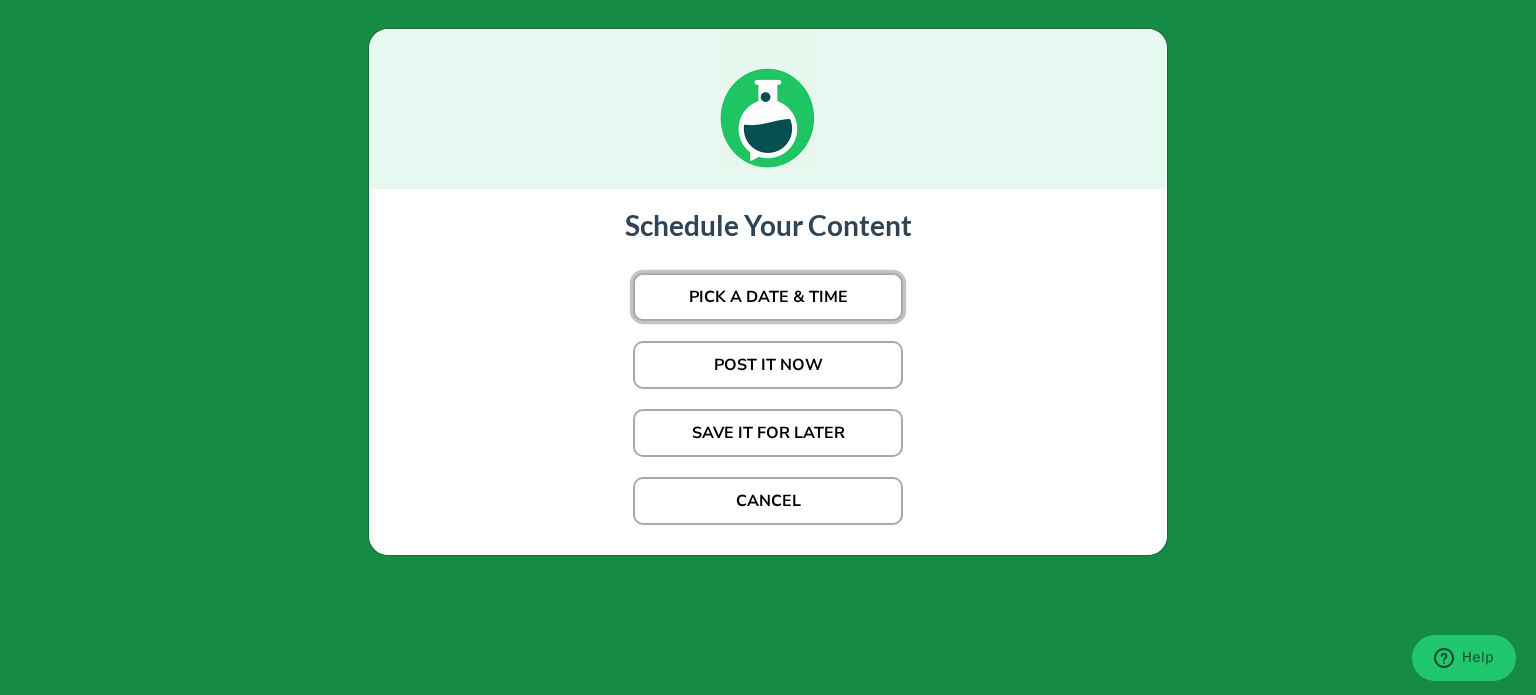 click on "PICK A DATE & TIME" at bounding box center [768, 297] 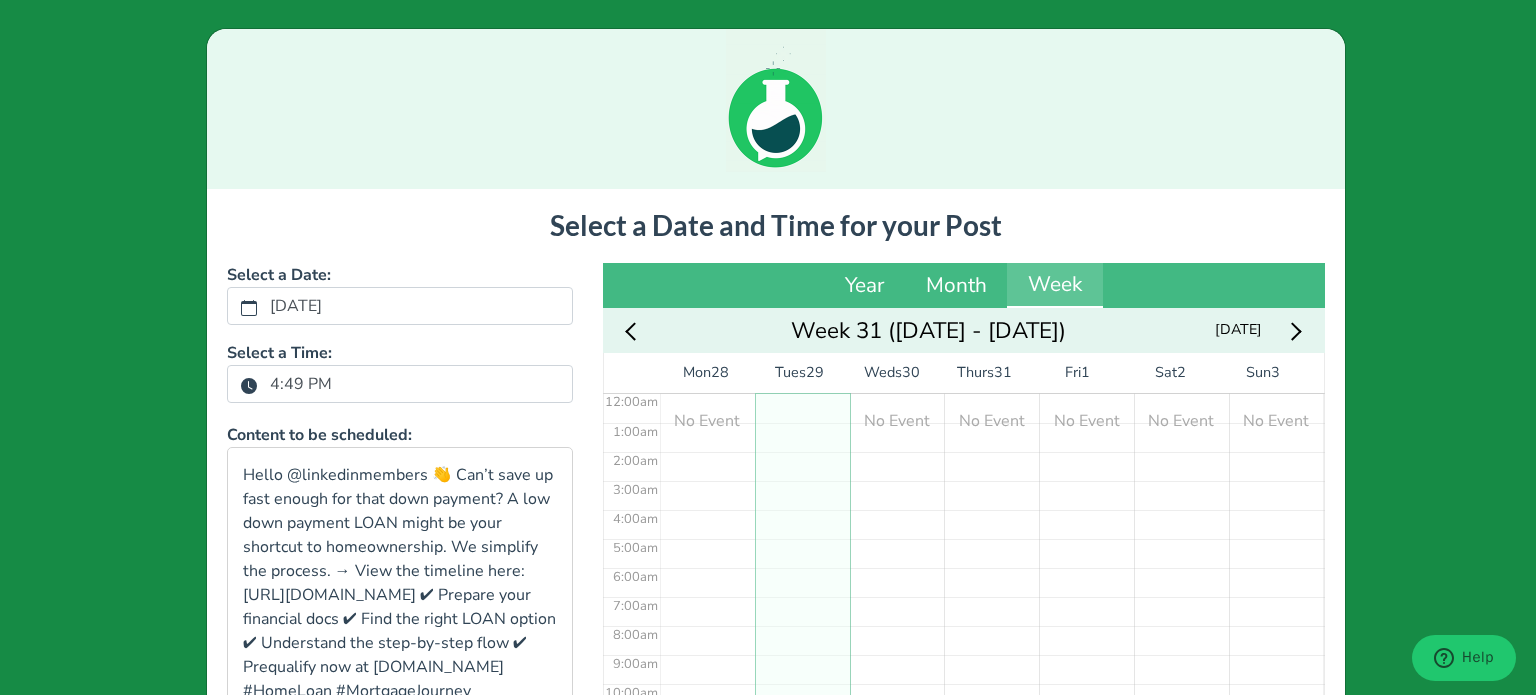 click on "4:49 PM" at bounding box center (301, 384) 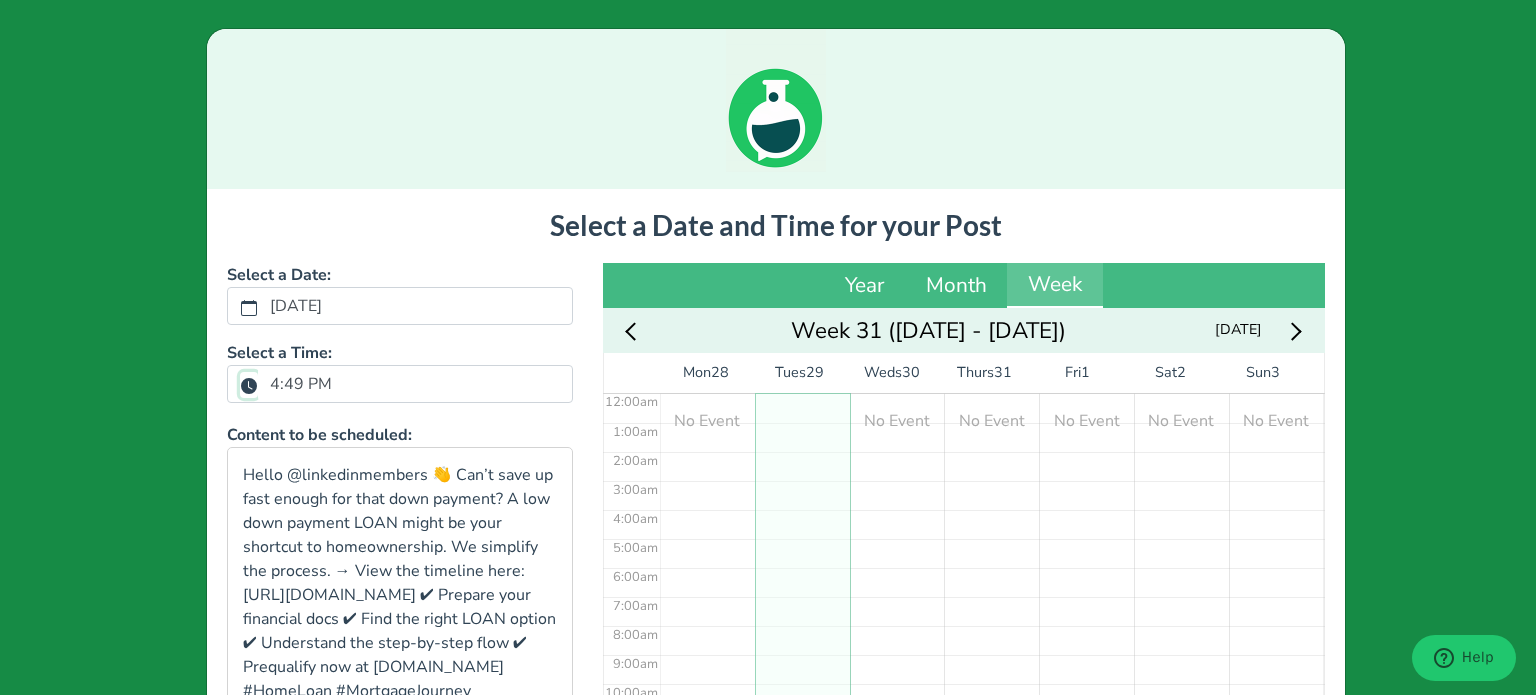 click on "4:49 PM" at bounding box center [249, 385] 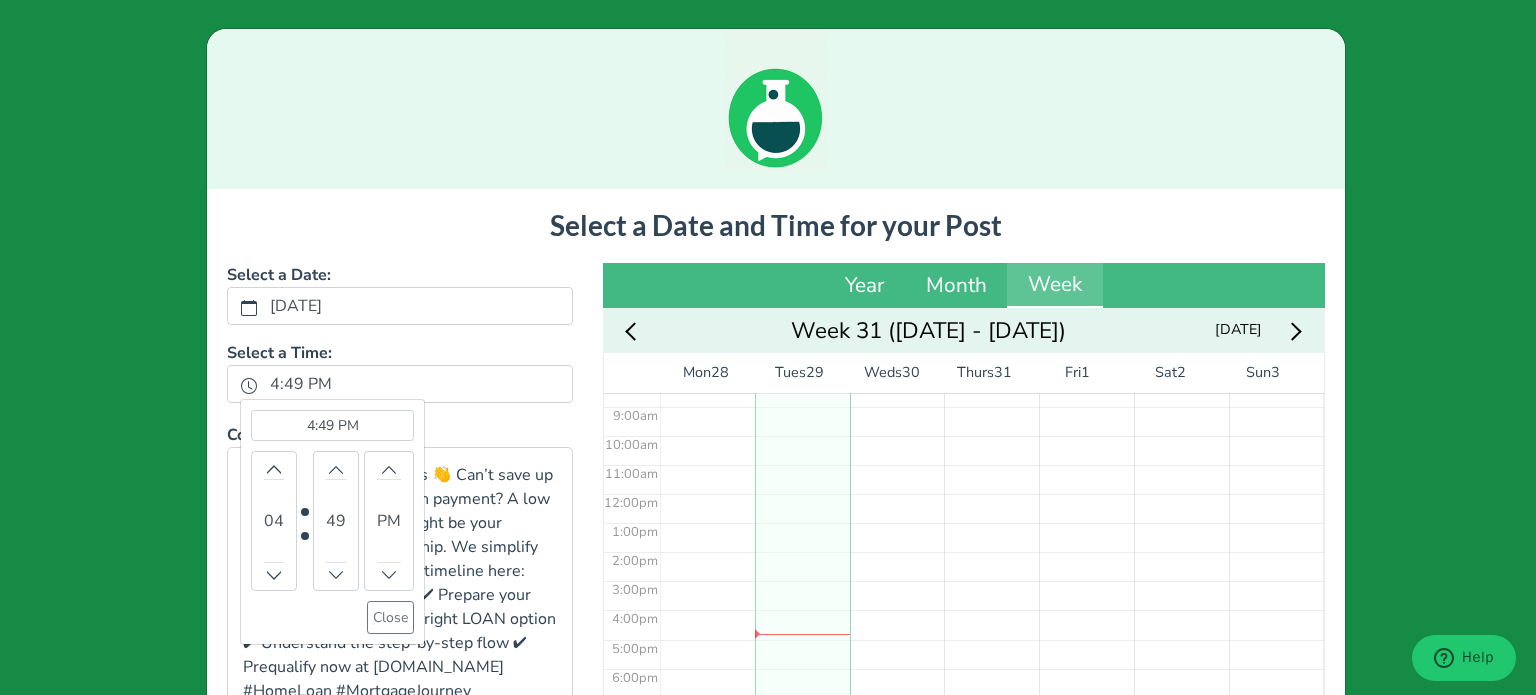 scroll, scrollTop: 292, scrollLeft: 0, axis: vertical 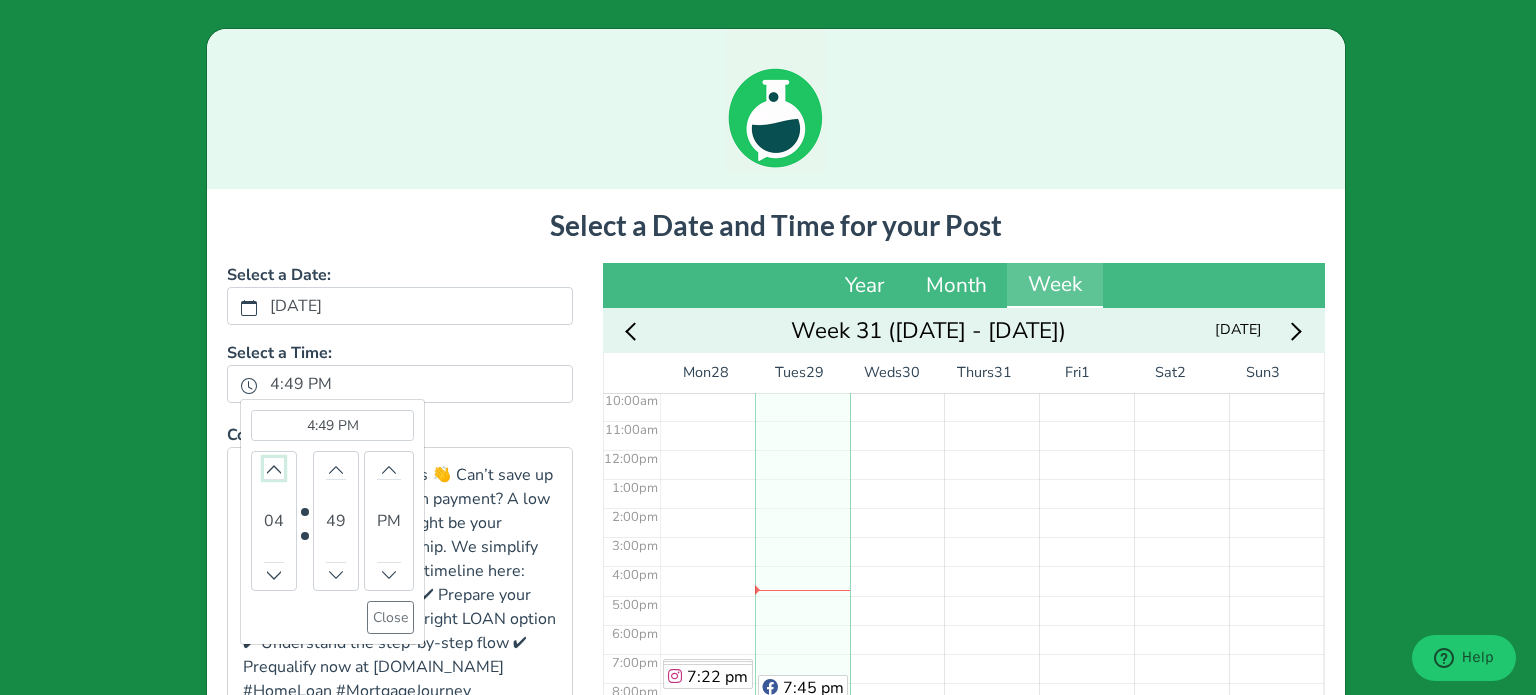 click at bounding box center (274, 468) 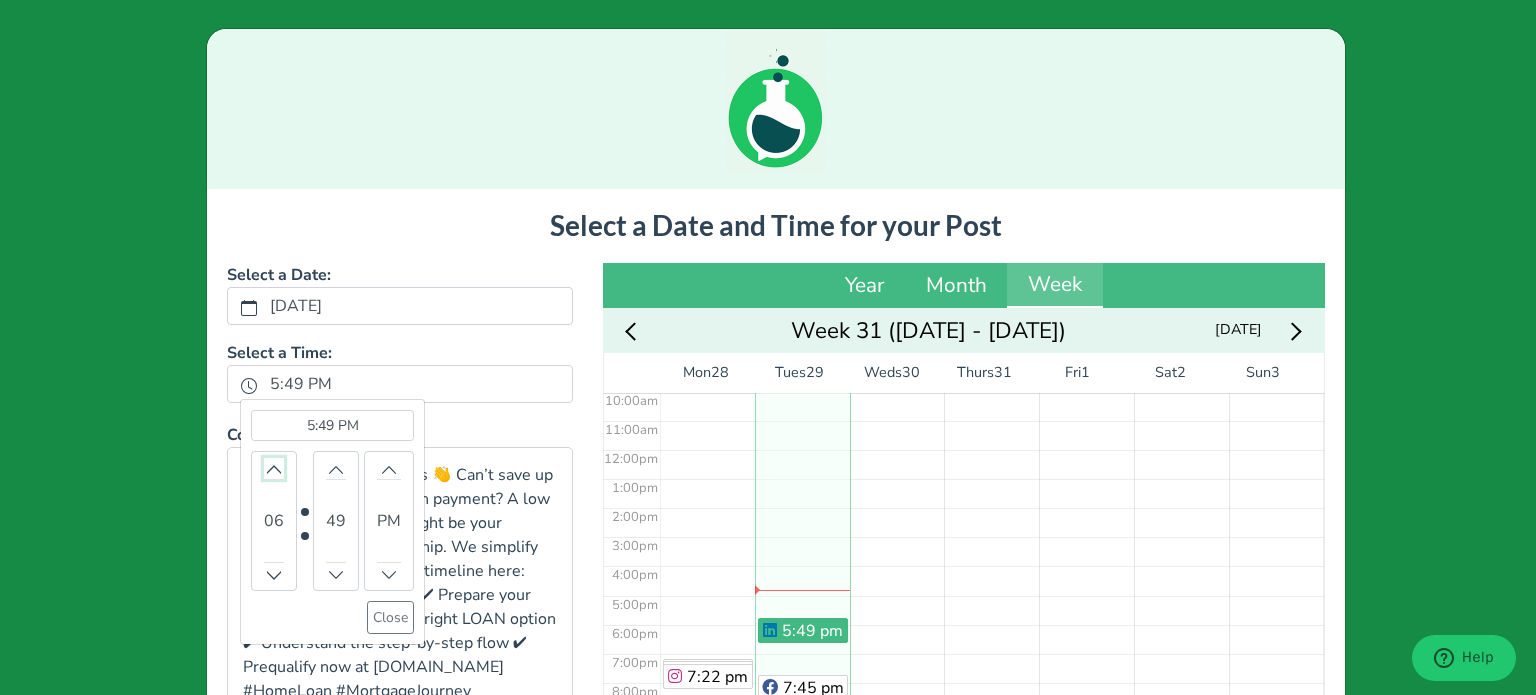 click at bounding box center (274, 468) 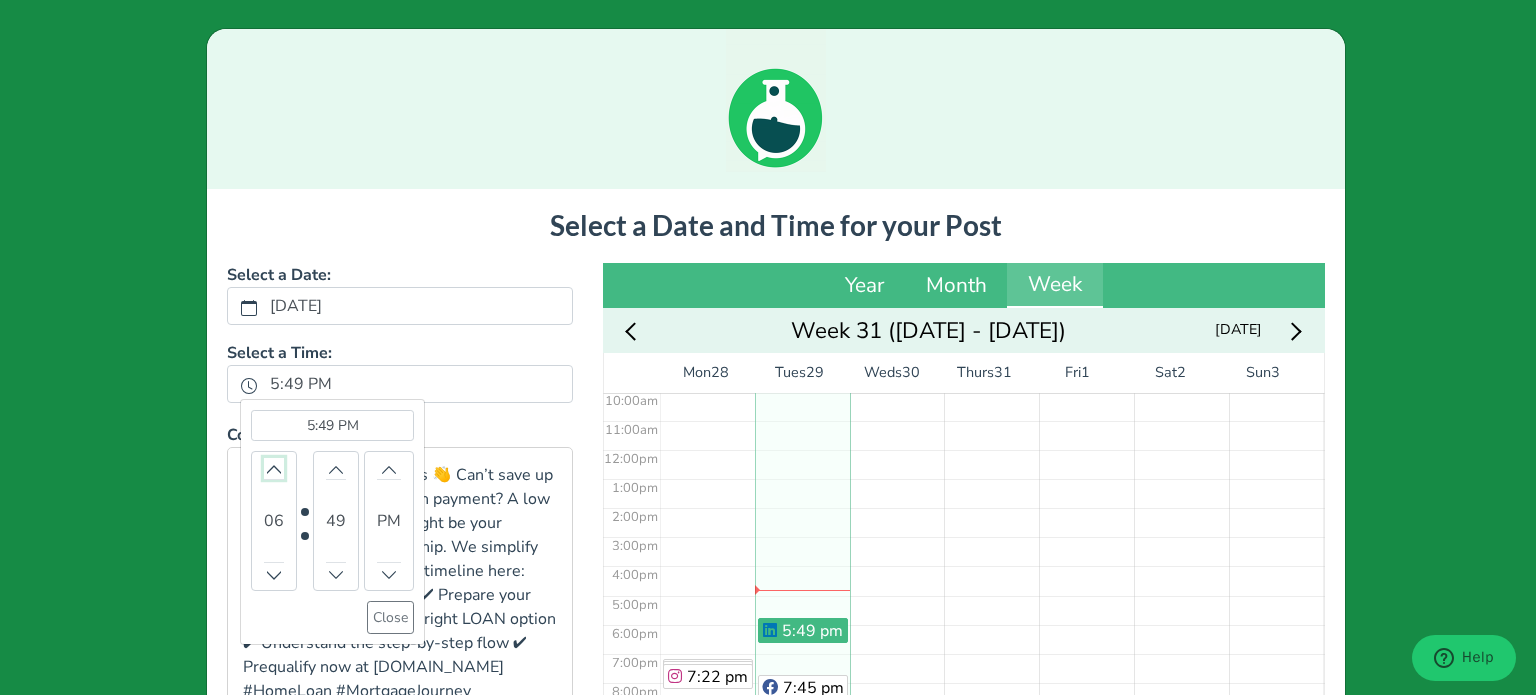 click at bounding box center (274, 468) 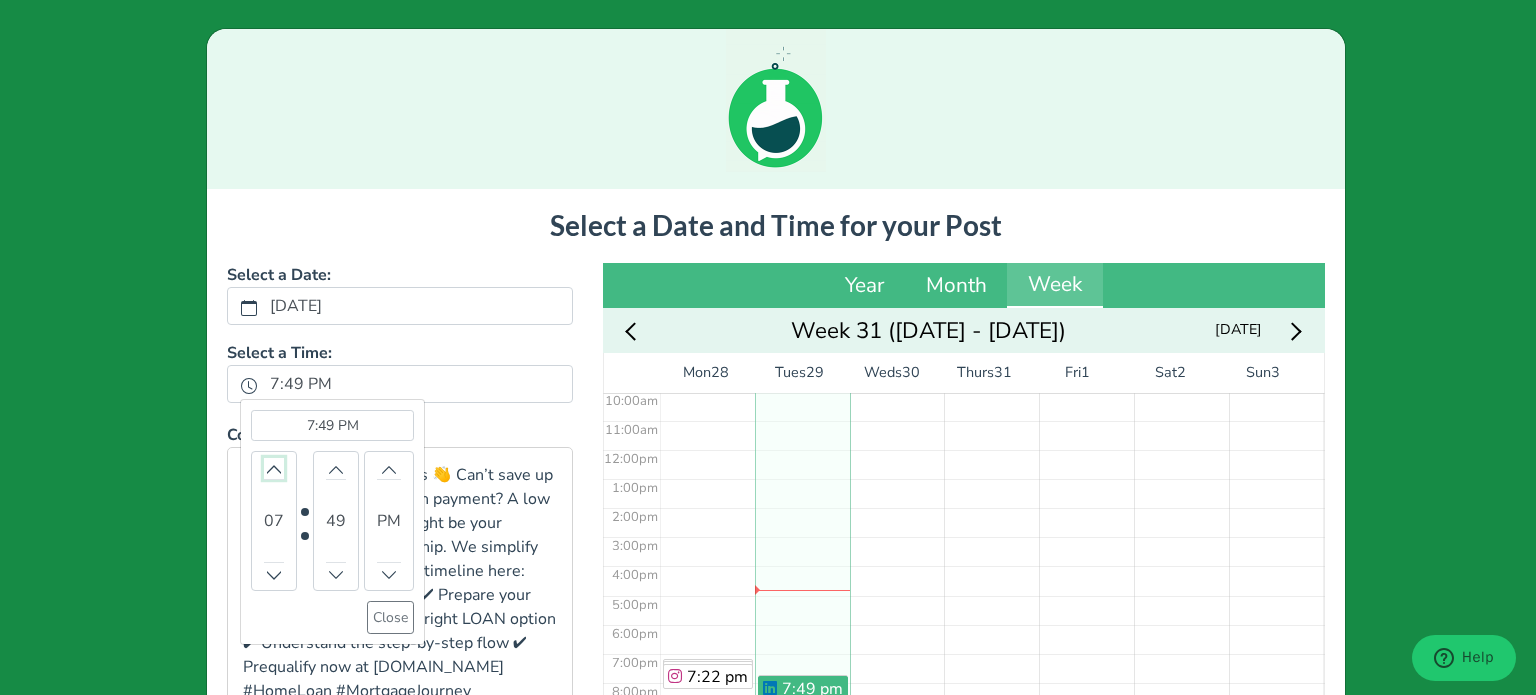 click at bounding box center [274, 468] 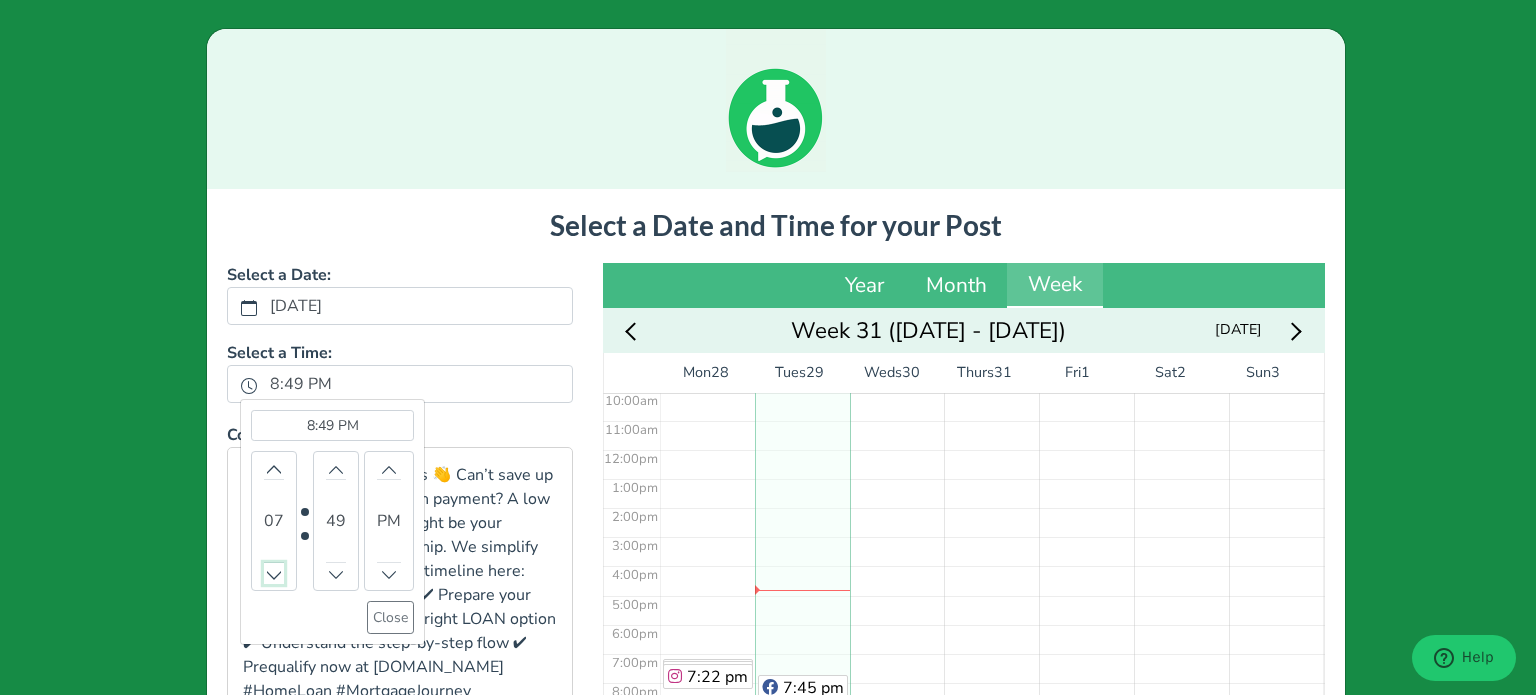 click on "07" at bounding box center (274, 521) 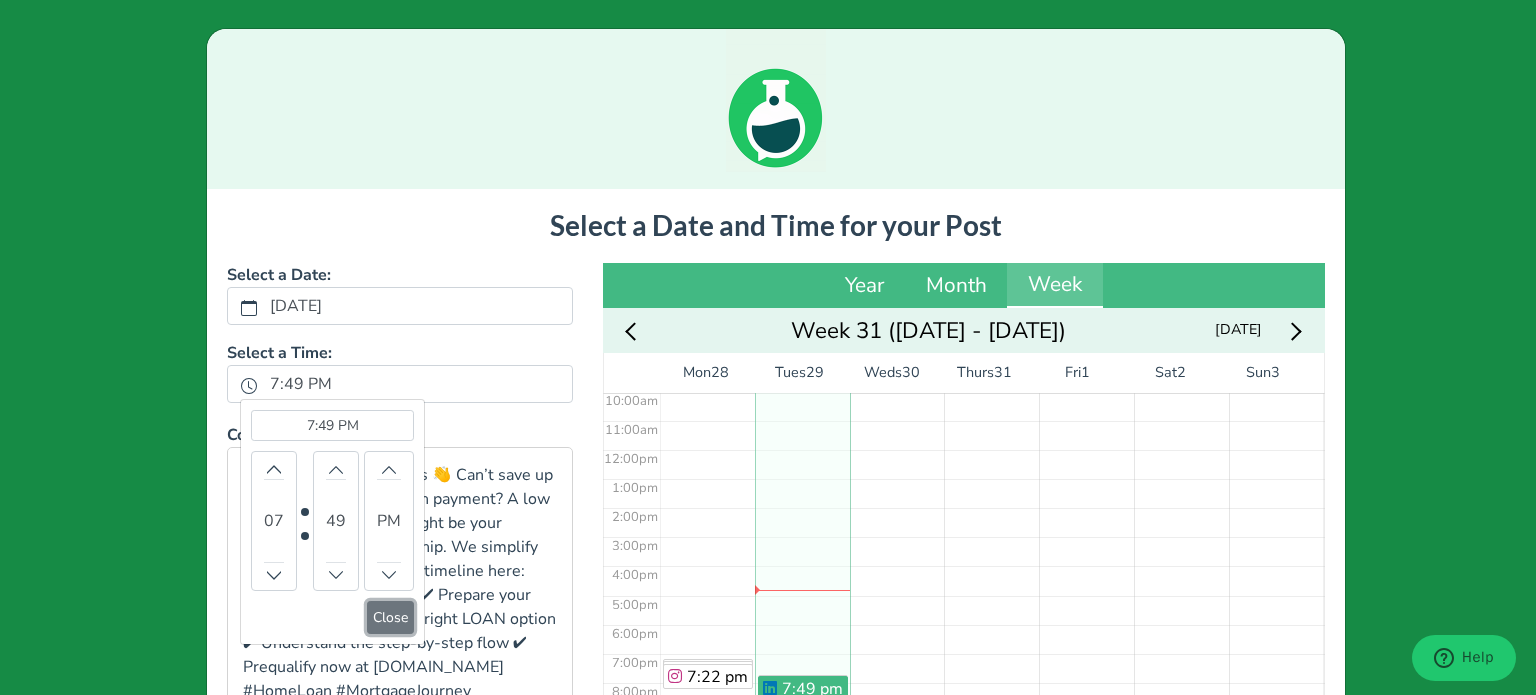 click on "Close" at bounding box center (390, 617) 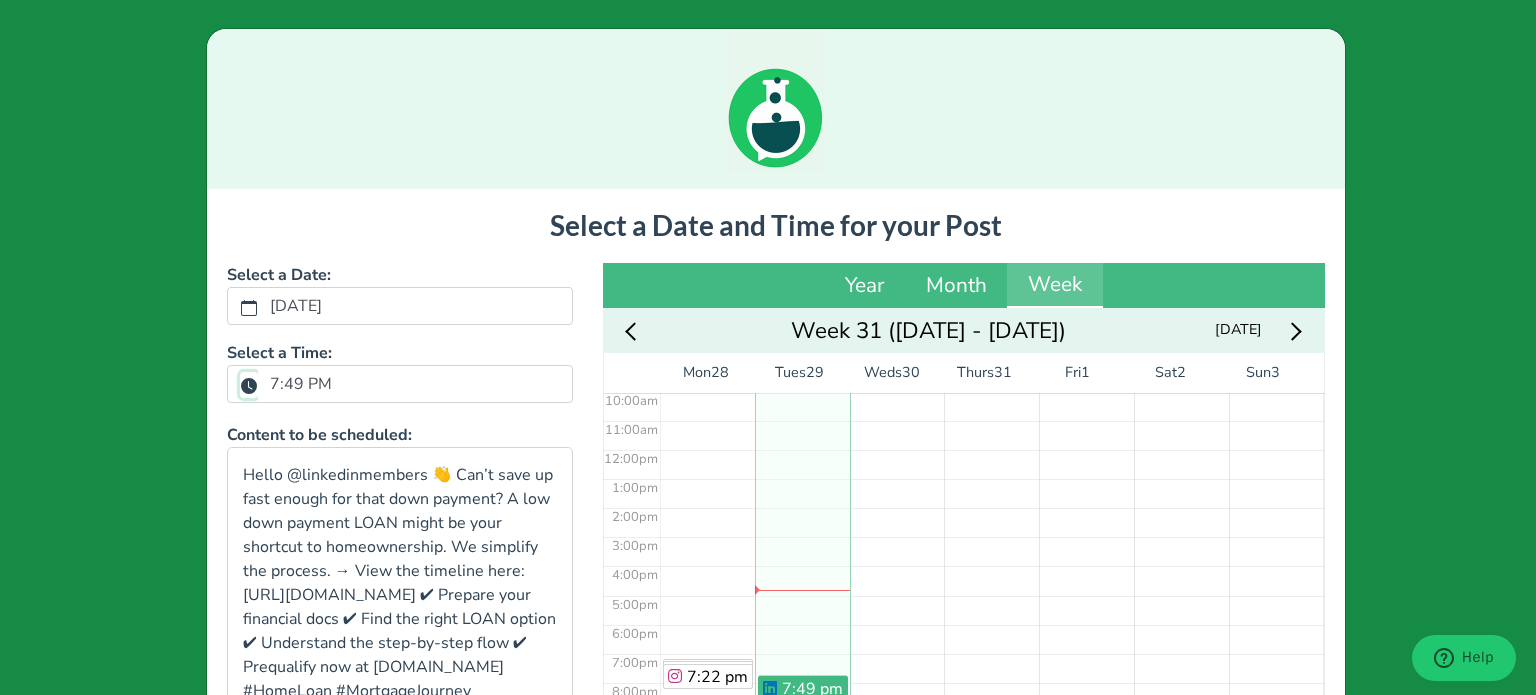 scroll, scrollTop: 292, scrollLeft: 0, axis: vertical 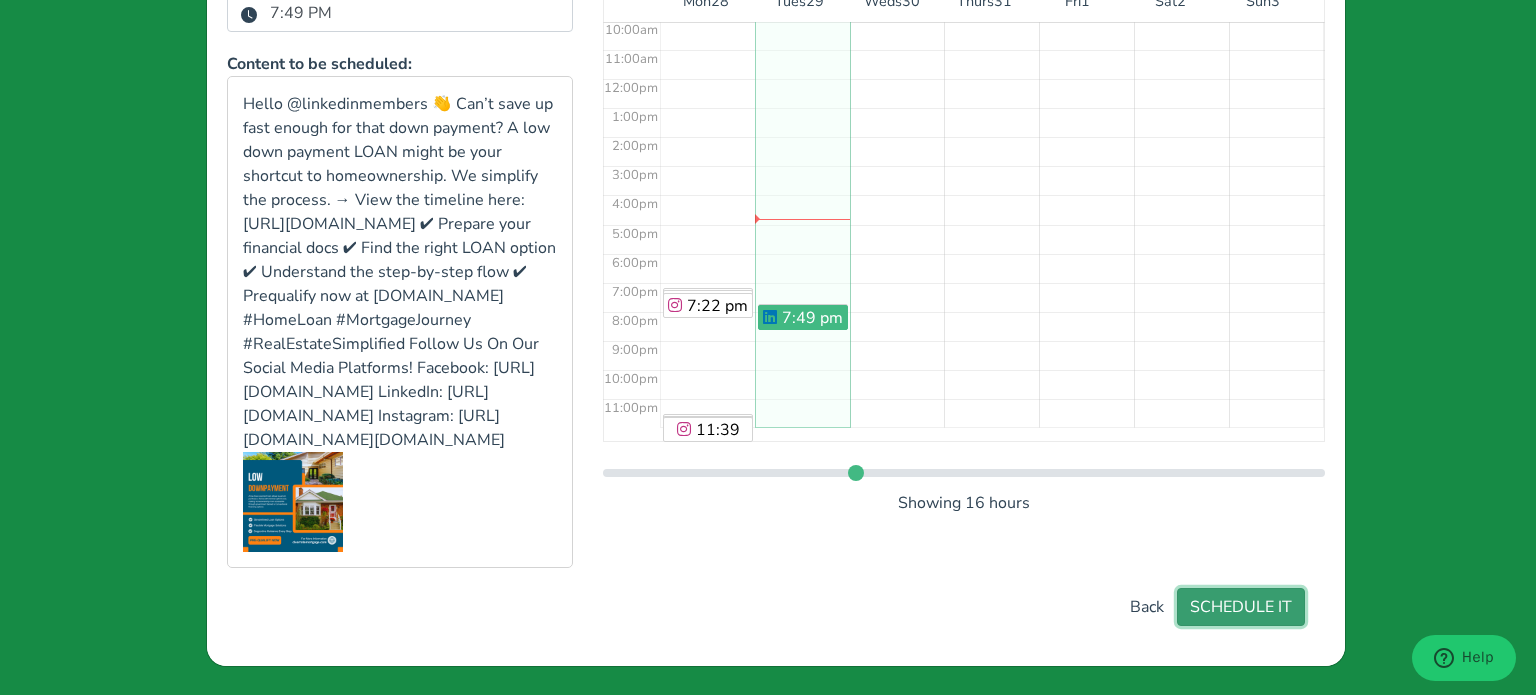 click on "SCHEDULE IT" at bounding box center [1241, 607] 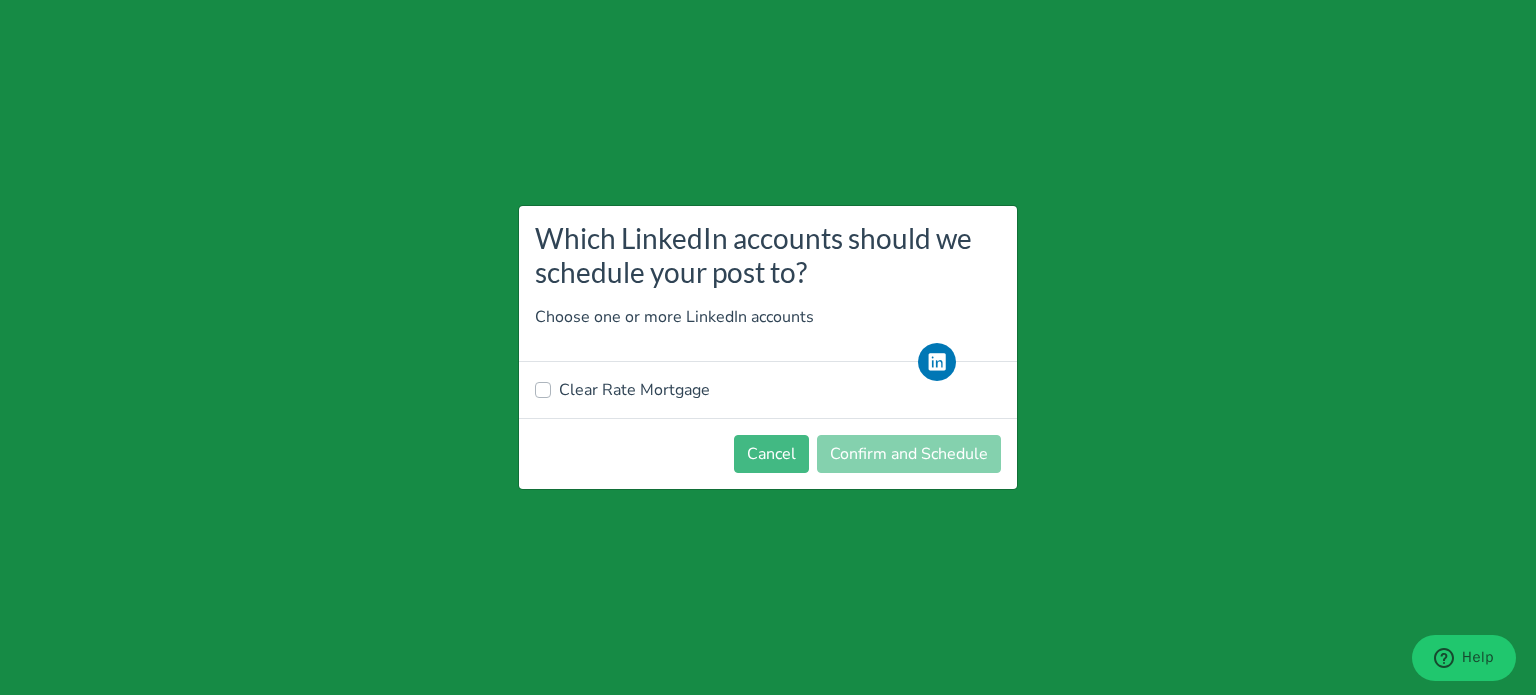 click on "Clear Rate Mortgage" at bounding box center [634, 390] 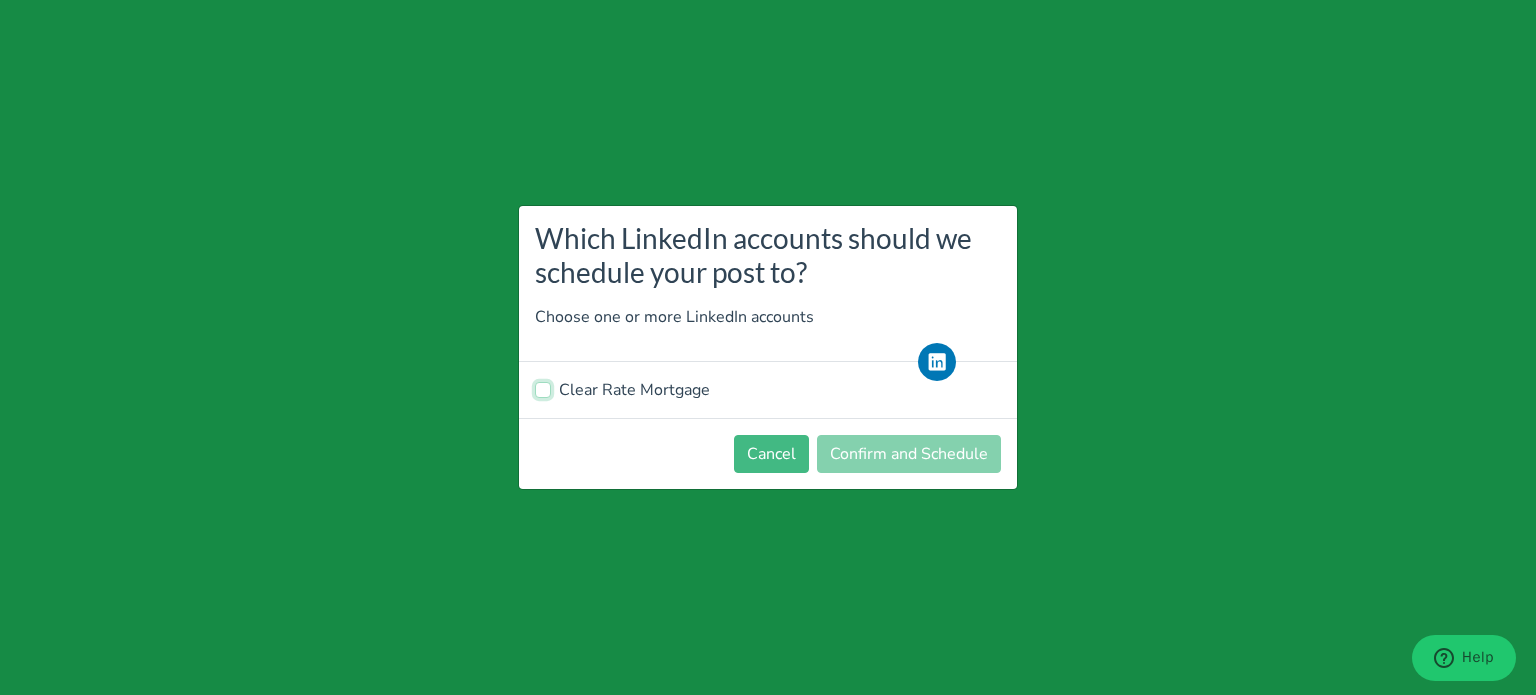 click on "Clear Rate Mortgage" at bounding box center (543, 388) 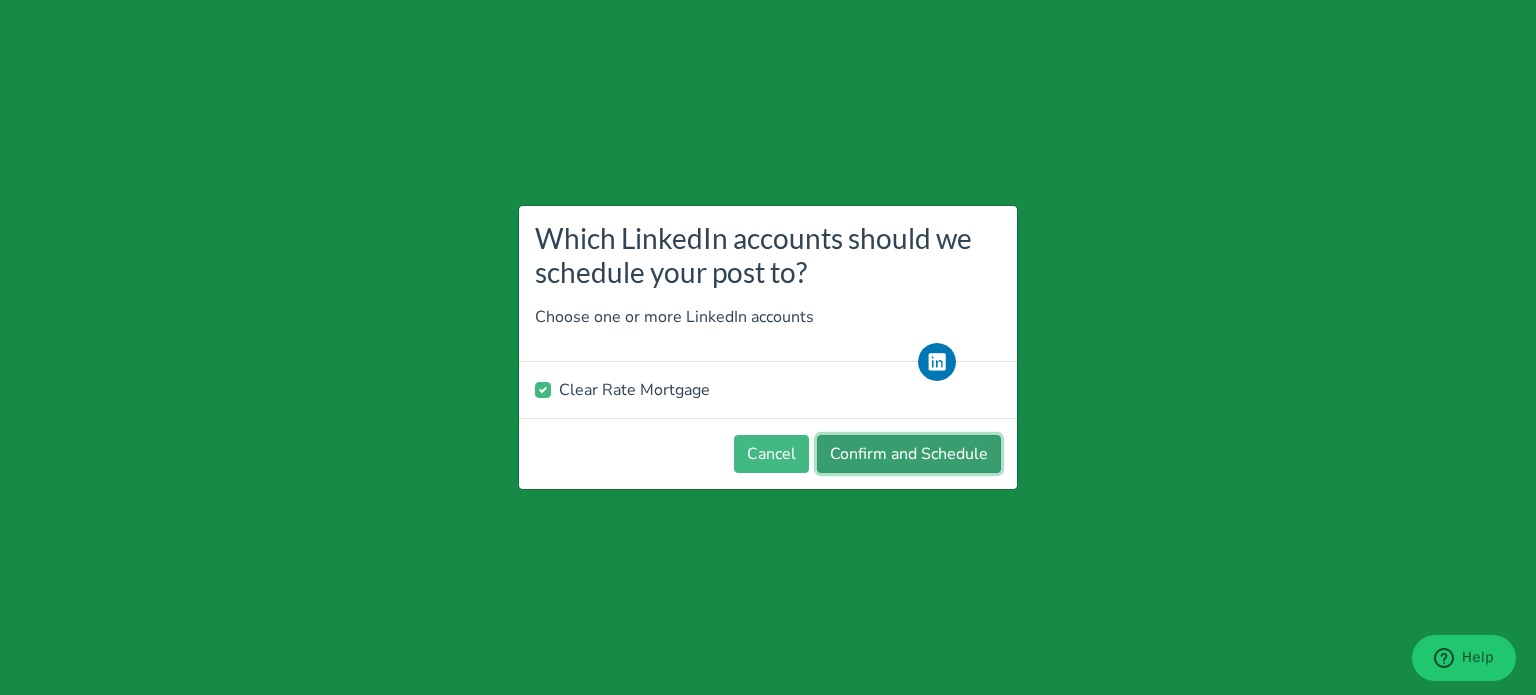 click on "Confirm and Schedule" at bounding box center (909, 454) 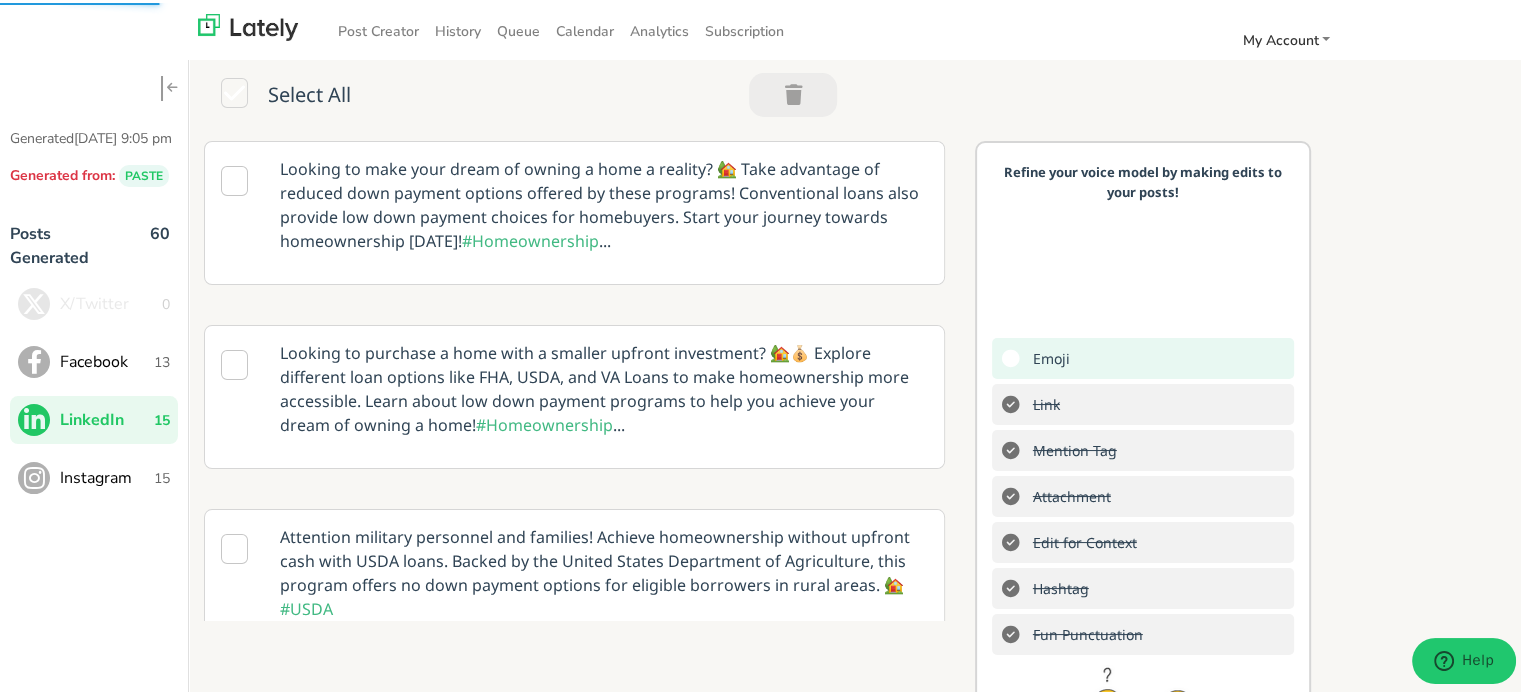 click on "Instagram 15" at bounding box center [94, 475] 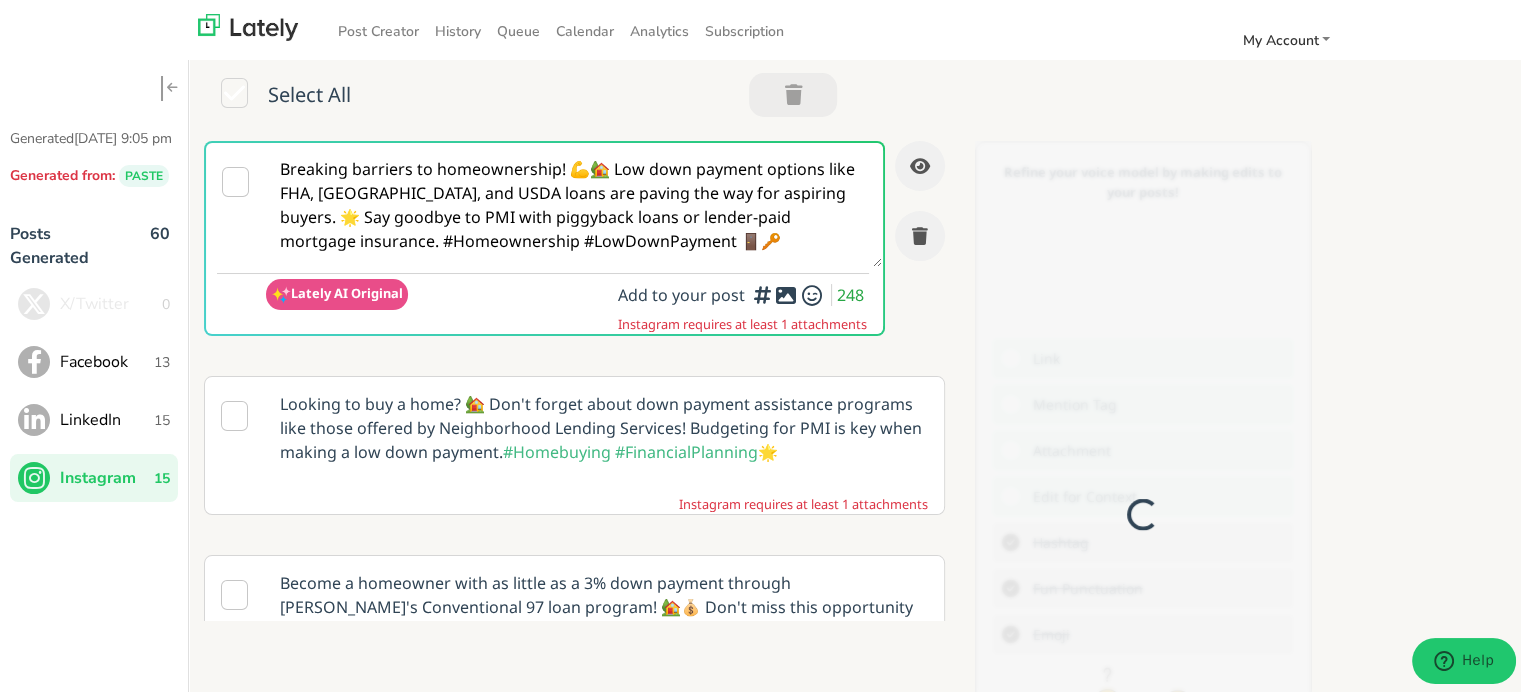 scroll, scrollTop: 0, scrollLeft: 0, axis: both 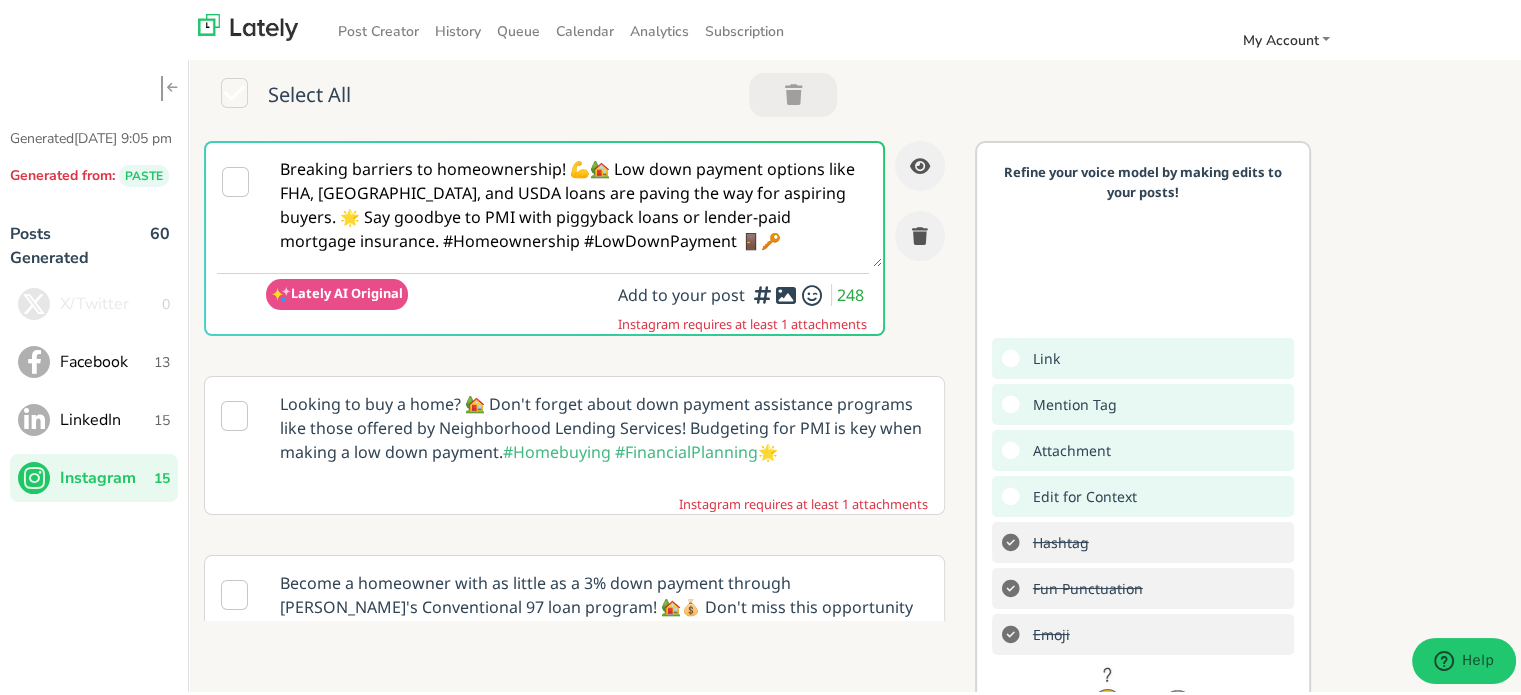 click on "Breaking barriers to homeownership! 💪🏡 Low down payment options like FHA, [GEOGRAPHIC_DATA], and USDA loans are paving the way for aspiring buyers. 🌟 Say goodbye to PMI with piggyback loans or lender-paid mortgage insurance. #Homeownership #LowDownPayment 🚪🔑" at bounding box center (574, 202) 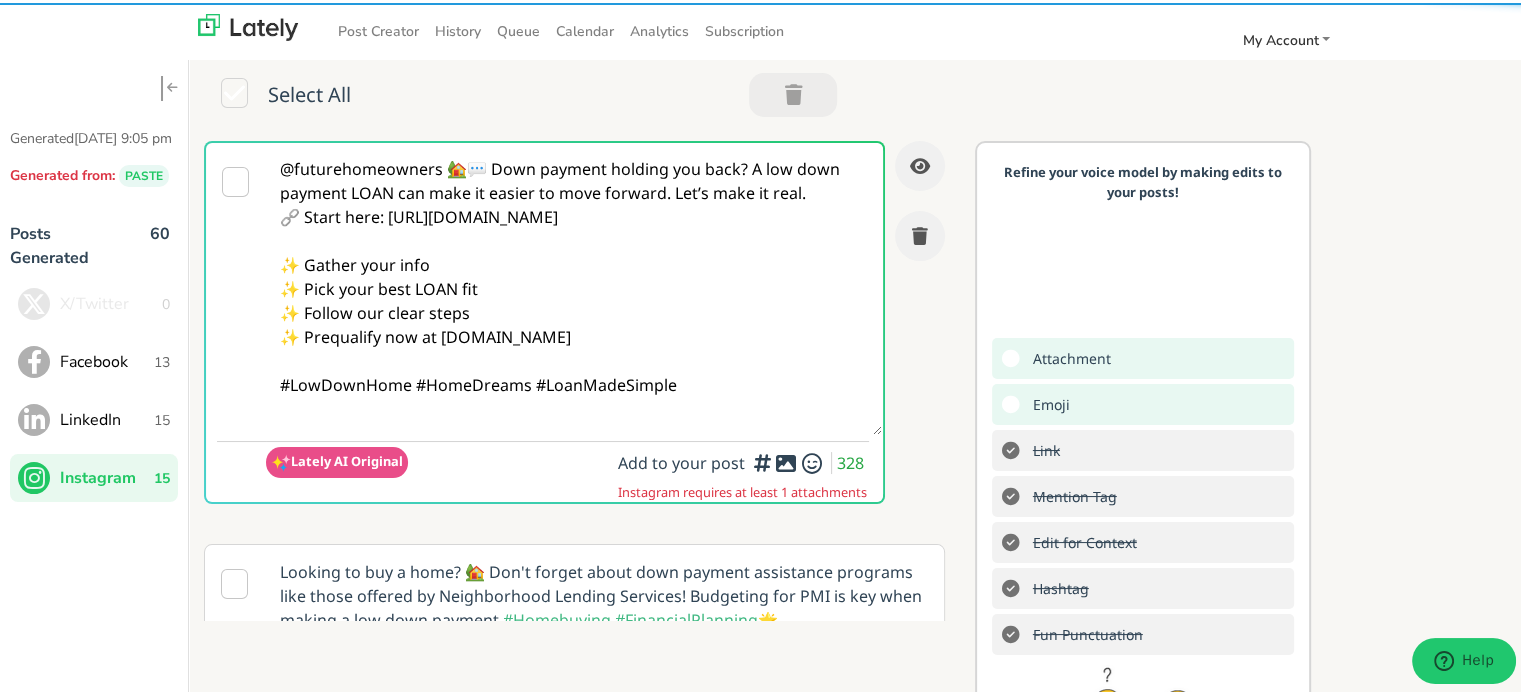 click on "@futurehomeowners 🏡💬 Down payment holding you back? A low down payment LOAN can make it easier to move forward. Let’s make it real.
🔗 Start here: [URL][DOMAIN_NAME]
✨ Gather your info
✨ Pick your best LOAN fit
✨ Follow our clear steps
✨ Prequalify now at [DOMAIN_NAME]
#LowDownHome #HomeDreams #LoanMadeSimple" at bounding box center (574, 286) 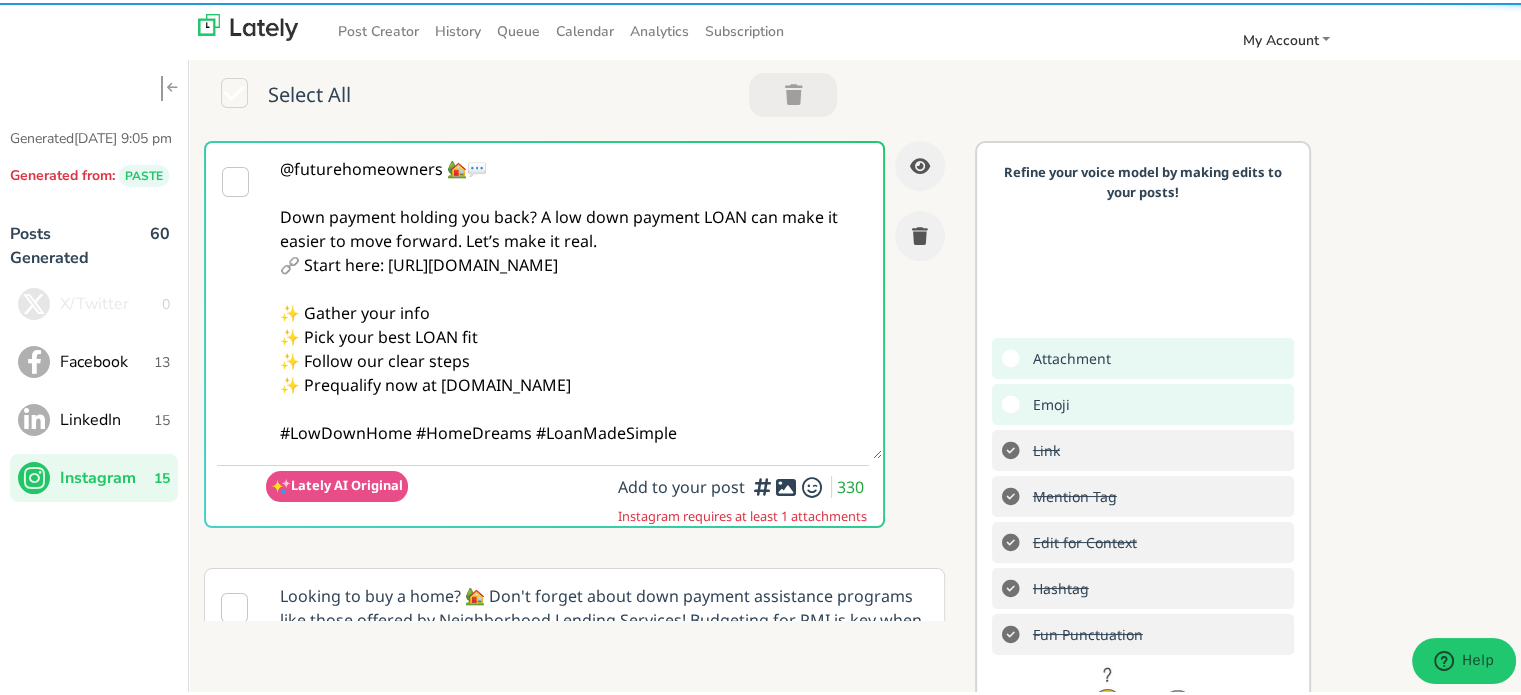 click on "@futurehomeowners 🏡💬
Down payment holding you back? A low down payment LOAN can make it easier to move forward. Let’s make it real.
🔗 Start here: [URL][DOMAIN_NAME]
✨ Gather your info
✨ Pick your best LOAN fit
✨ Follow our clear steps
✨ Prequalify now at [DOMAIN_NAME]
#LowDownHome #HomeDreams #LoanMadeSimple" at bounding box center (574, 298) 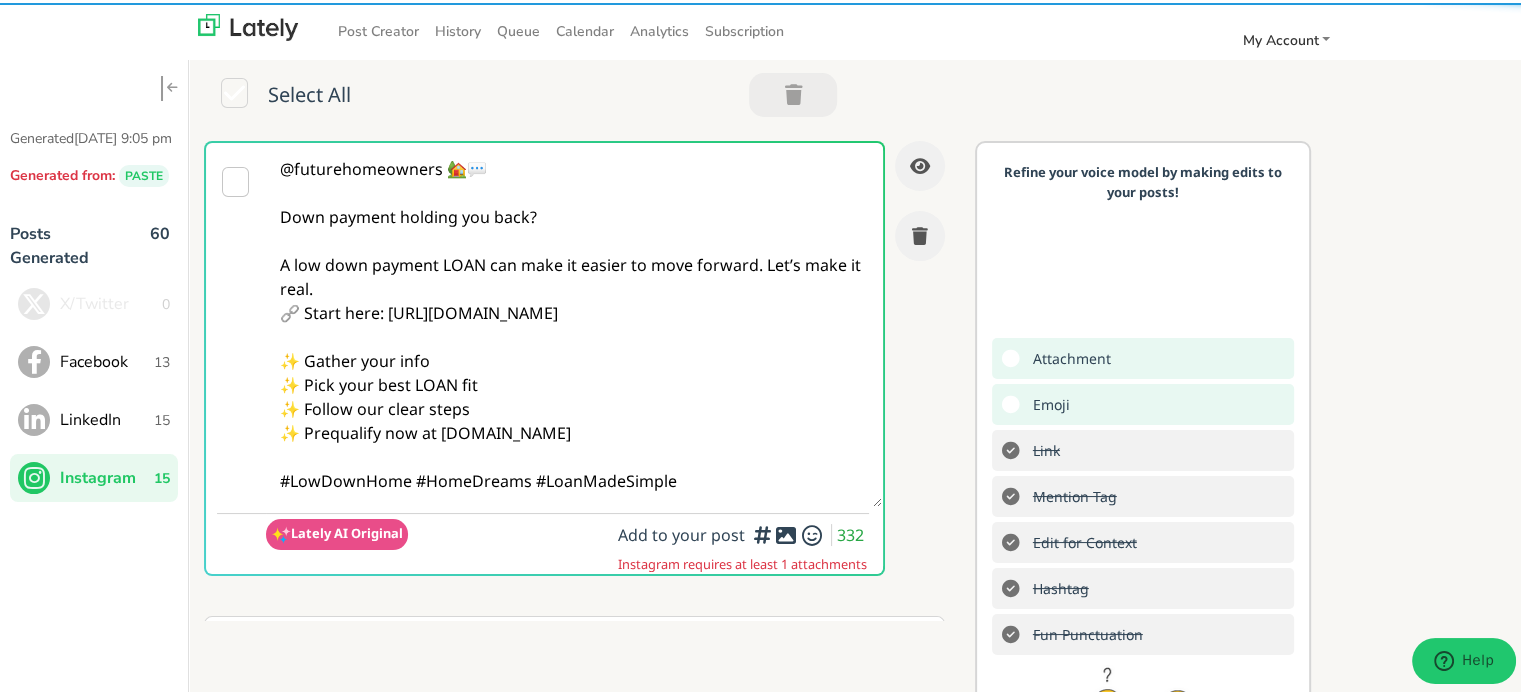 click on "@futurehomeowners 🏡💬
Down payment holding you back?
A low down payment LOAN can make it easier to move forward. Let’s make it real.
🔗 Start here: [URL][DOMAIN_NAME]
✨ Gather your info
✨ Pick your best LOAN fit
✨ Follow our clear steps
✨ Prequalify now at [DOMAIN_NAME]
#LowDownHome #HomeDreams #LoanMadeSimple" at bounding box center (574, 322) 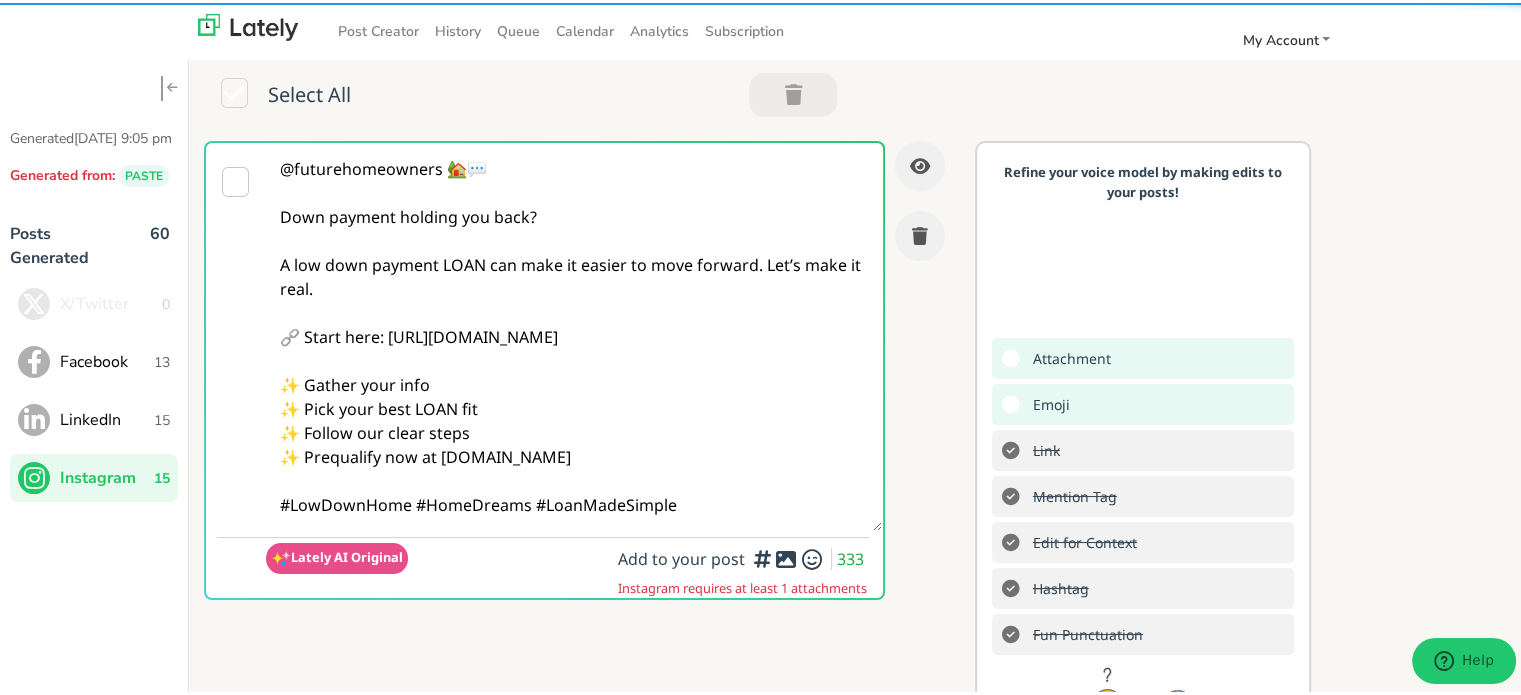 click on "@futurehomeowners 🏡💬
Down payment holding you back?
A low down payment LOAN can make it easier to move forward. Let’s make it real.
🔗 Start here: [URL][DOMAIN_NAME]
✨ Gather your info
✨ Pick your best LOAN fit
✨ Follow our clear steps
✨ Prequalify now at [DOMAIN_NAME]
#LowDownHome #HomeDreams #LoanMadeSimple" at bounding box center [574, 334] 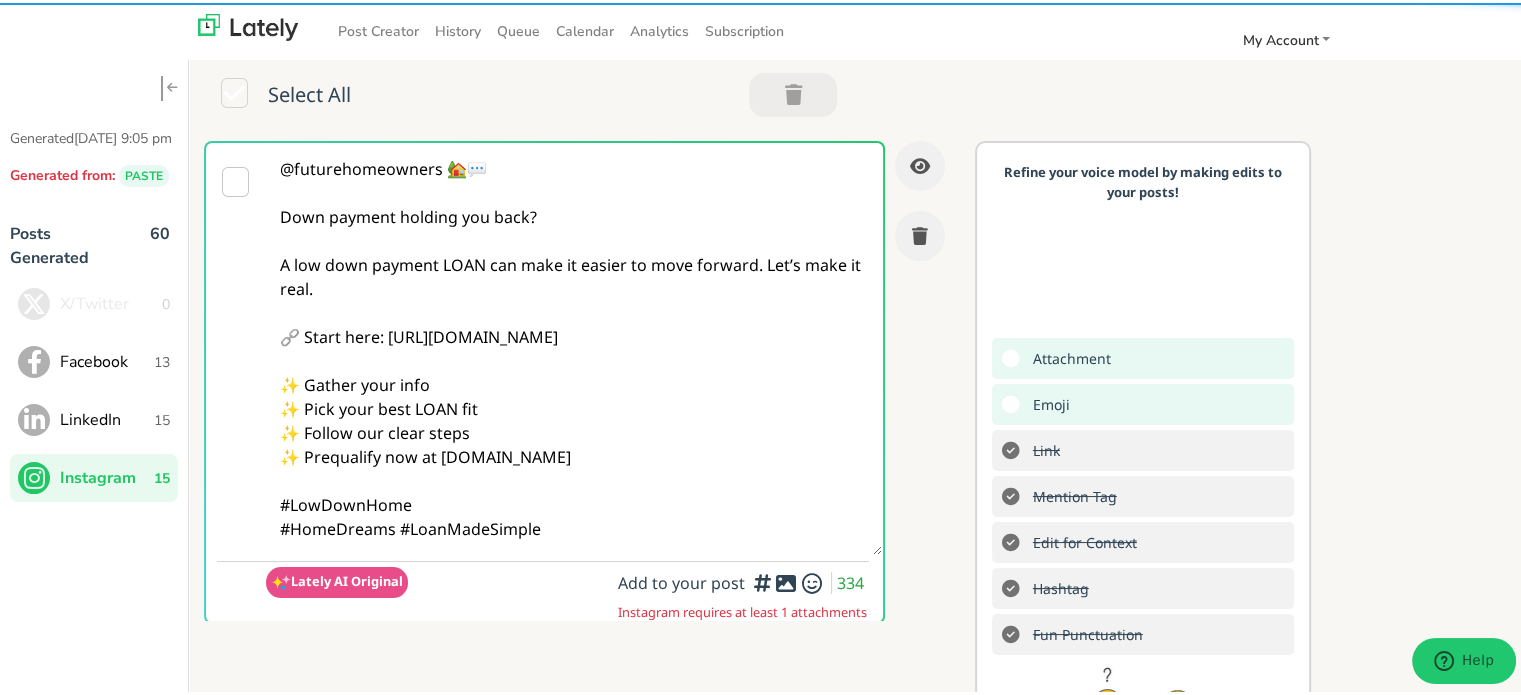 click on "@futurehomeowners 🏡💬
Down payment holding you back?
A low down payment LOAN can make it easier to move forward. Let’s make it real.
🔗 Start here: [URL][DOMAIN_NAME]
✨ Gather your info
✨ Pick your best LOAN fit
✨ Follow our clear steps
✨ Prequalify now at [DOMAIN_NAME]
#LowDownHome
#HomeDreams #LoanMadeSimple" at bounding box center [574, 346] 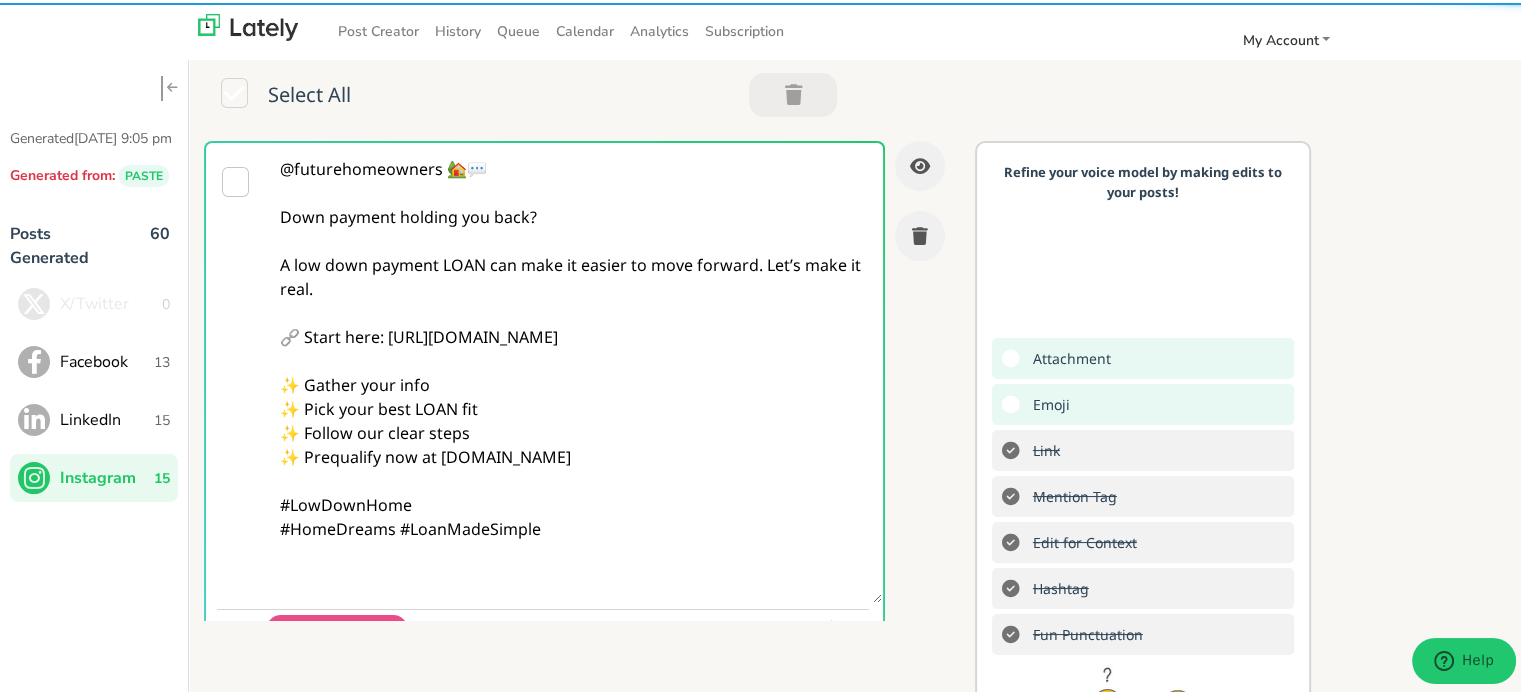 paste on "Follow Us On Our Social Media Platforms!
Facebook: [URL][DOMAIN_NAME]
LinkedIn: [URL][DOMAIN_NAME]
Instagram: [URL][DOMAIN_NAME][DOMAIN_NAME]" 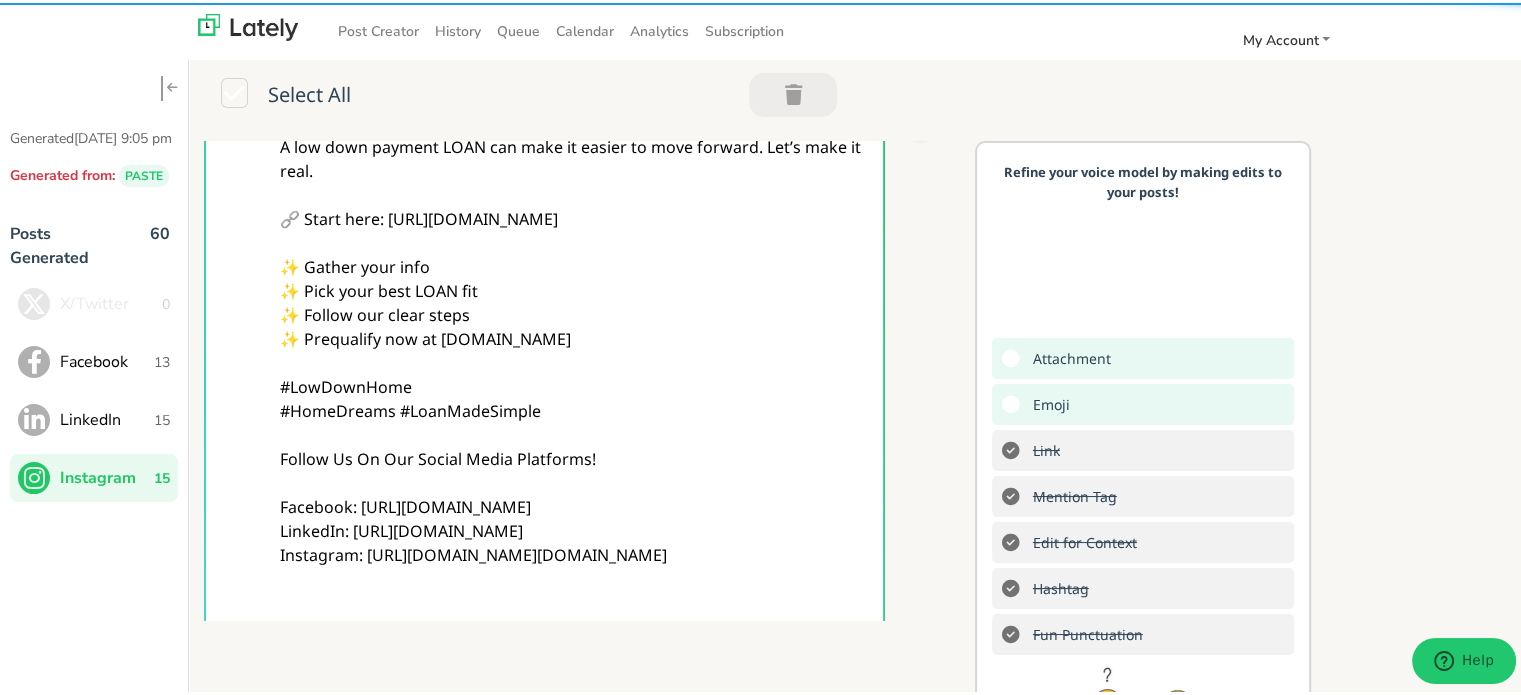 scroll, scrollTop: 300, scrollLeft: 0, axis: vertical 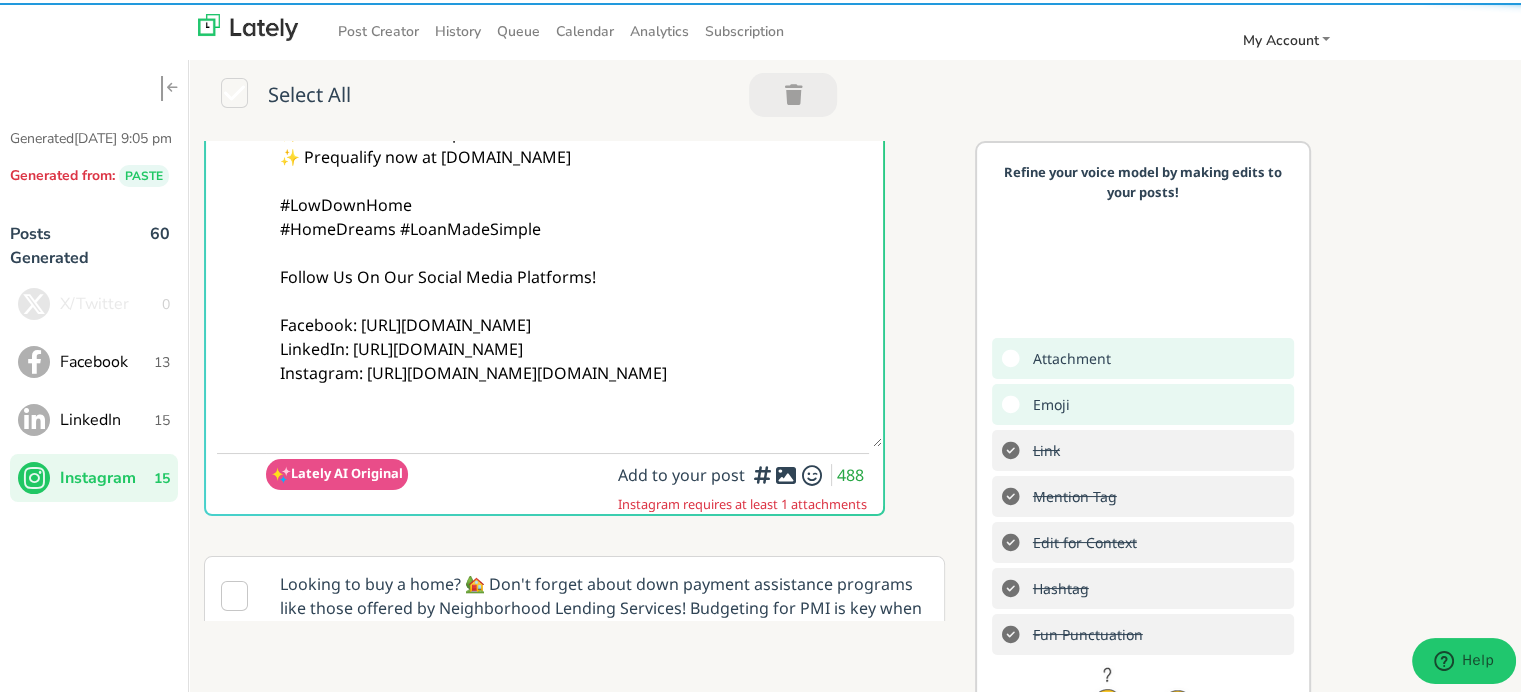 type on "@futurehomeowners 🏡💬
Down payment holding you back?
A low down payment LOAN can make it easier to move forward. Let’s make it real.
🔗 Start here: [URL][DOMAIN_NAME]
✨ Gather your info
✨ Pick your best LOAN fit
✨ Follow our clear steps
✨ Prequalify now at [DOMAIN_NAME]
#LowDownHome
#HomeDreams #LoanMadeSimple
Follow Us On Our Social Media Platforms!
Facebook: [URL][DOMAIN_NAME]
LinkedIn: [URL][DOMAIN_NAME]
Instagram: [URL][DOMAIN_NAME][DOMAIN_NAME]" 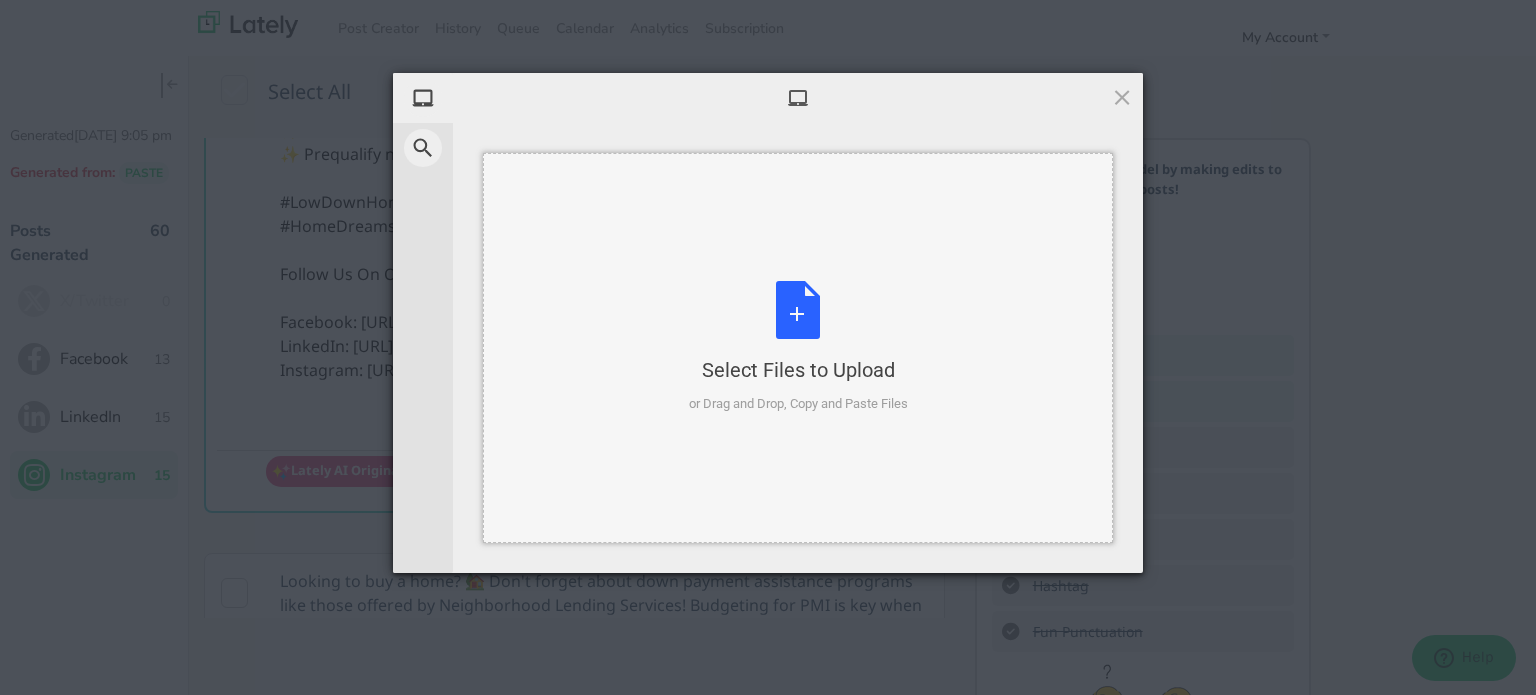 click on "Select Files to Upload
or Drag and Drop, Copy and Paste Files" at bounding box center [798, 347] 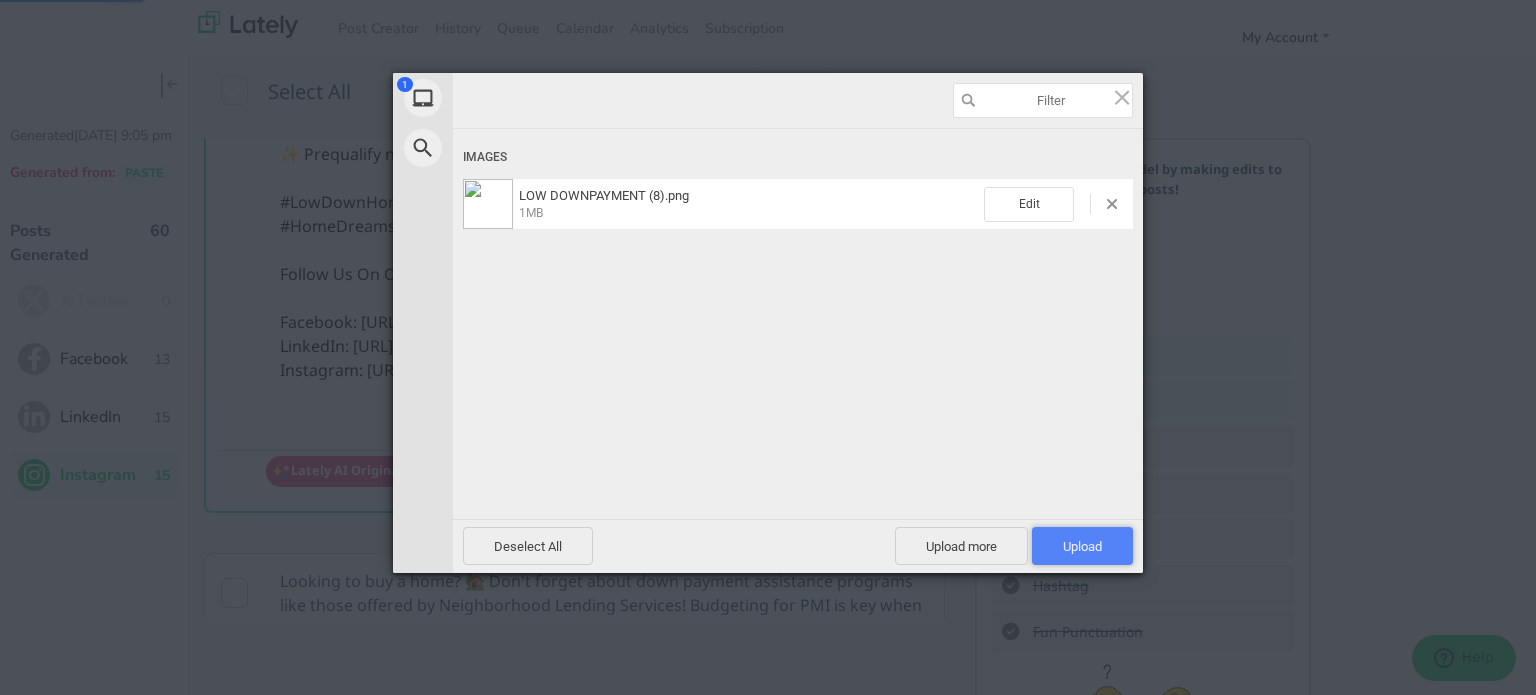 click on "Upload
1" at bounding box center (1082, 546) 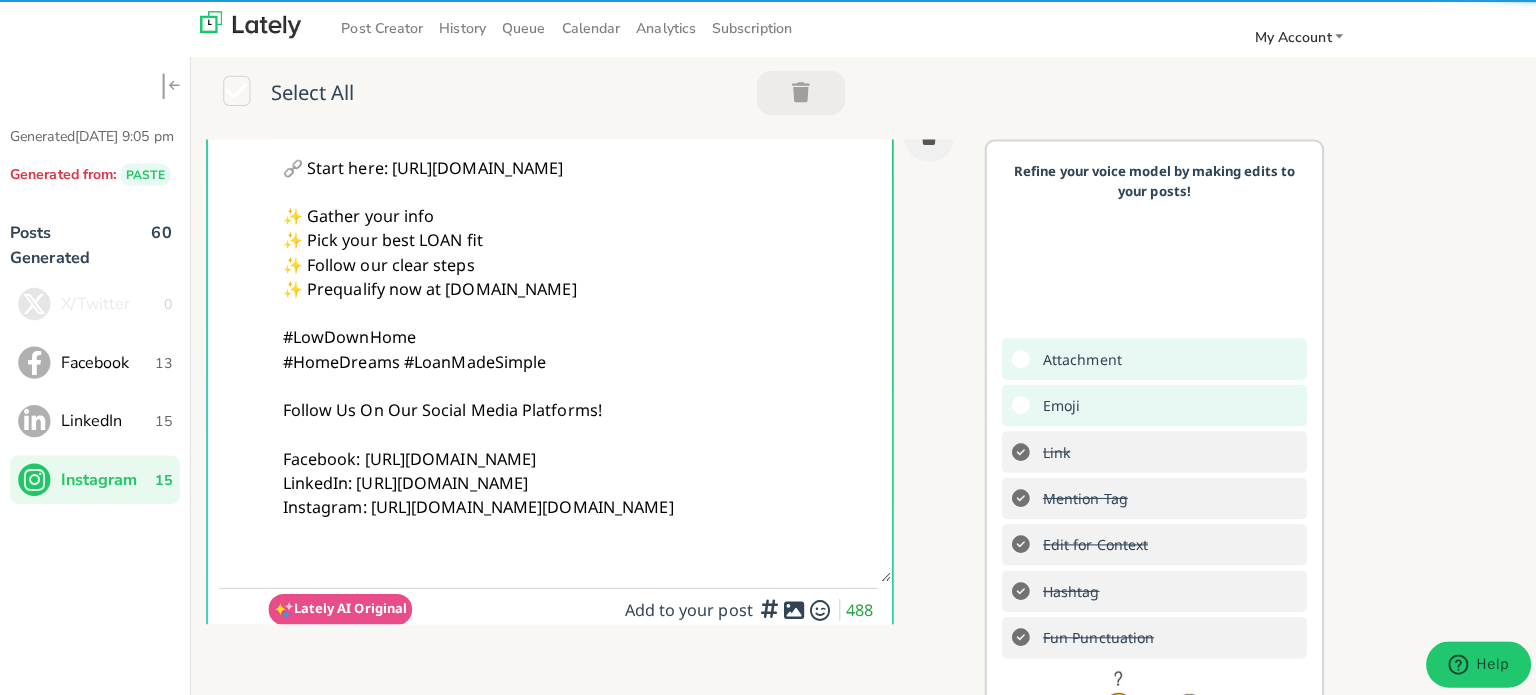 scroll, scrollTop: 0, scrollLeft: 0, axis: both 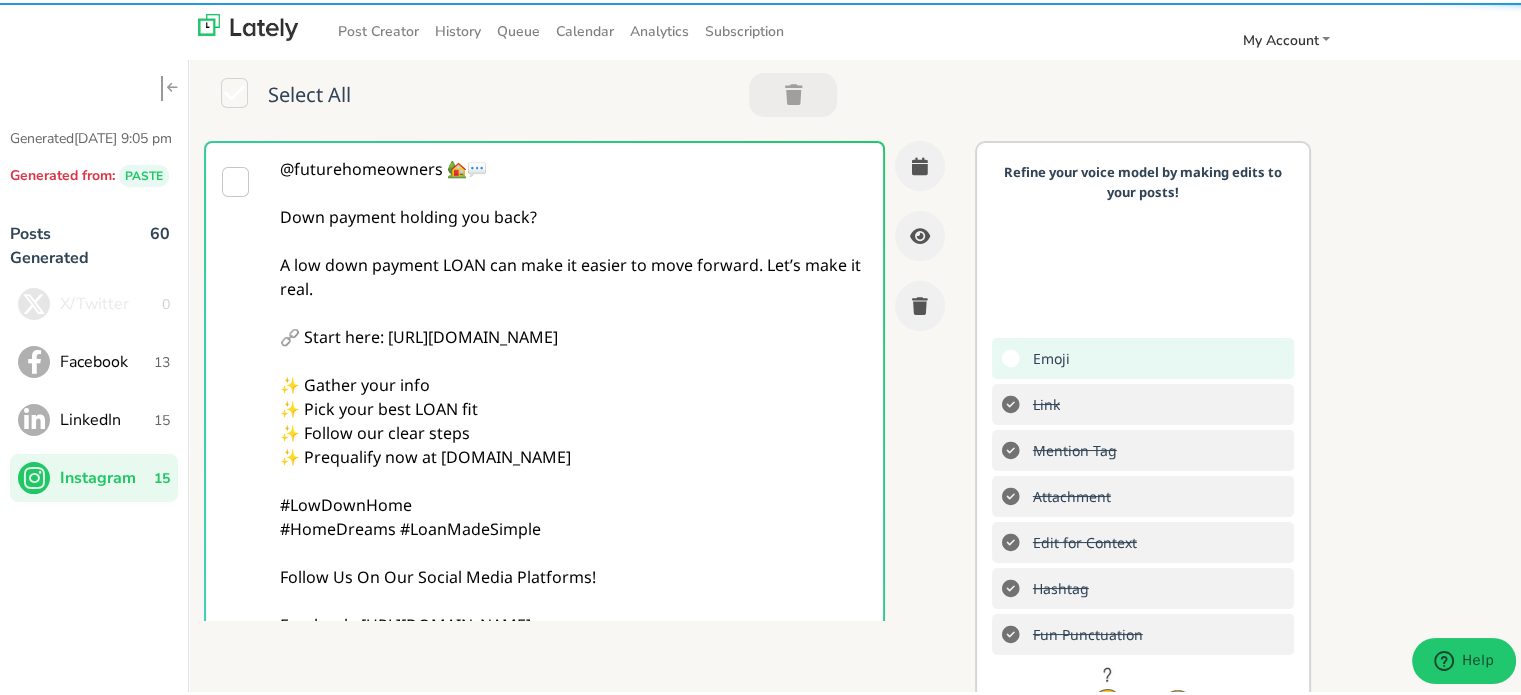 click on "@futurehomeowners 🏡💬
Down payment holding you back?
A low down payment LOAN can make it easier to move forward. Let’s make it real.
🔗 Start here: [URL][DOMAIN_NAME]
✨ Gather your info
✨ Pick your best LOAN fit
✨ Follow our clear steps
✨ Prequalify now at [DOMAIN_NAME]
#LowDownHome
#HomeDreams #LoanMadeSimple
Follow Us On Our Social Media Platforms!
Facebook: [URL][DOMAIN_NAME]
LinkedIn: [URL][DOMAIN_NAME]
Instagram: [URL][DOMAIN_NAME][DOMAIN_NAME]" at bounding box center (574, 442) 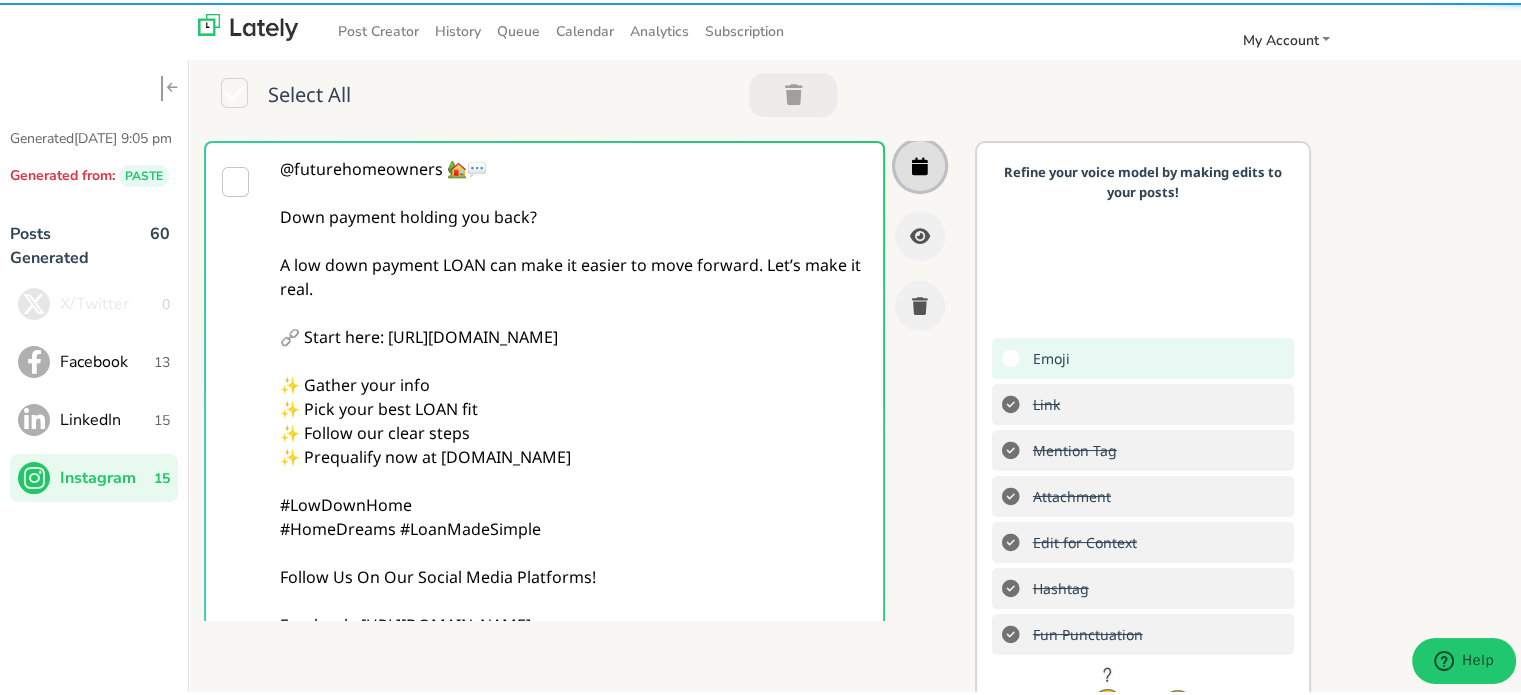 click at bounding box center (920, 163) 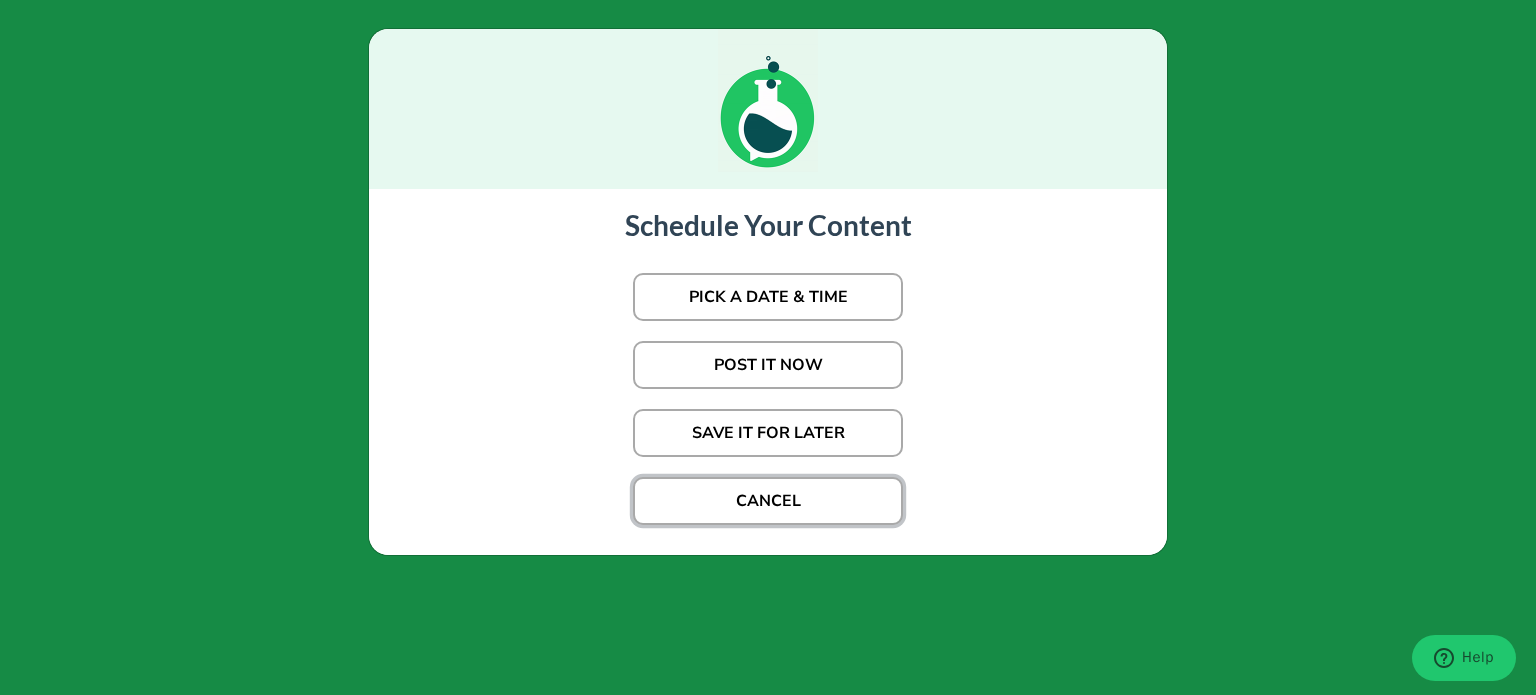 click on "CANCEL" at bounding box center (768, 501) 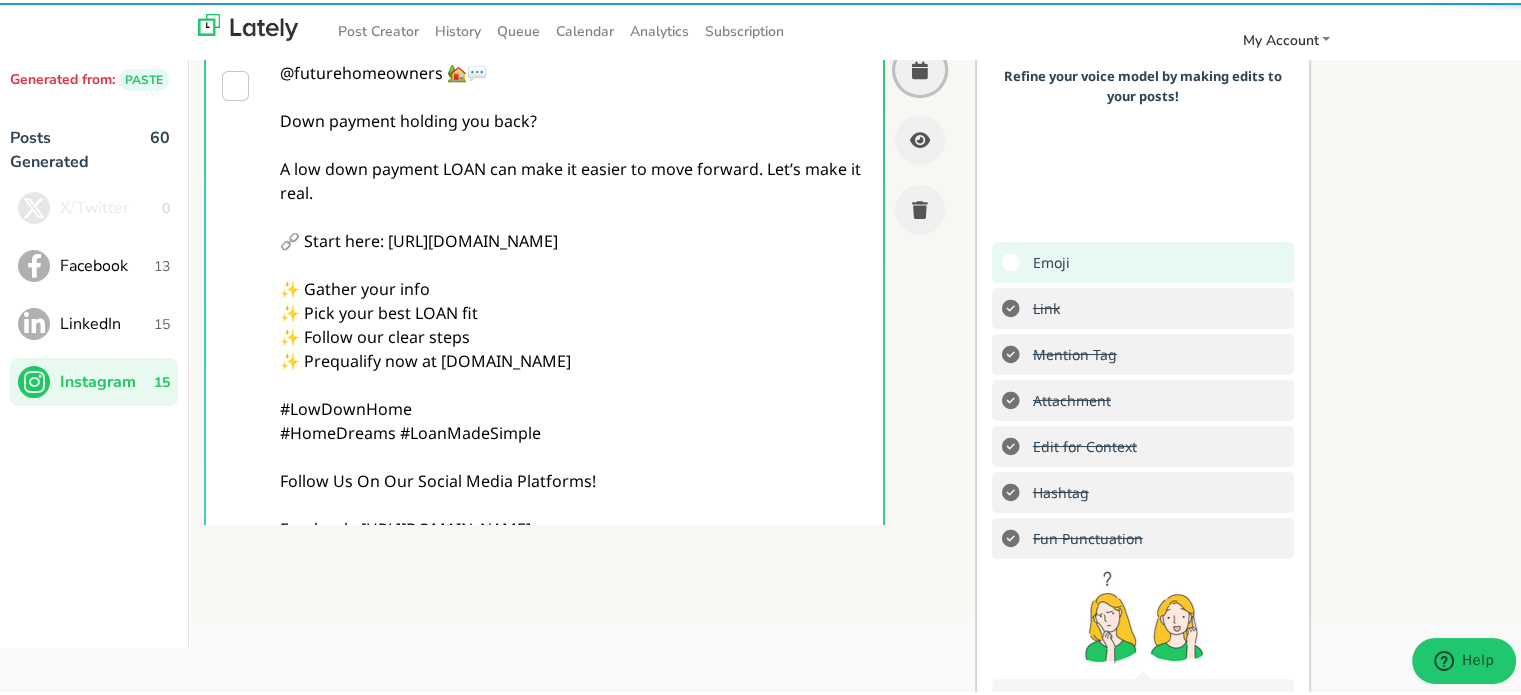 scroll, scrollTop: 256, scrollLeft: 0, axis: vertical 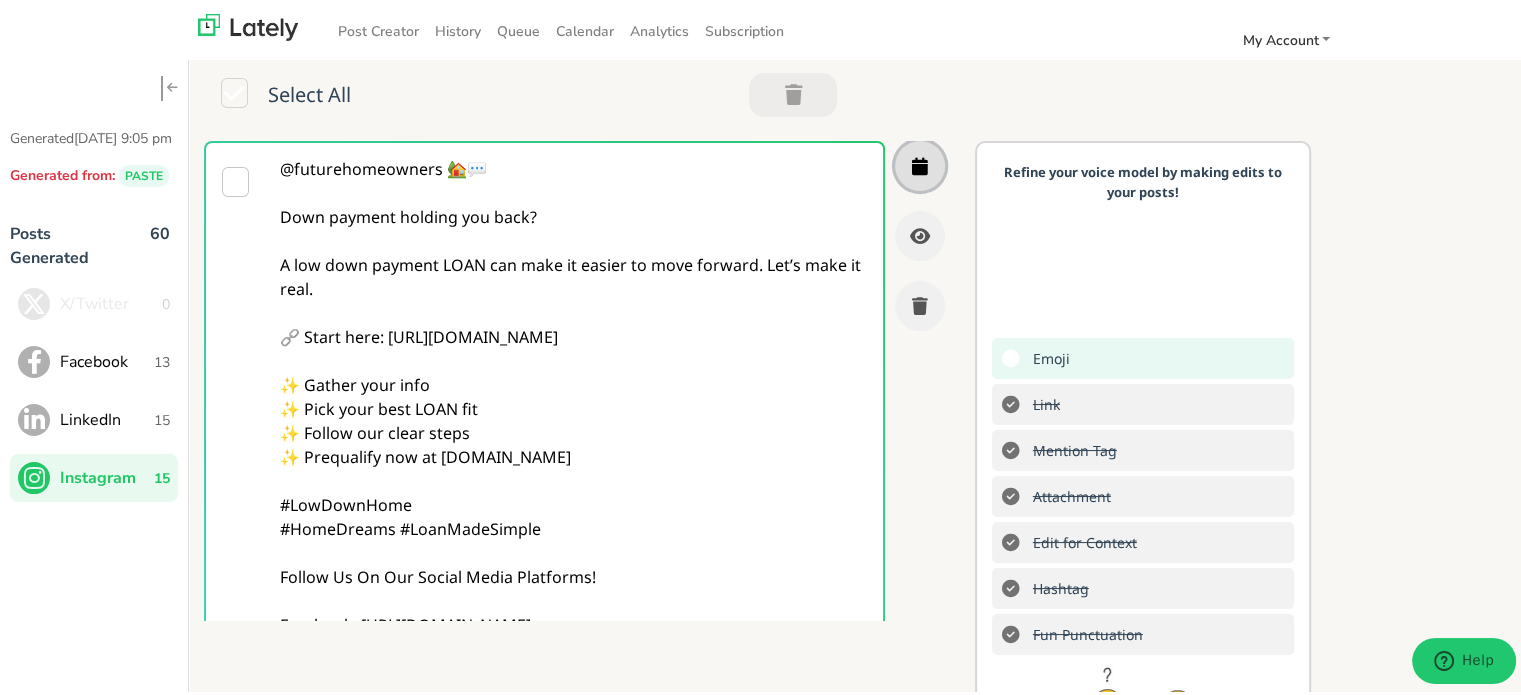 click at bounding box center [920, 163] 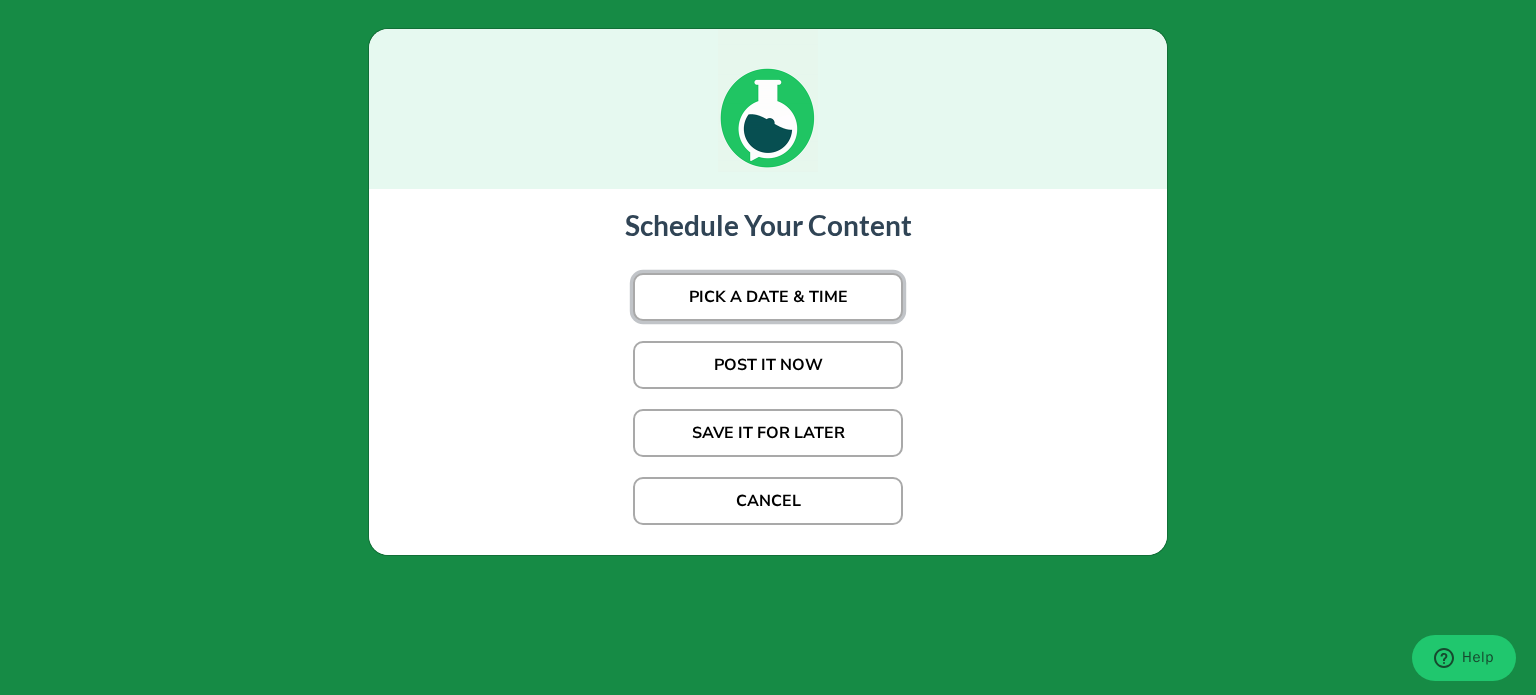 click on "PICK A DATE & TIME" at bounding box center [768, 297] 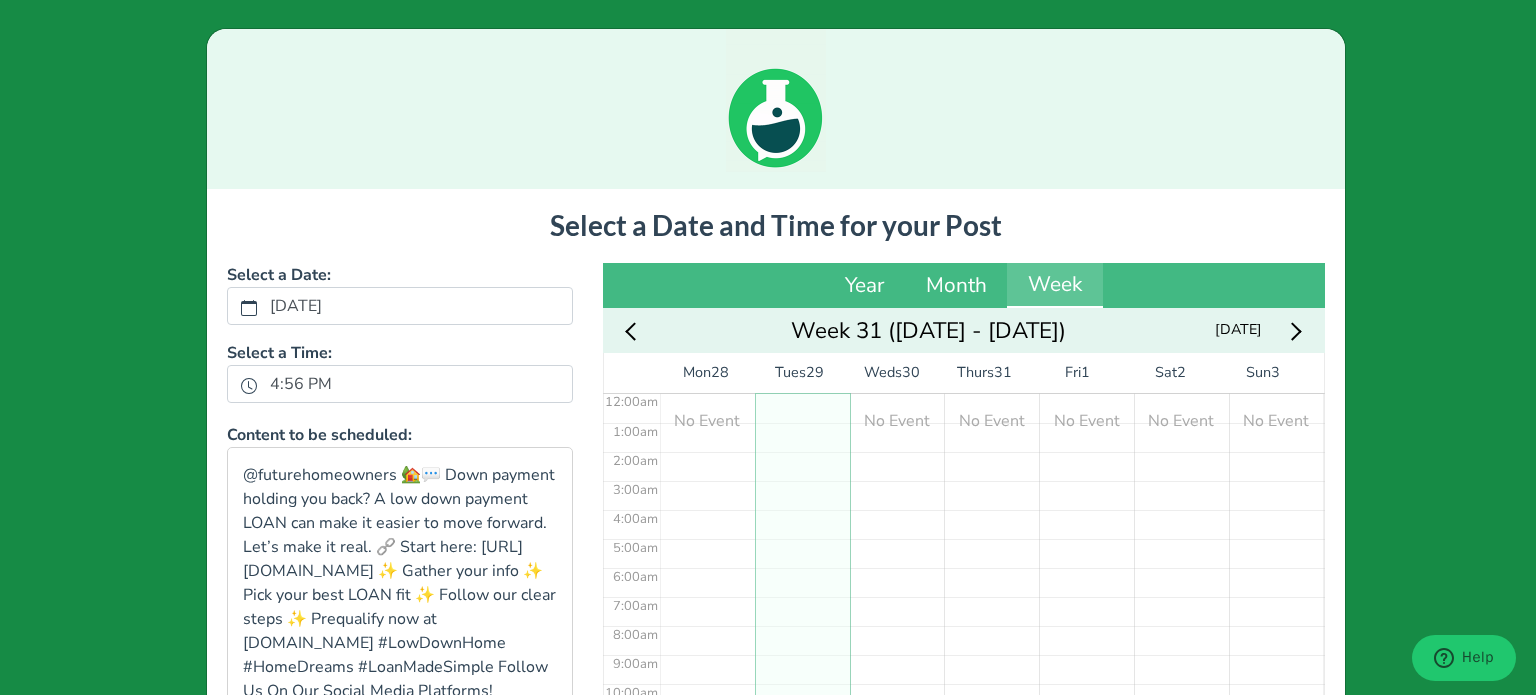 click on "4:56 PM" at bounding box center (400, 384) 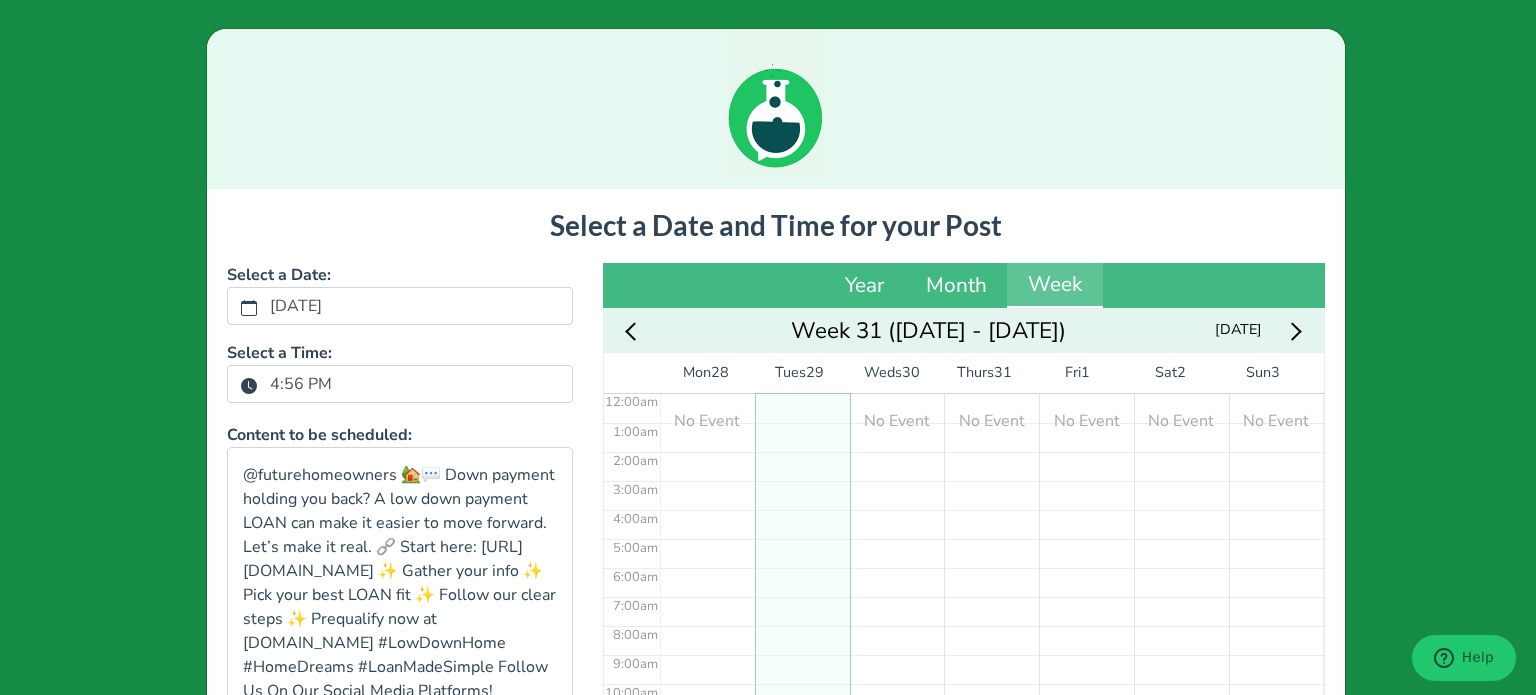 click on "4:56 PM" at bounding box center (301, 384) 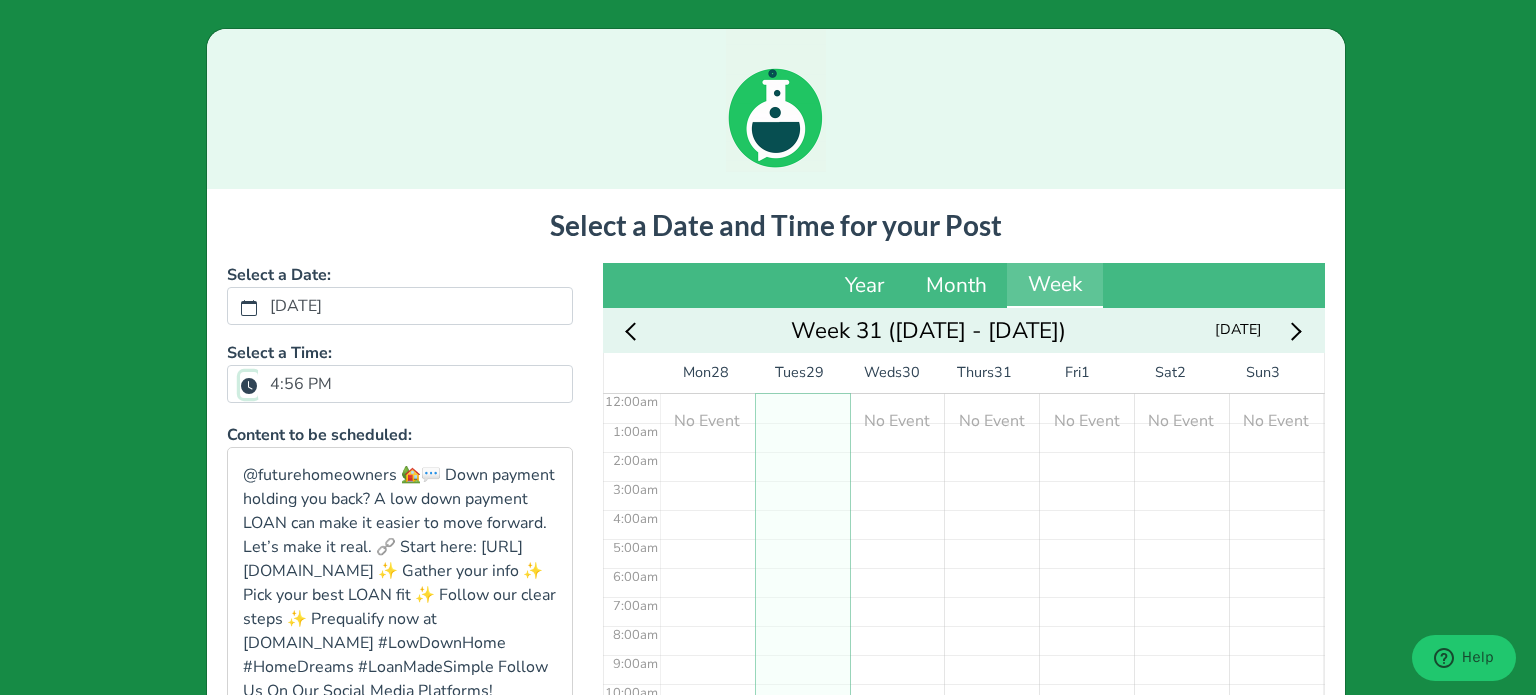 click on "4:56 PM" at bounding box center (249, 385) 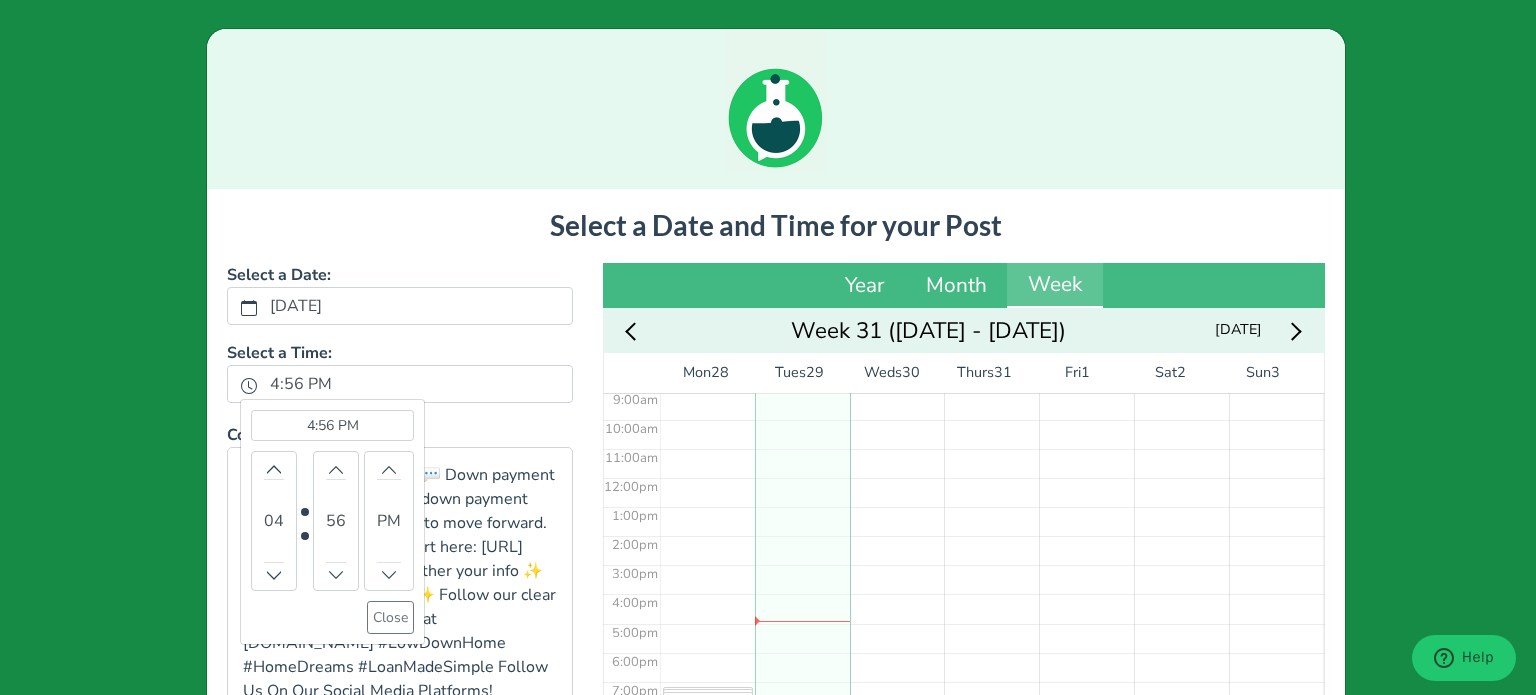 scroll, scrollTop: 292, scrollLeft: 0, axis: vertical 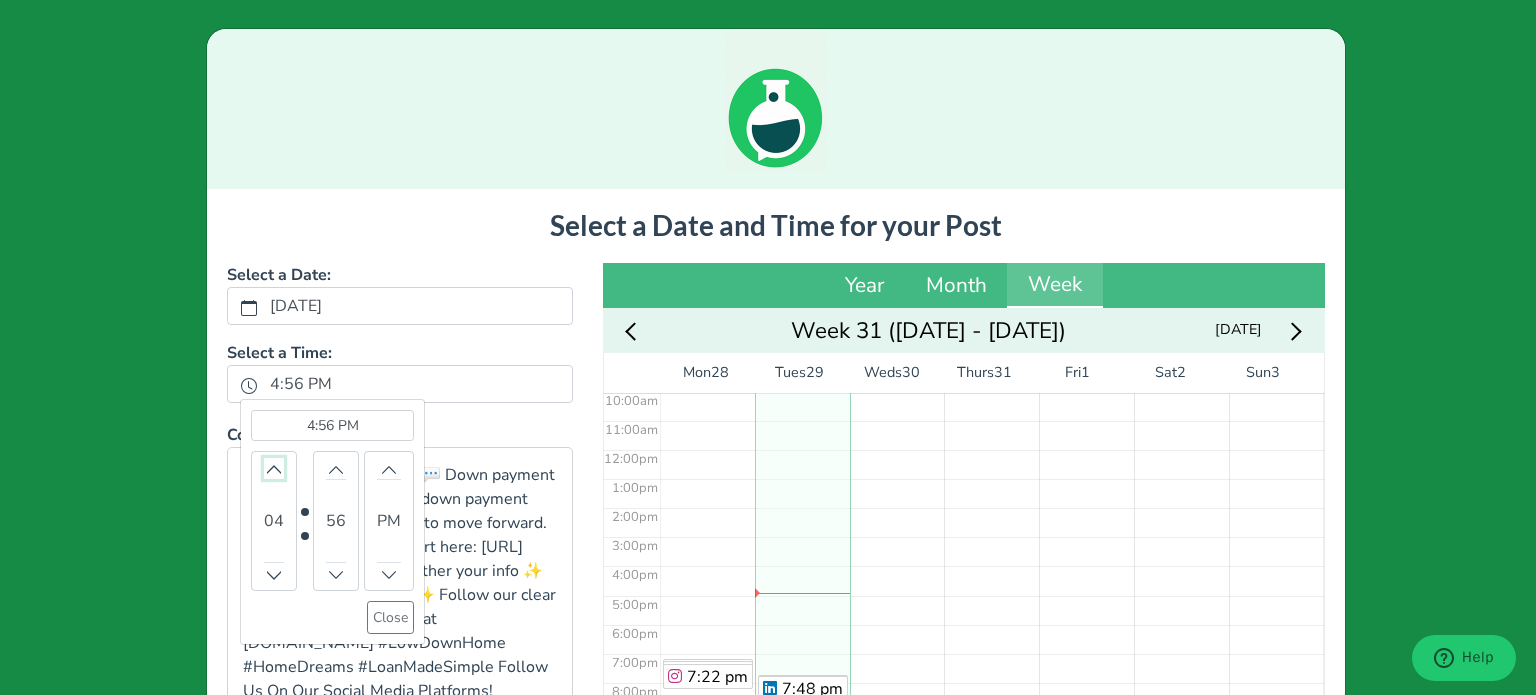 click at bounding box center (274, 468) 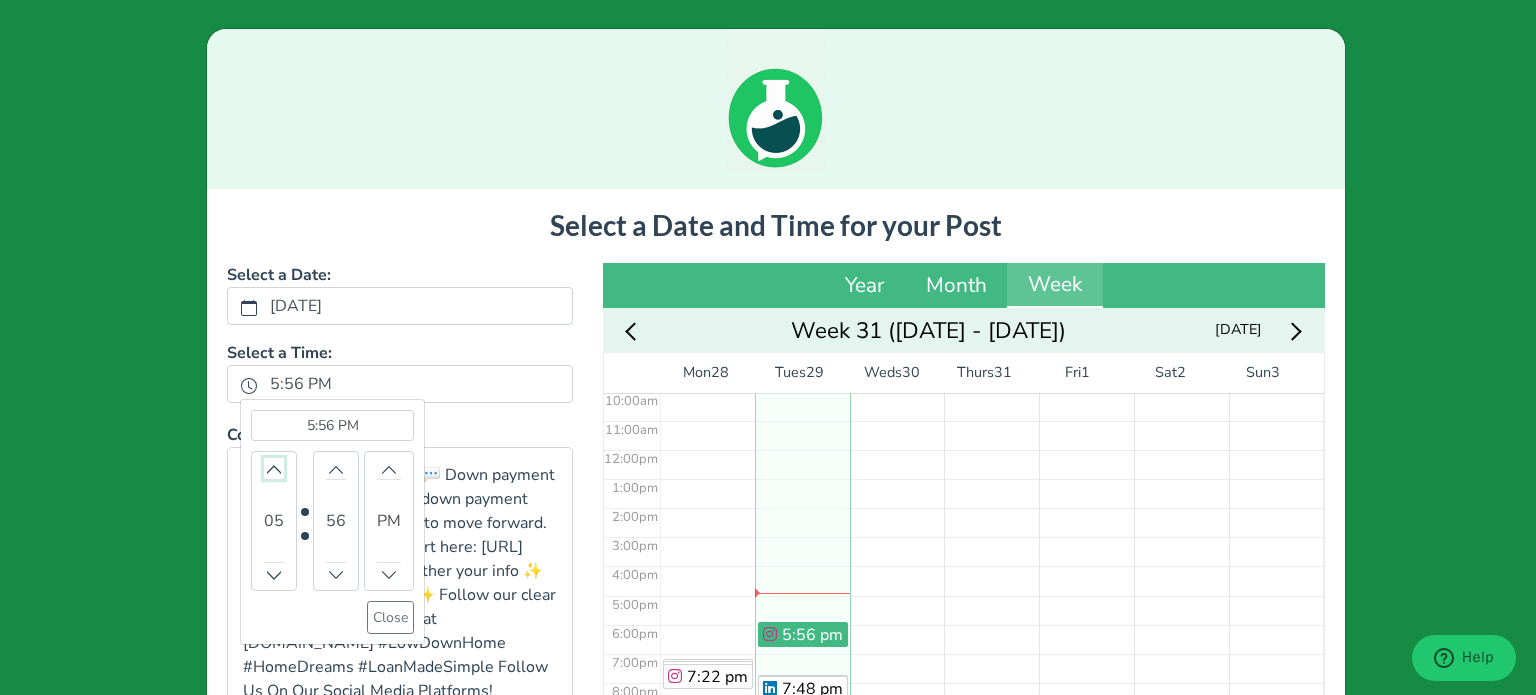 click at bounding box center (274, 468) 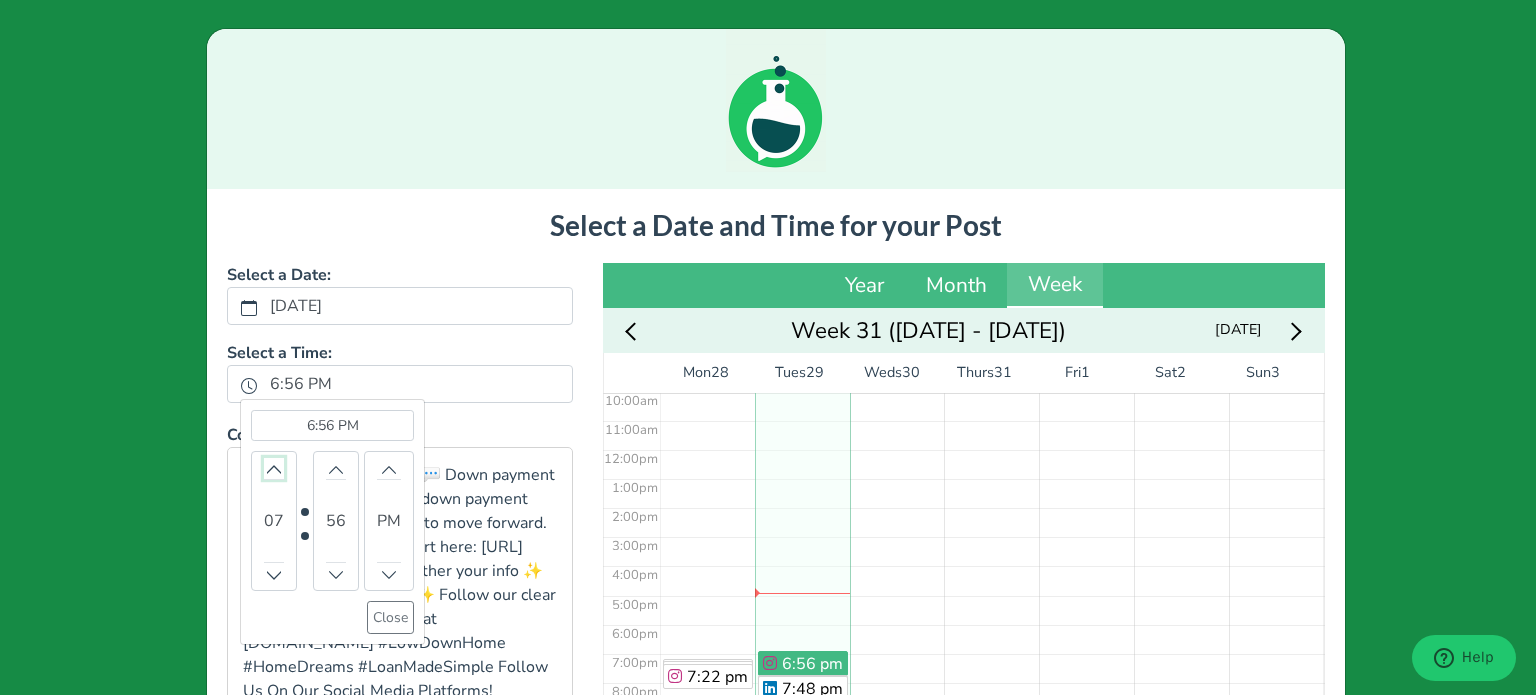 click at bounding box center [274, 468] 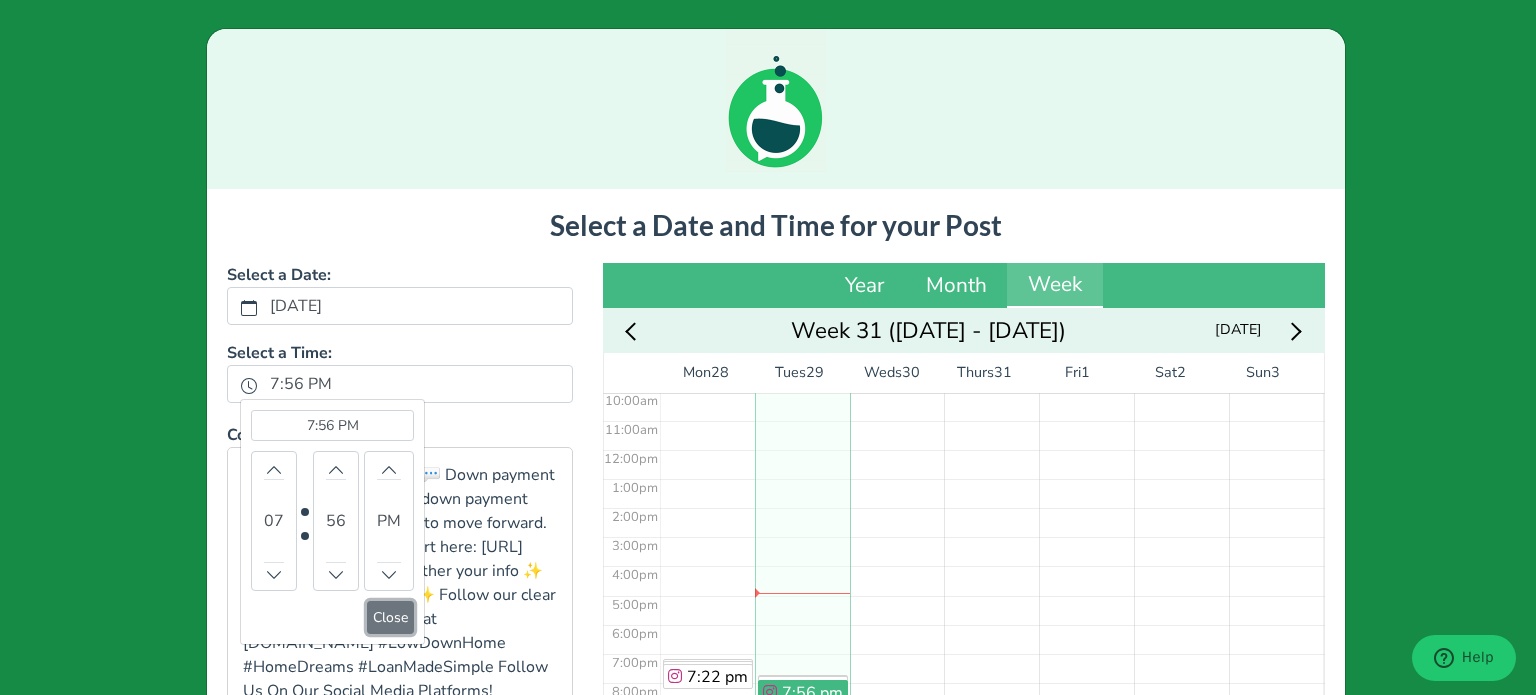 click on "Close" at bounding box center (390, 617) 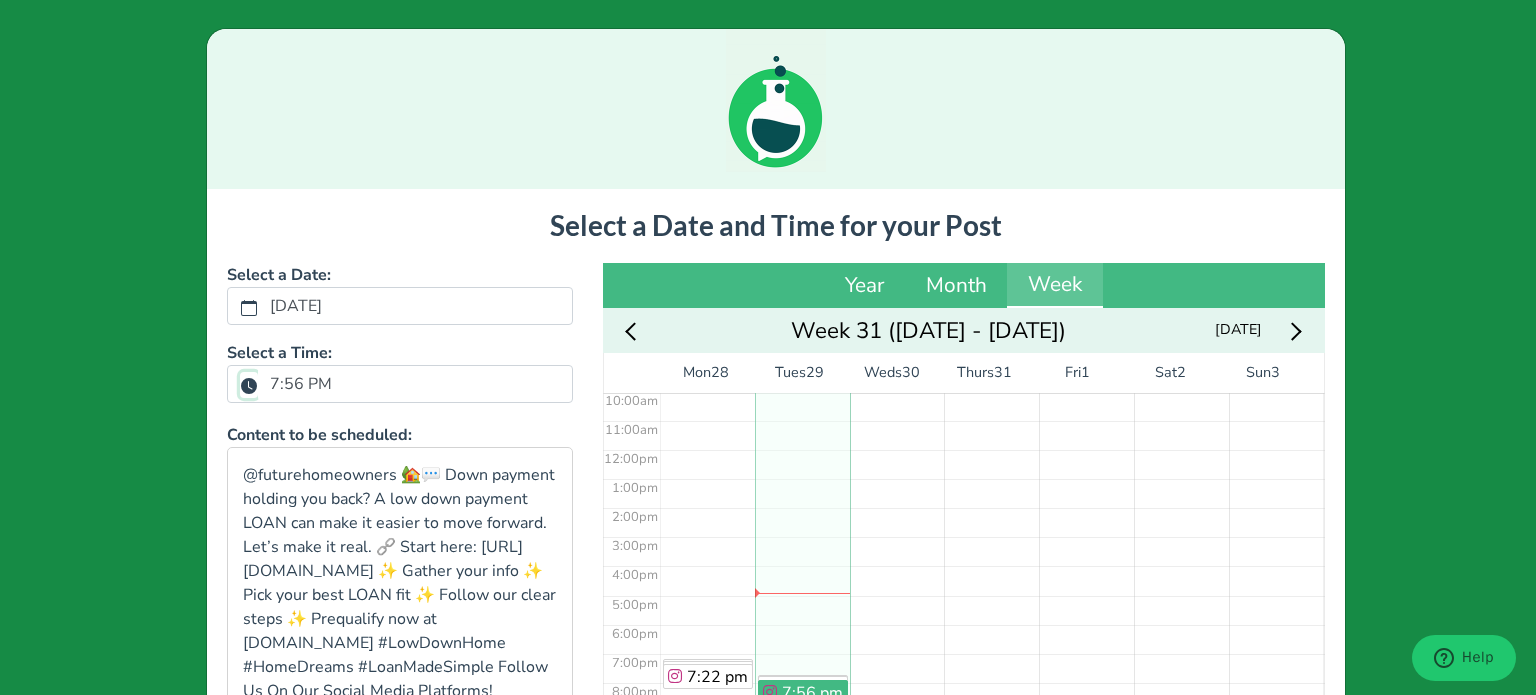 scroll, scrollTop: 292, scrollLeft: 0, axis: vertical 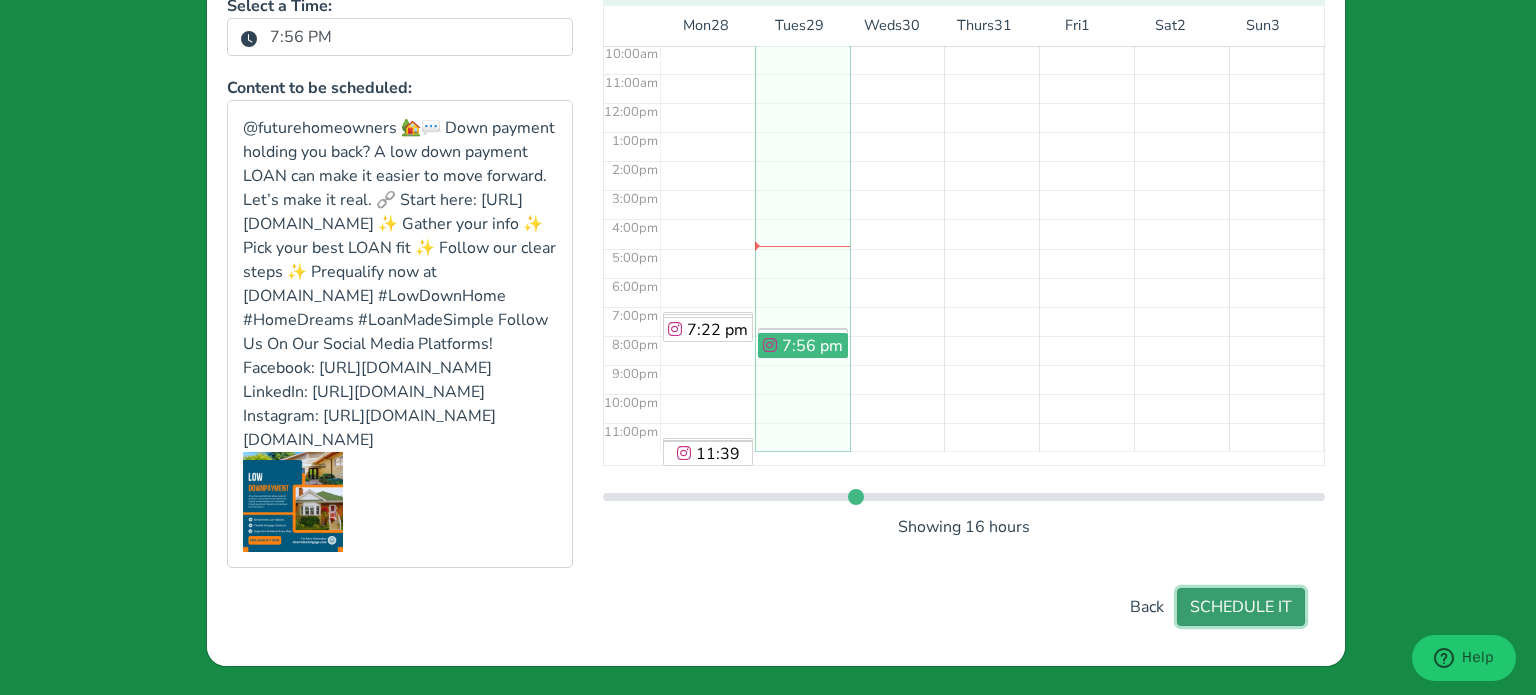 drag, startPoint x: 1263, startPoint y: 590, endPoint x: 1240, endPoint y: 571, distance: 29.832869 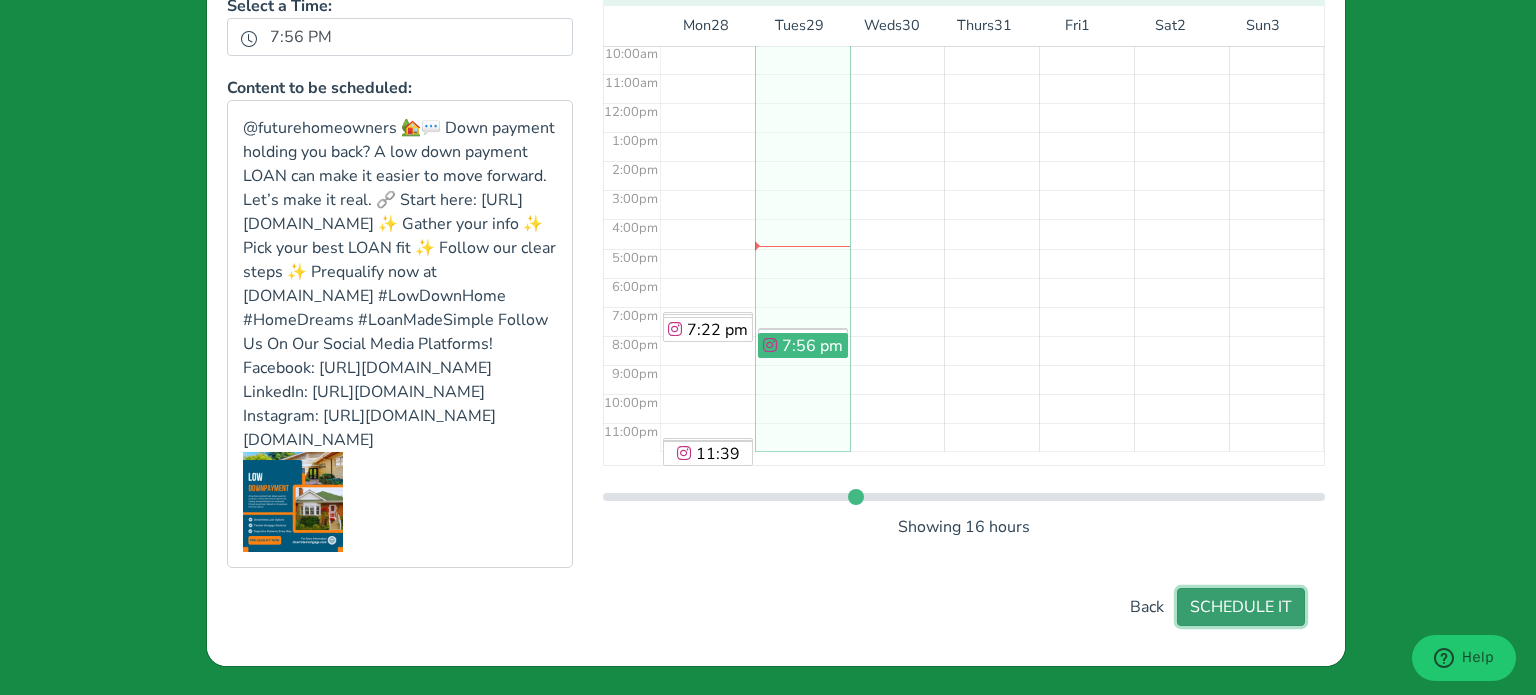 click on "SCHEDULE IT" at bounding box center [1241, 607] 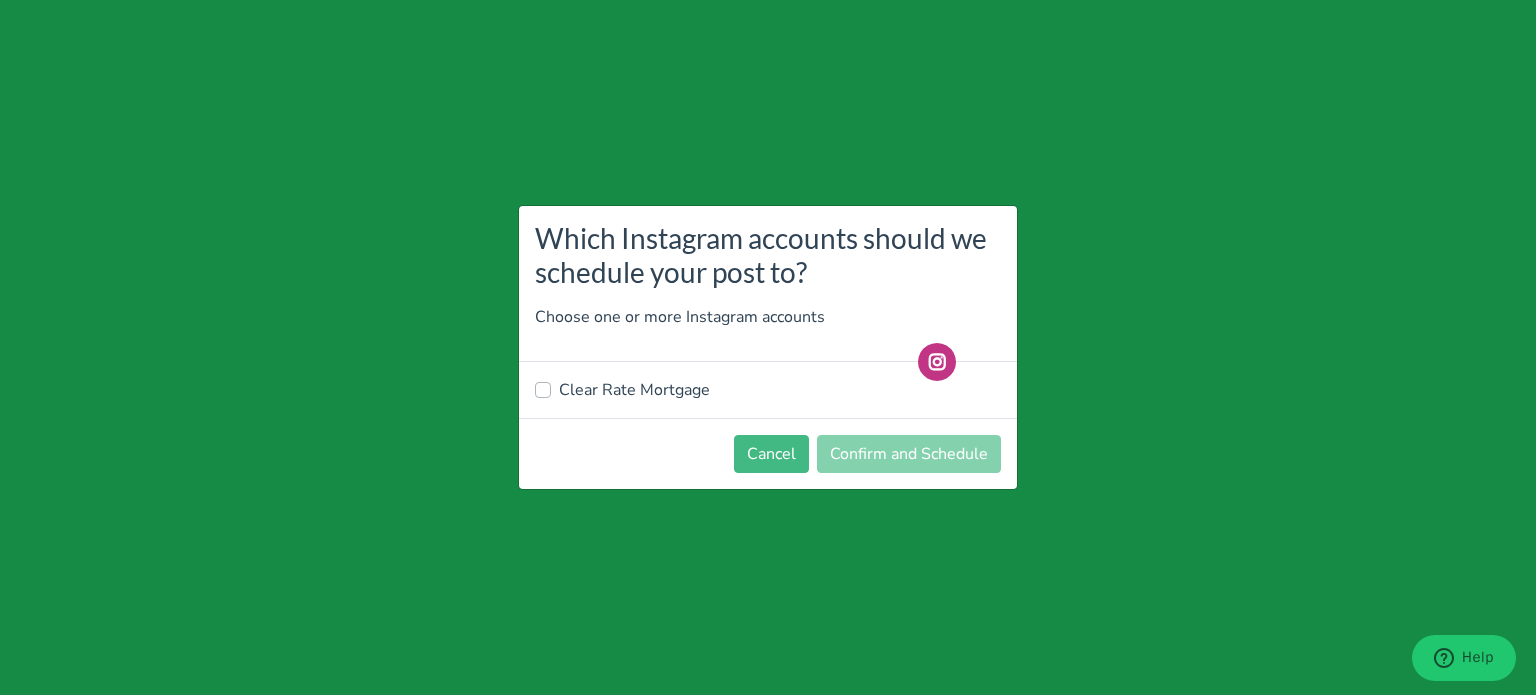 click on "Clear Rate Mortgage" at bounding box center [768, 390] 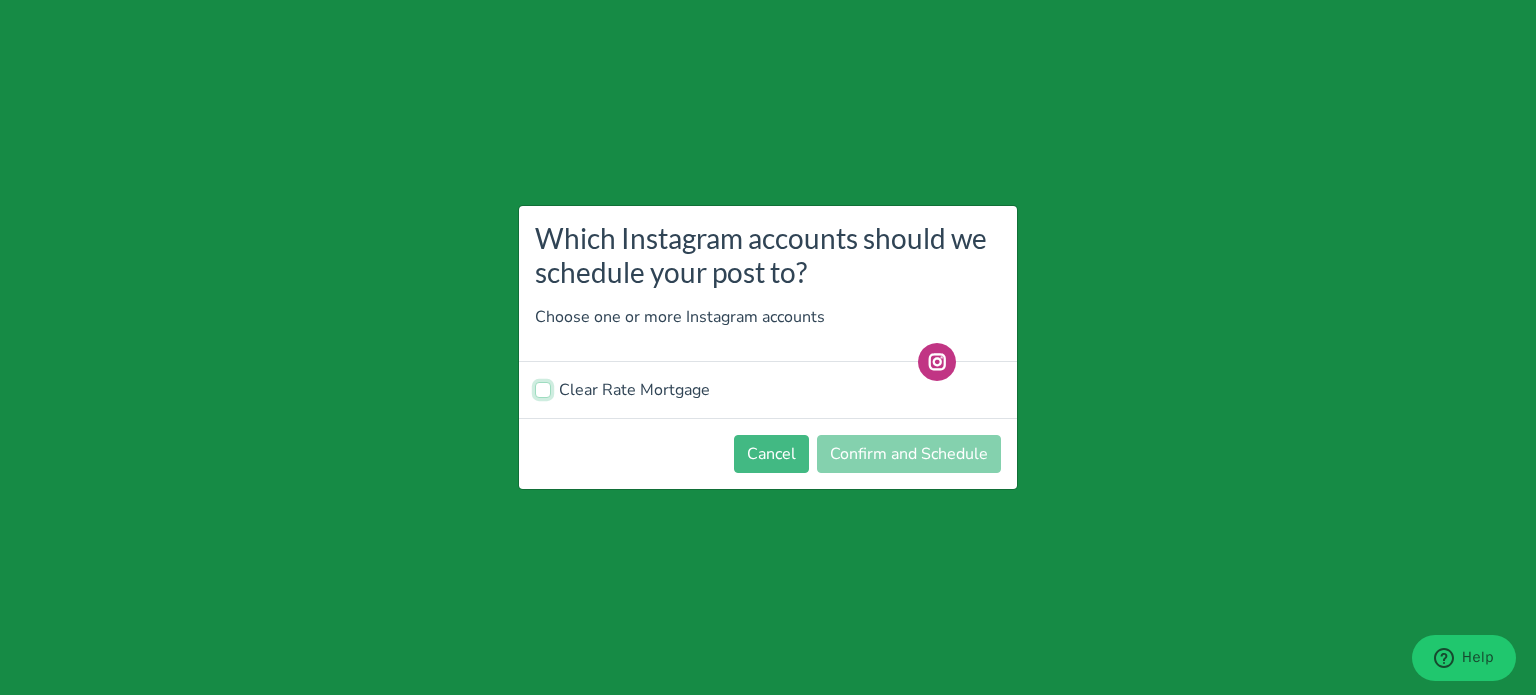 click on "Clear Rate Mortgage" at bounding box center (543, 388) 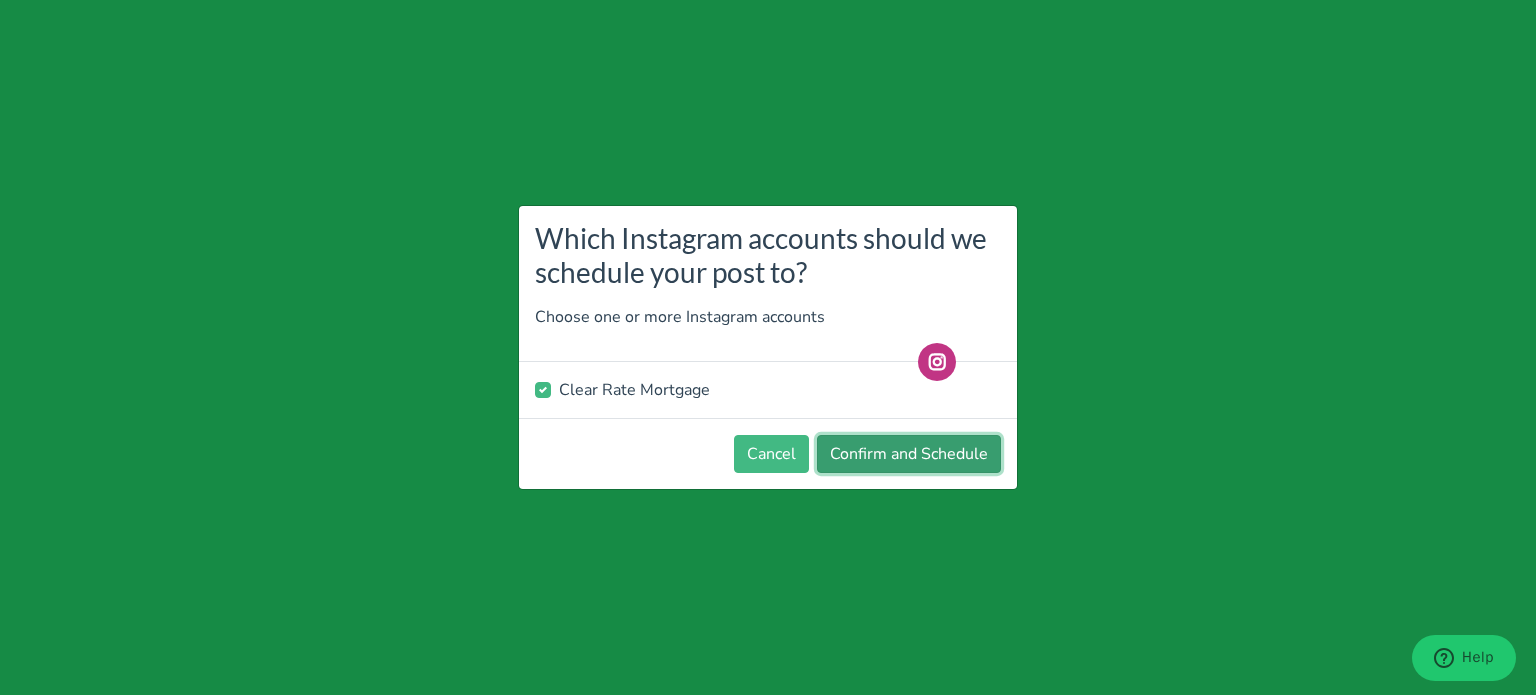 click on "Confirm and Schedule" at bounding box center [909, 454] 